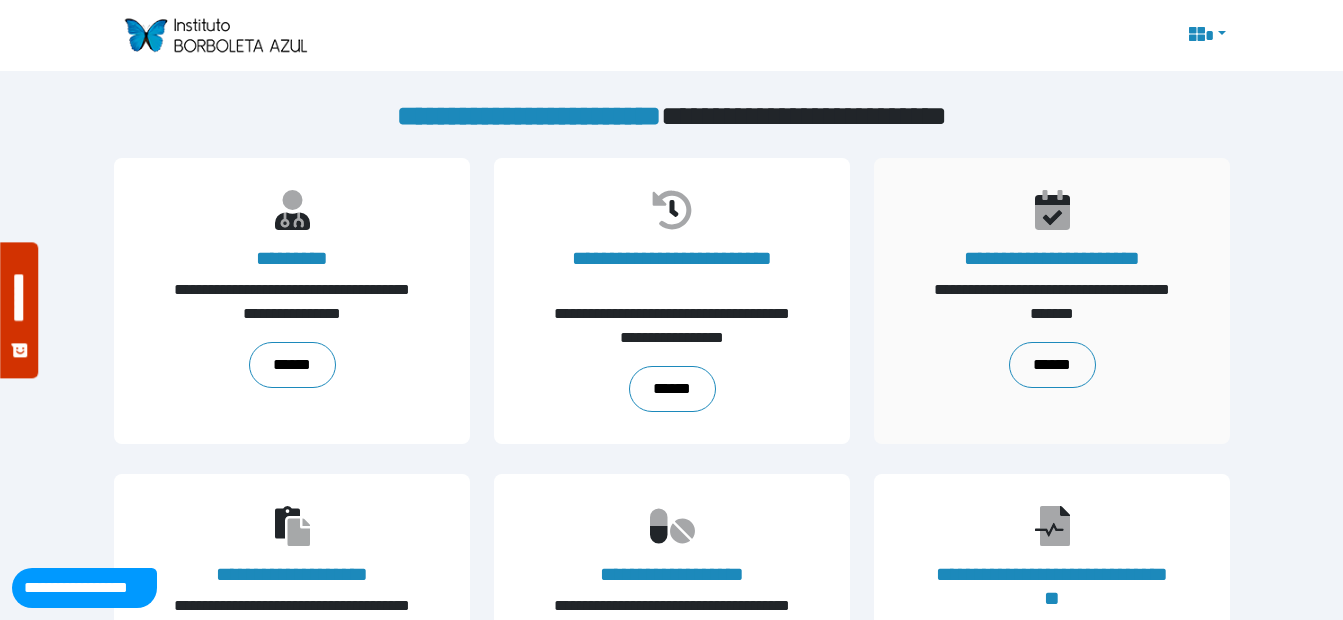 scroll, scrollTop: 100, scrollLeft: 0, axis: vertical 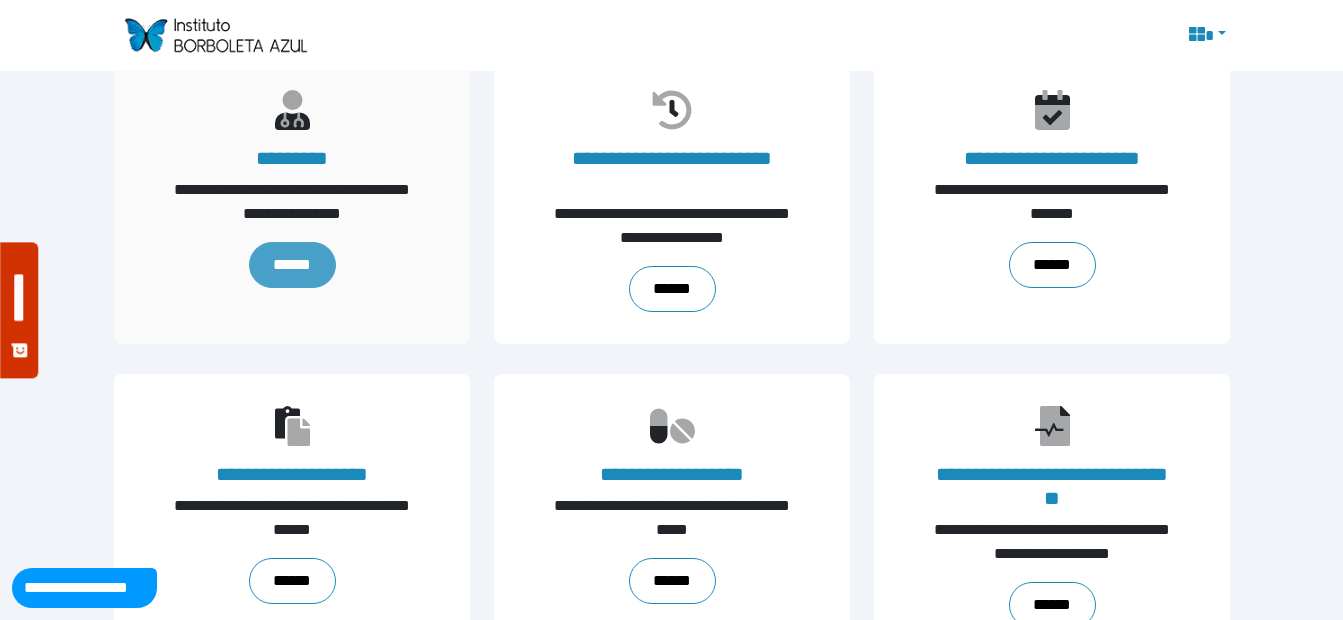click on "******" at bounding box center [291, 265] 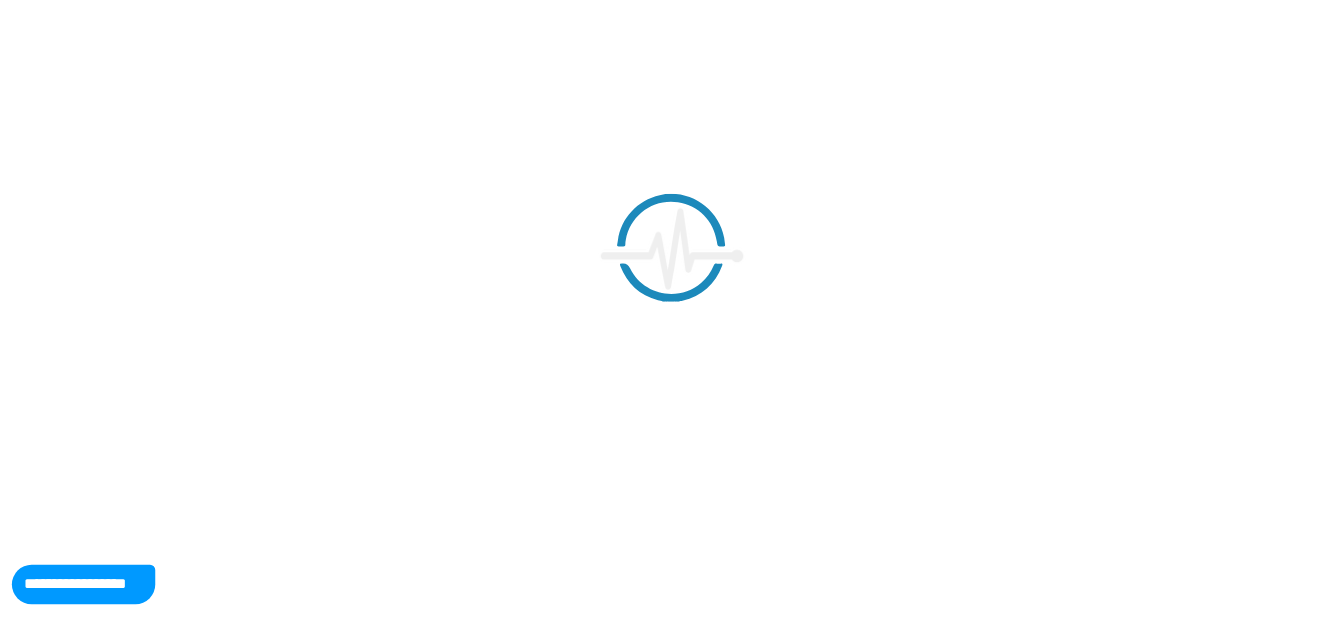 scroll, scrollTop: 0, scrollLeft: 0, axis: both 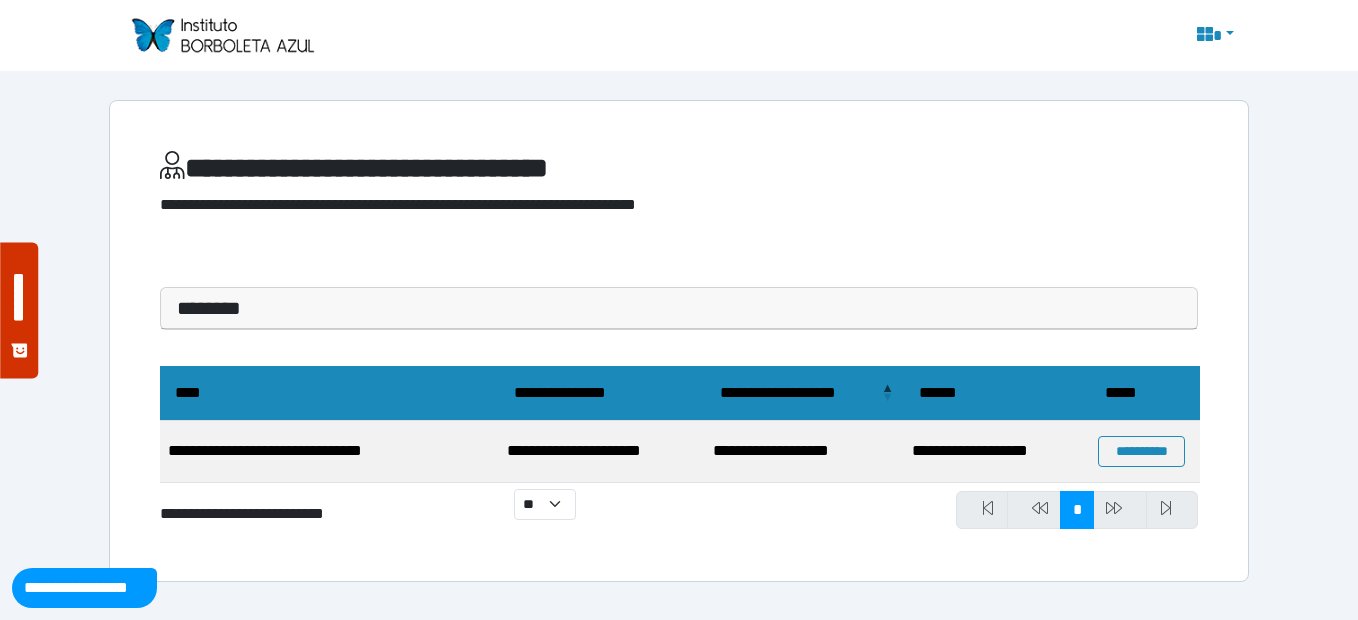 click on "********" at bounding box center (679, 308) 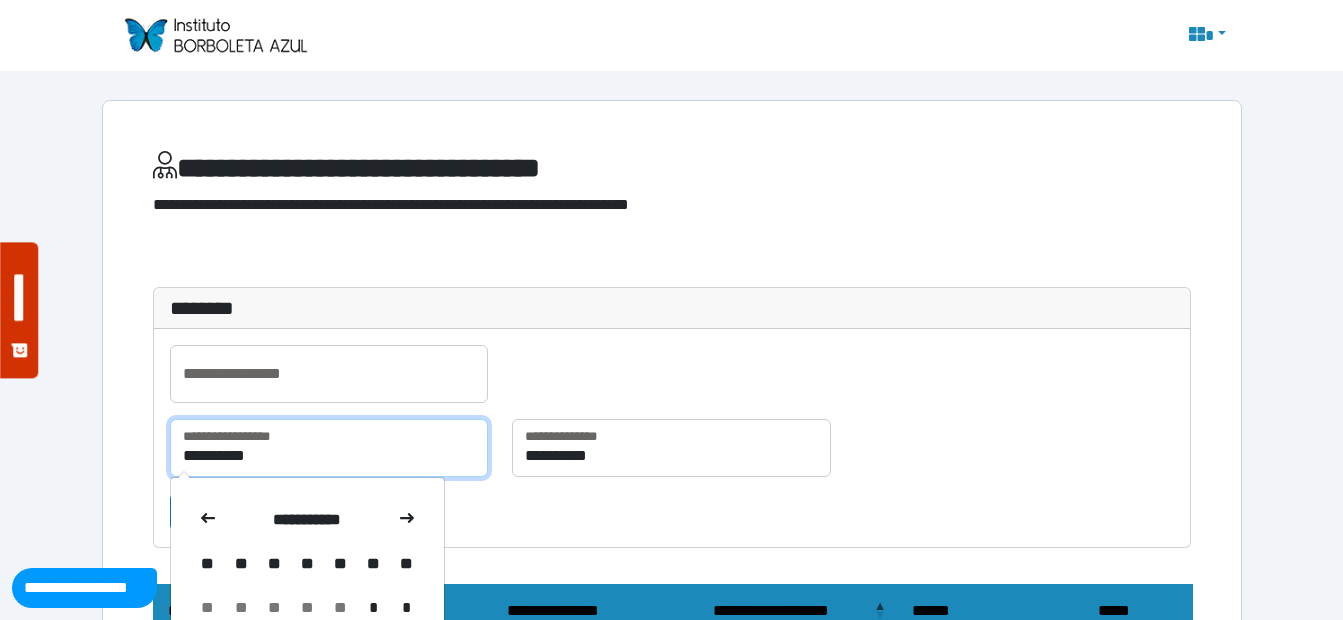 click on "**********" at bounding box center [329, 448] 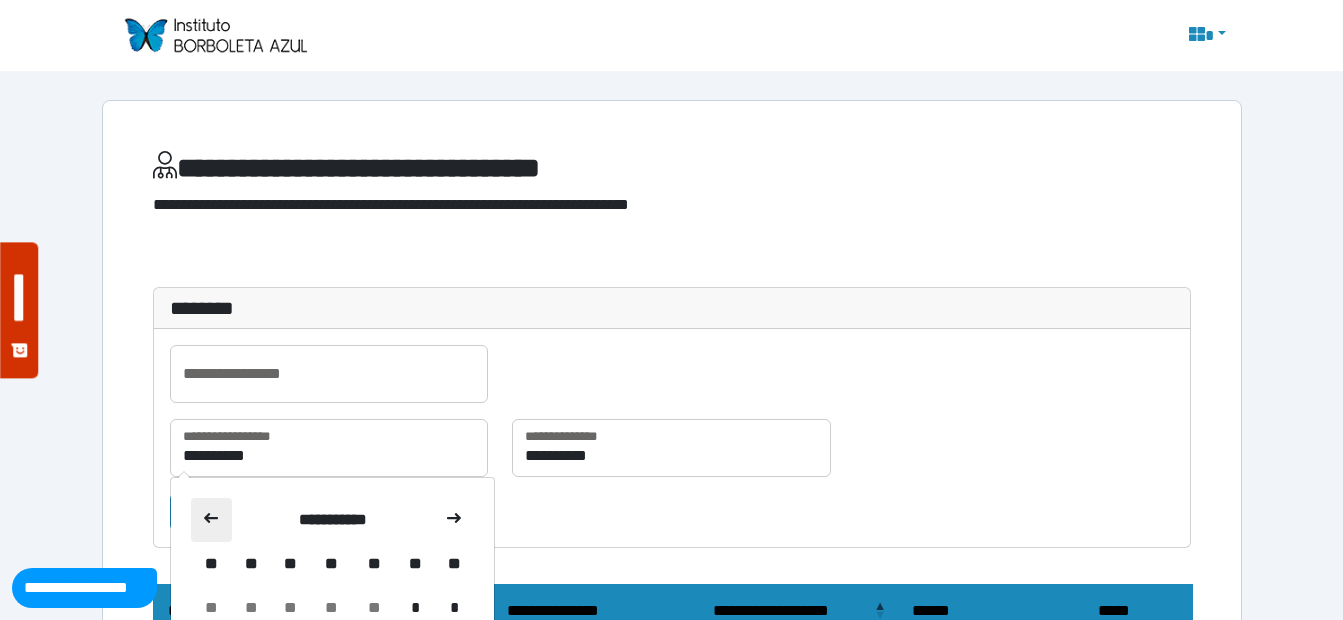 click at bounding box center (212, 520) 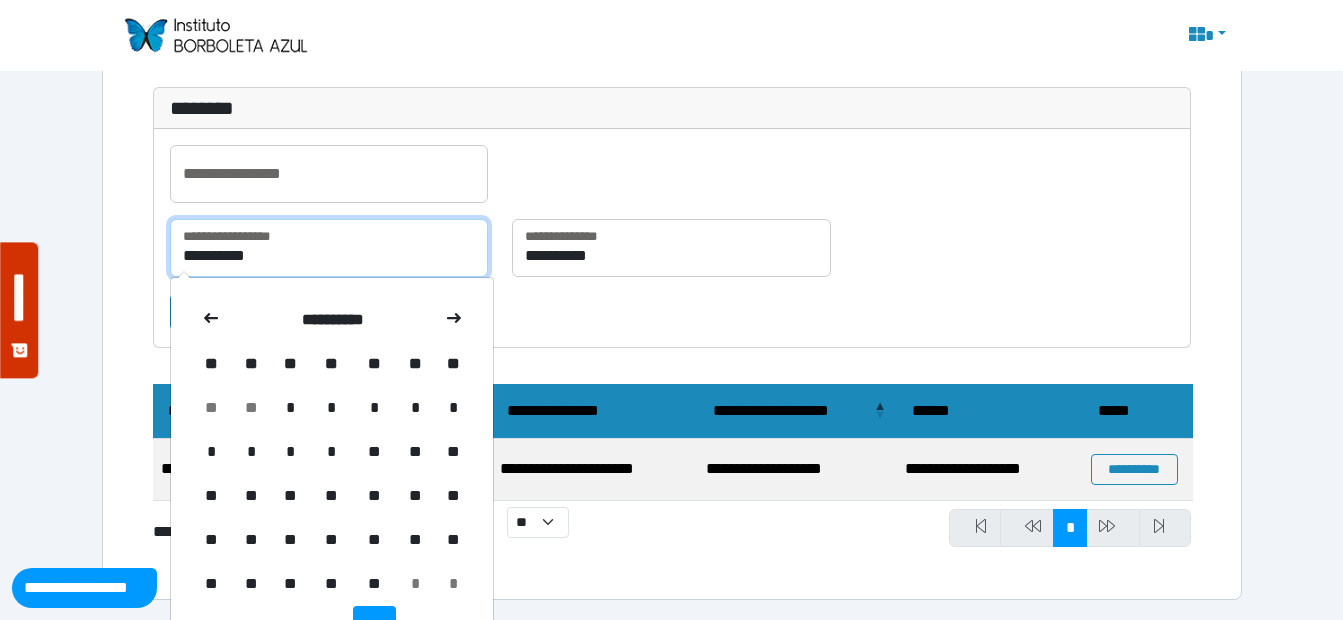 scroll, scrollTop: 251, scrollLeft: 0, axis: vertical 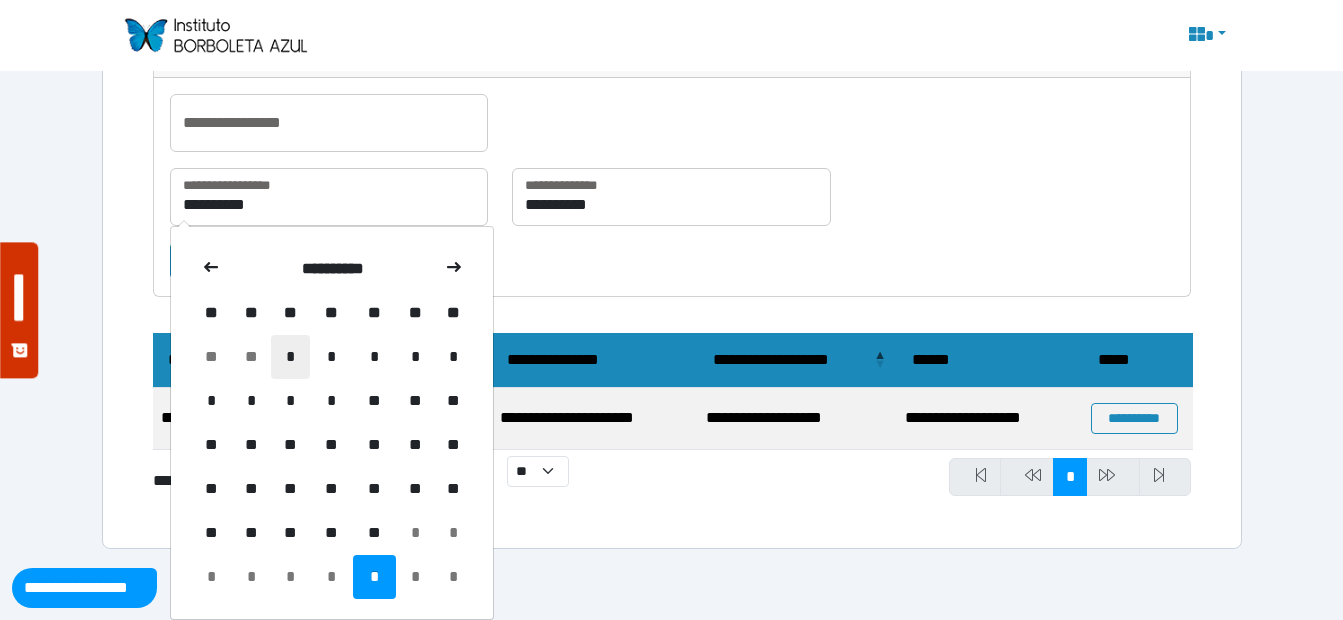 click on "*" at bounding box center [290, 357] 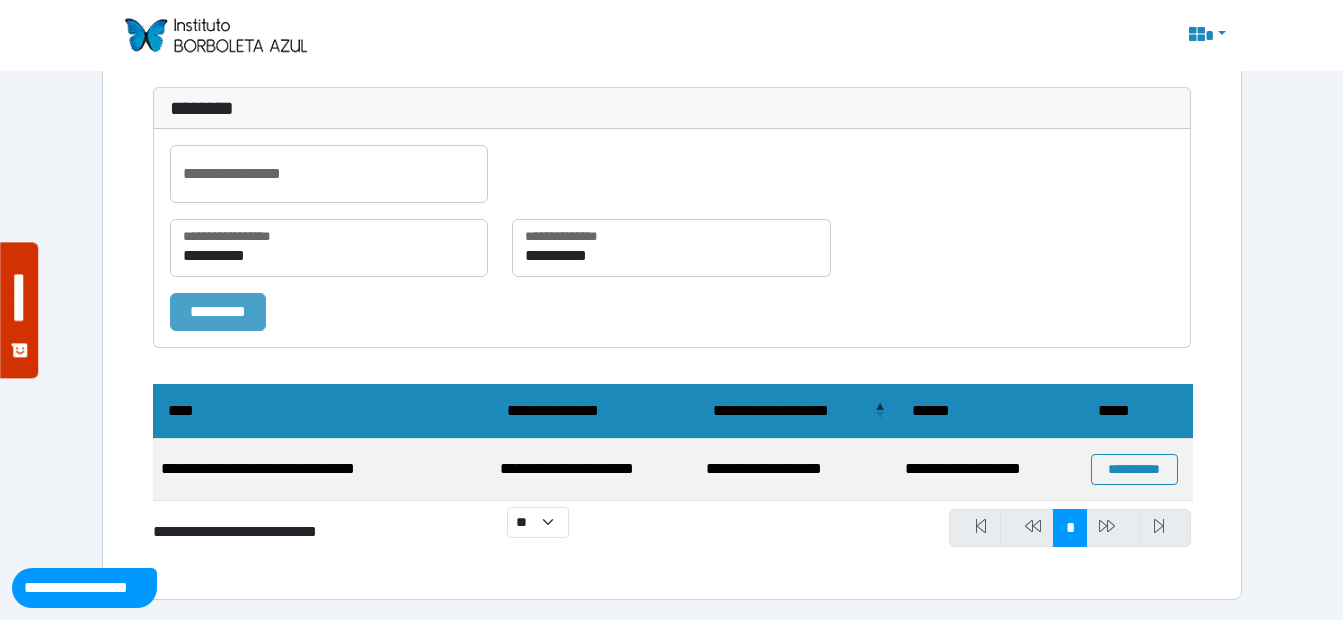 click on "*********" at bounding box center [218, 312] 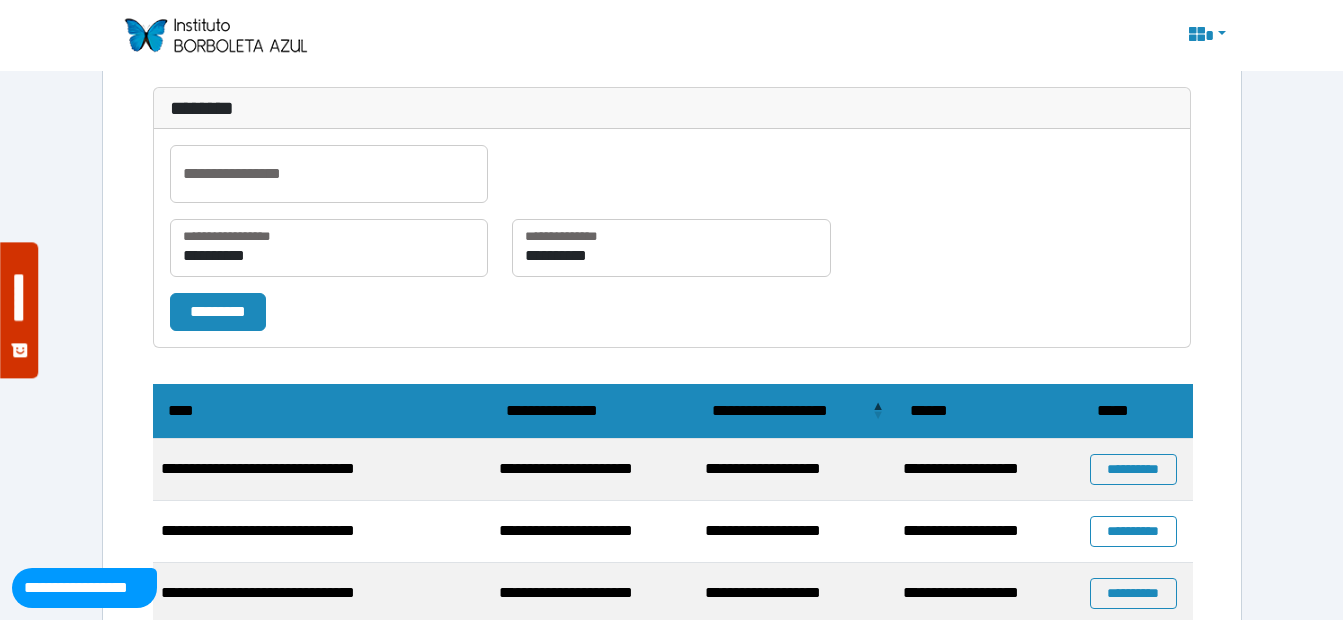 scroll, scrollTop: 282, scrollLeft: 0, axis: vertical 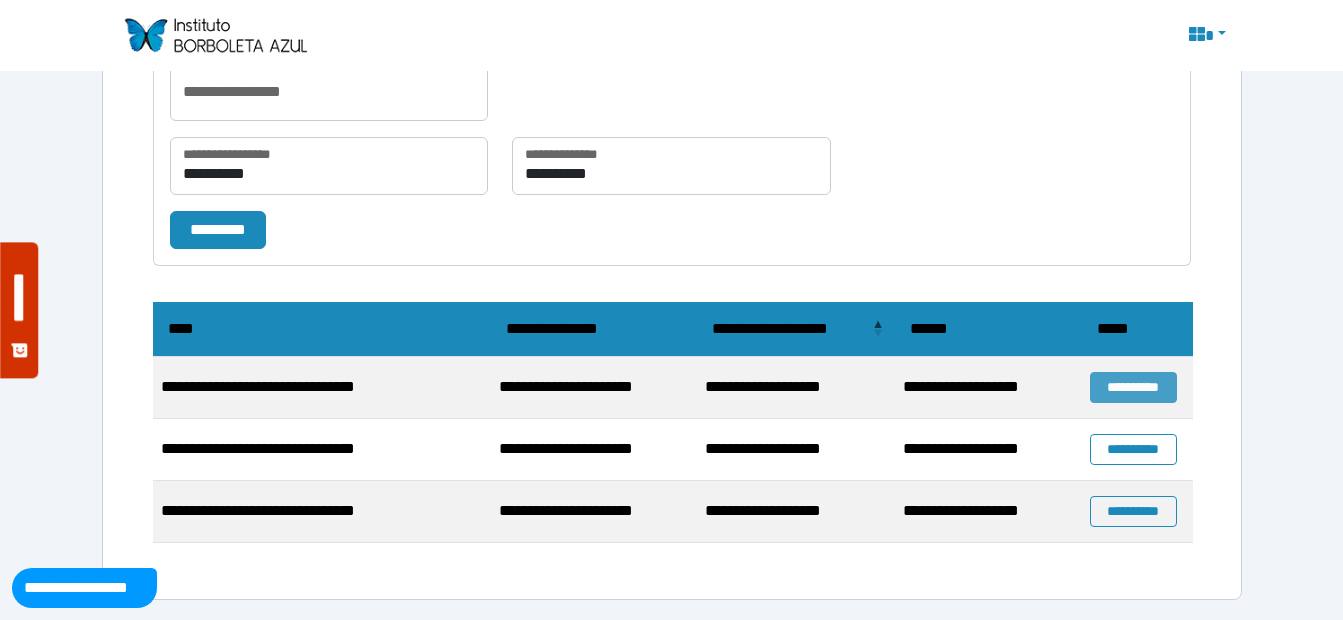 click on "**********" at bounding box center (1133, 387) 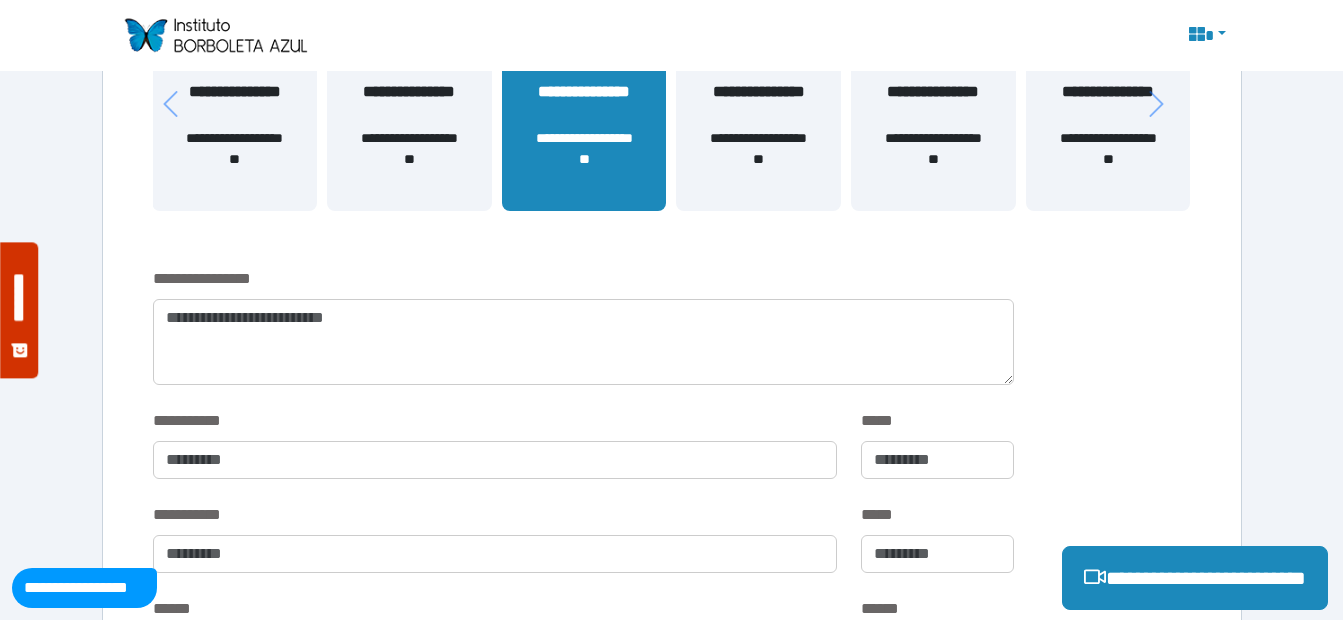 scroll, scrollTop: 1200, scrollLeft: 0, axis: vertical 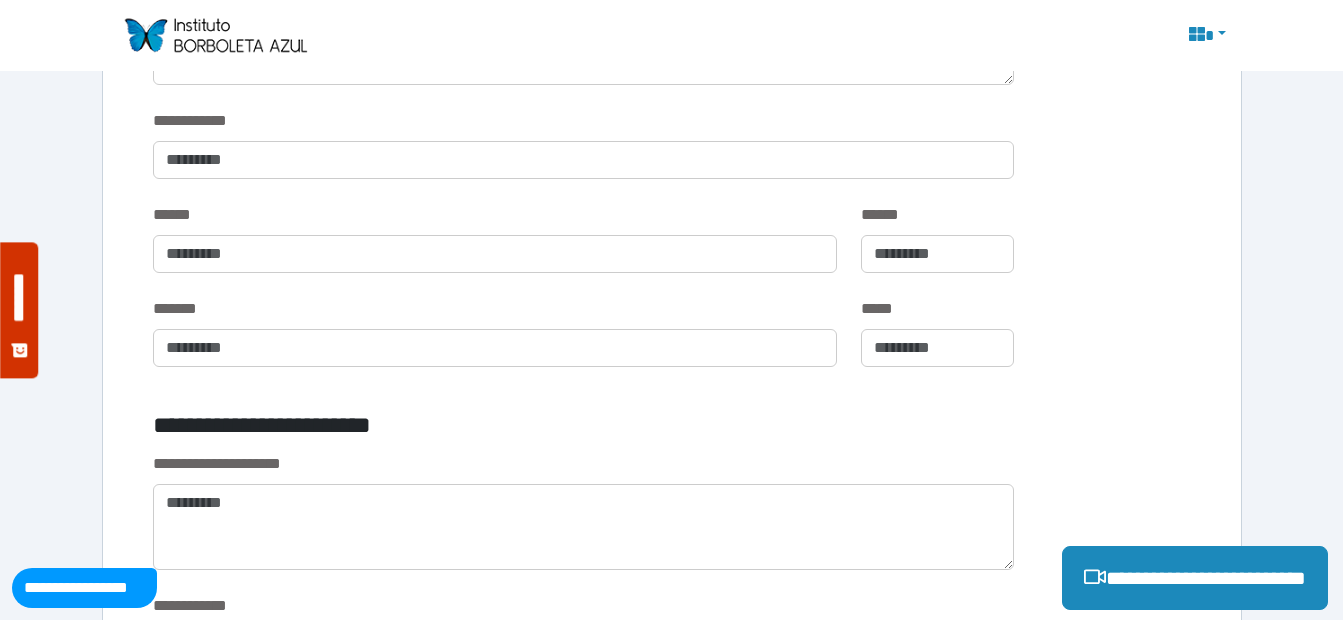 click on "**********" at bounding box center [583, 464] 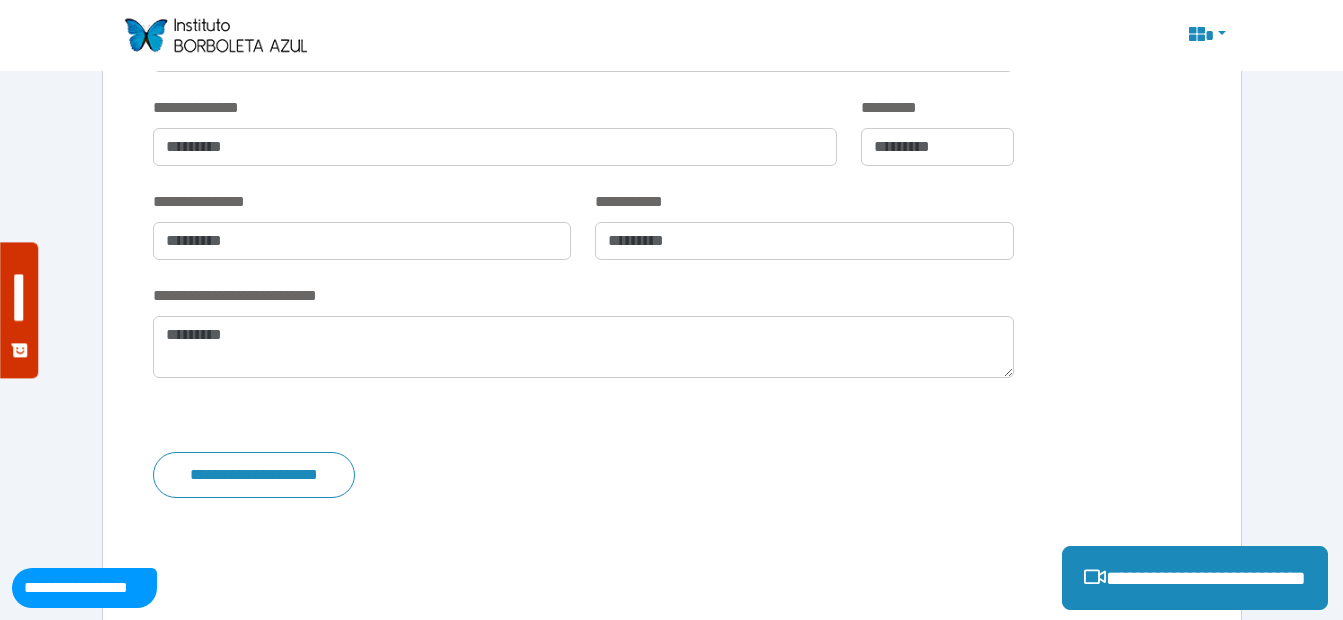scroll, scrollTop: 3899, scrollLeft: 0, axis: vertical 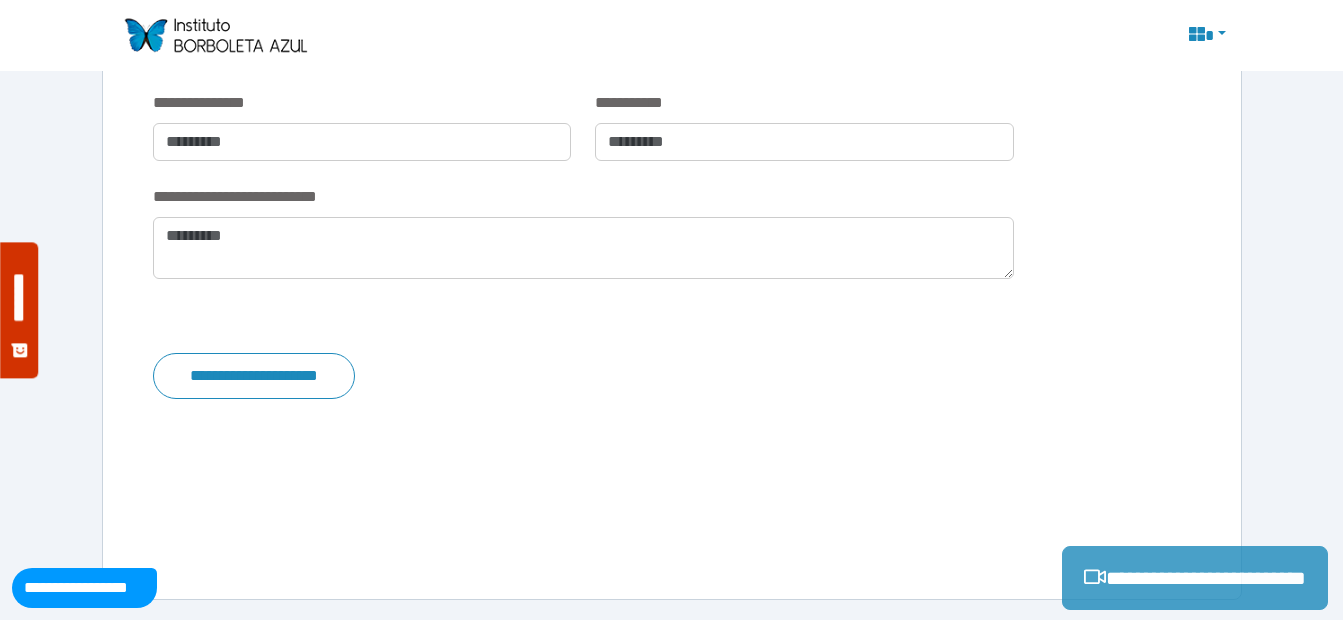 click on "**********" at bounding box center [1195, 578] 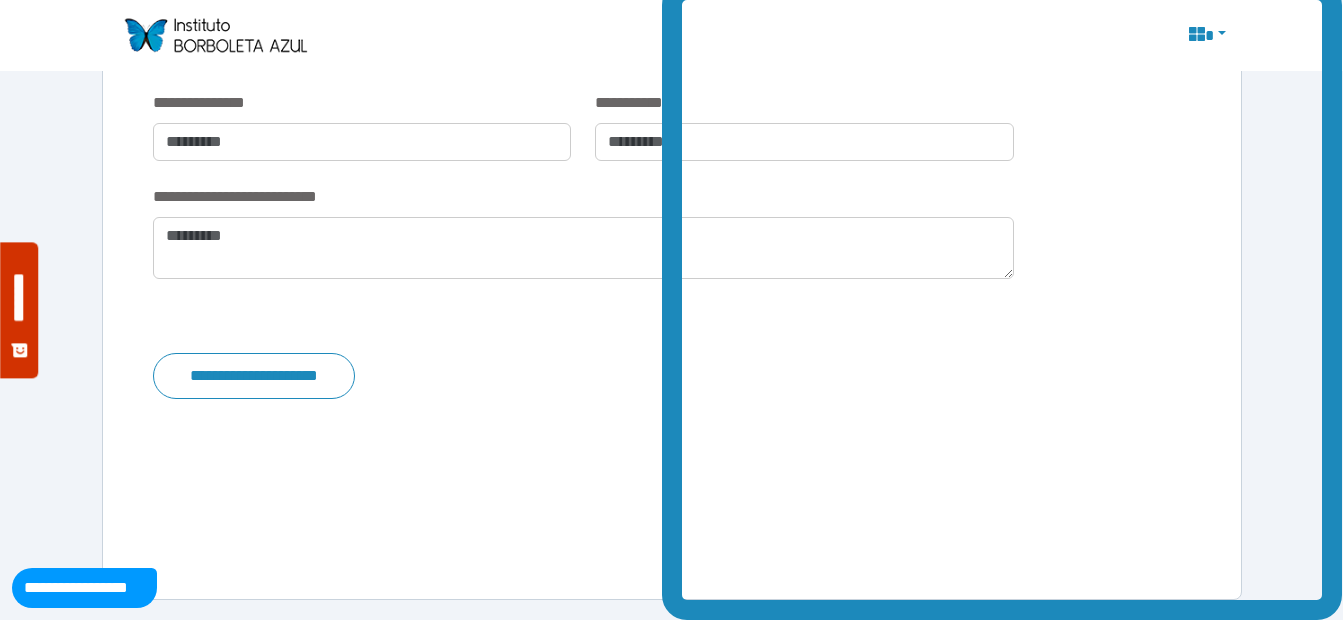 click on "**********" at bounding box center [672, -1600] 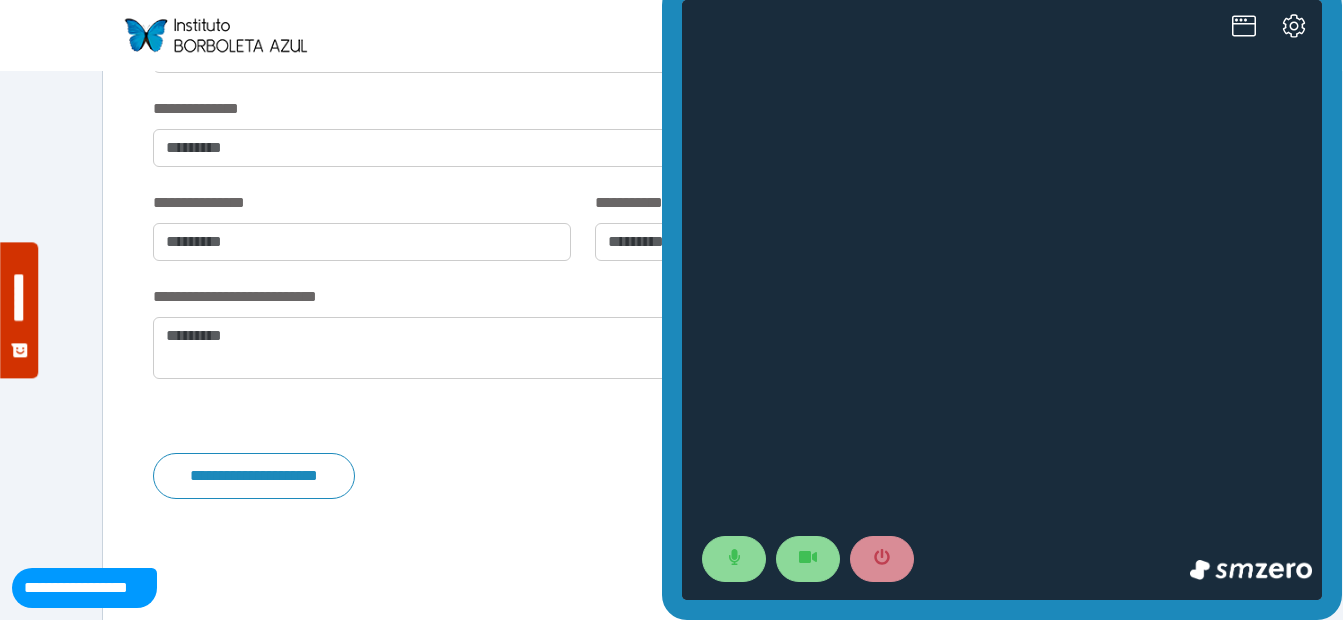 scroll, scrollTop: 0, scrollLeft: 0, axis: both 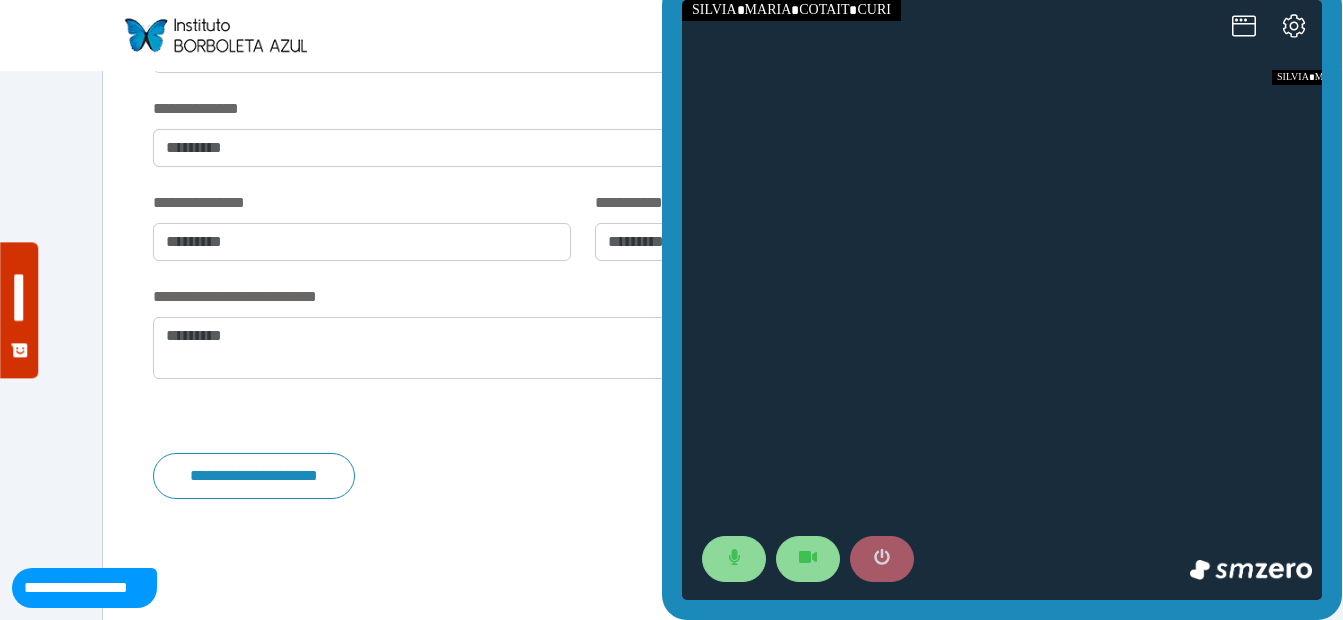 click at bounding box center (882, 559) 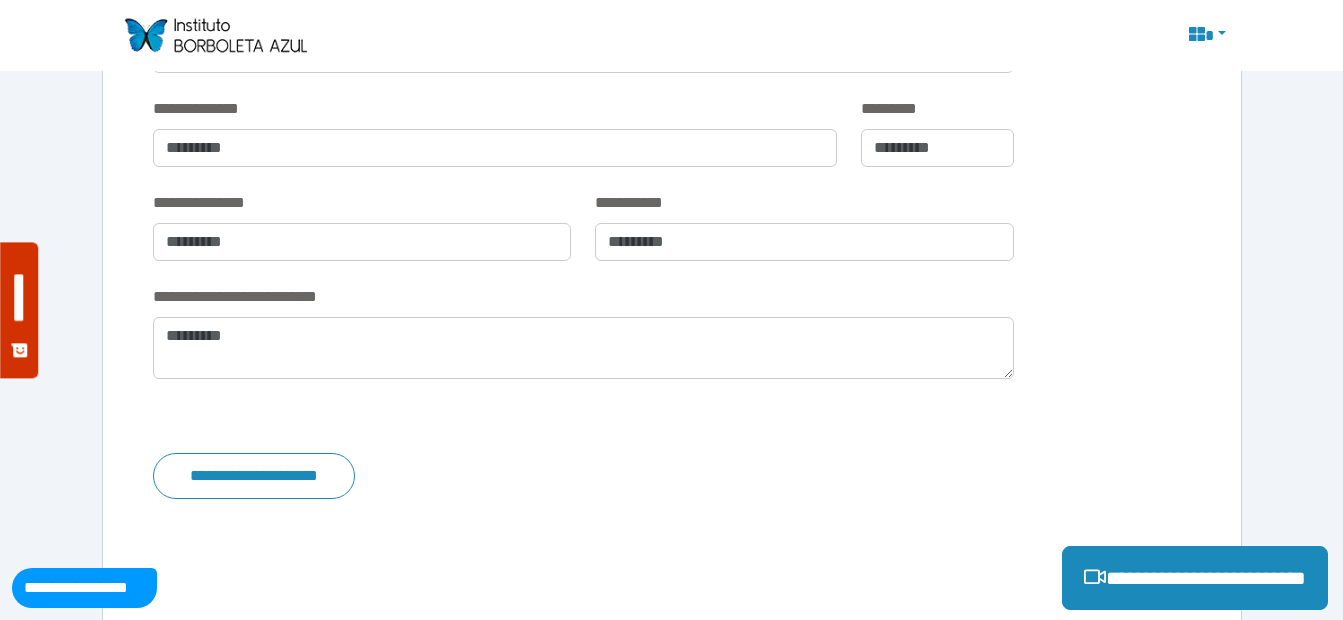 click on "**********" at bounding box center [672, -1500] 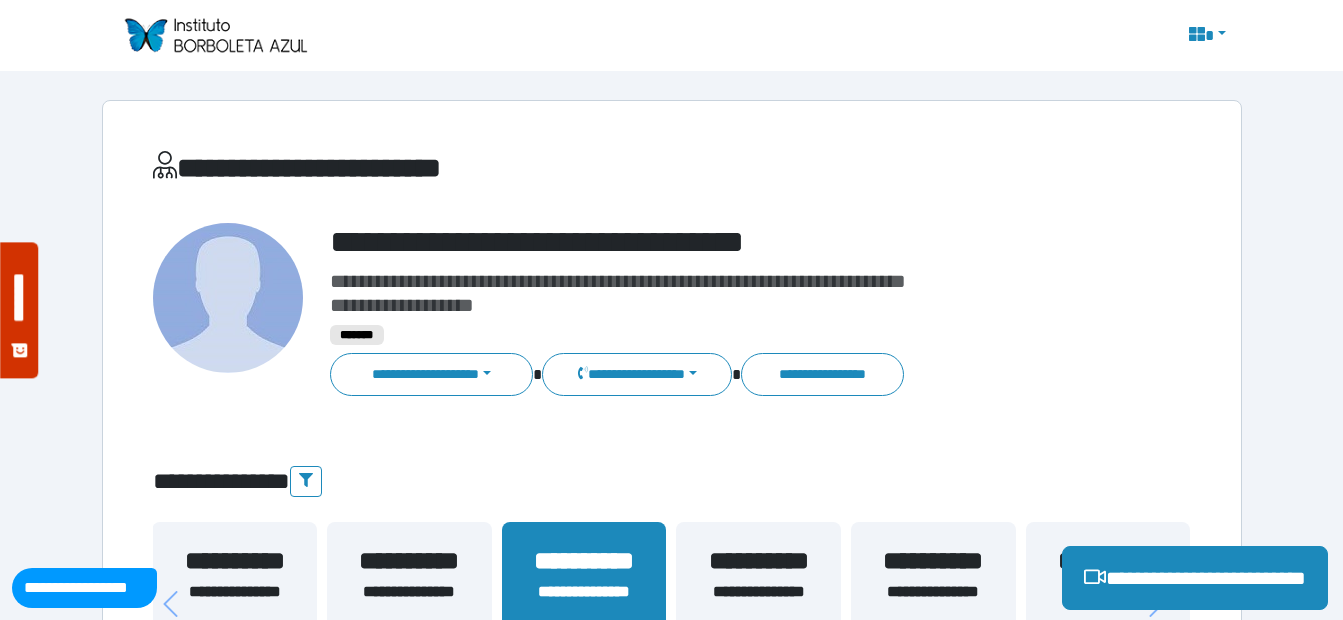 scroll, scrollTop: 400, scrollLeft: 0, axis: vertical 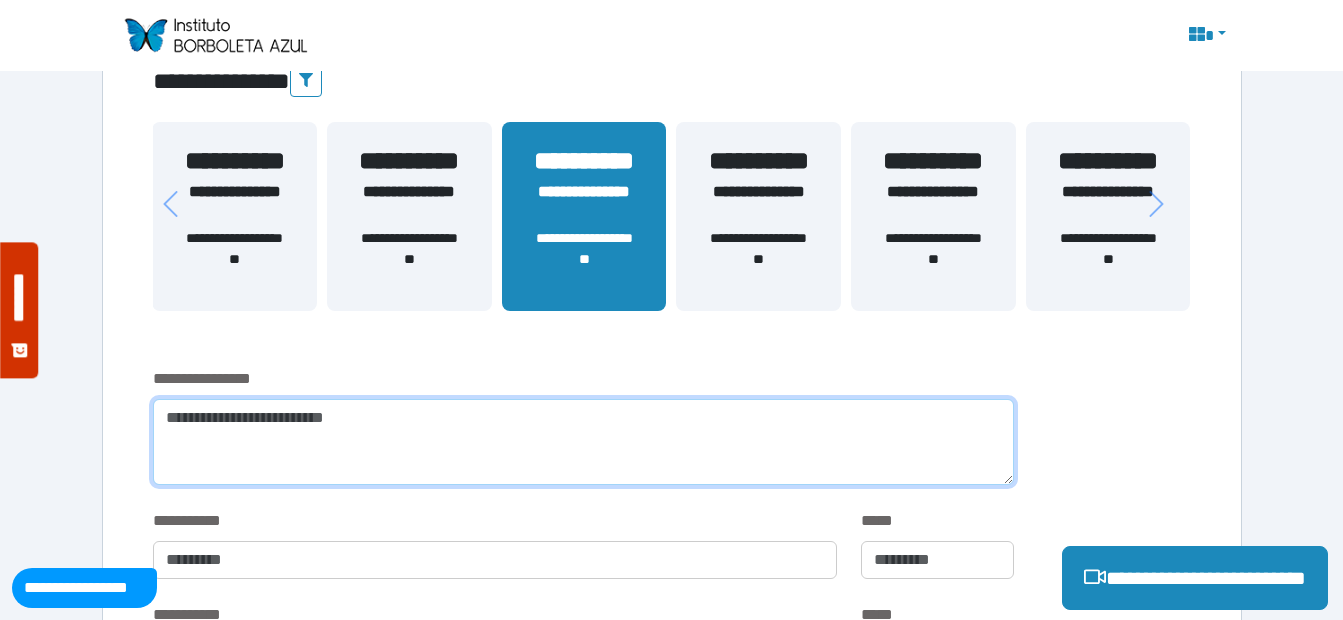 click at bounding box center (583, 442) 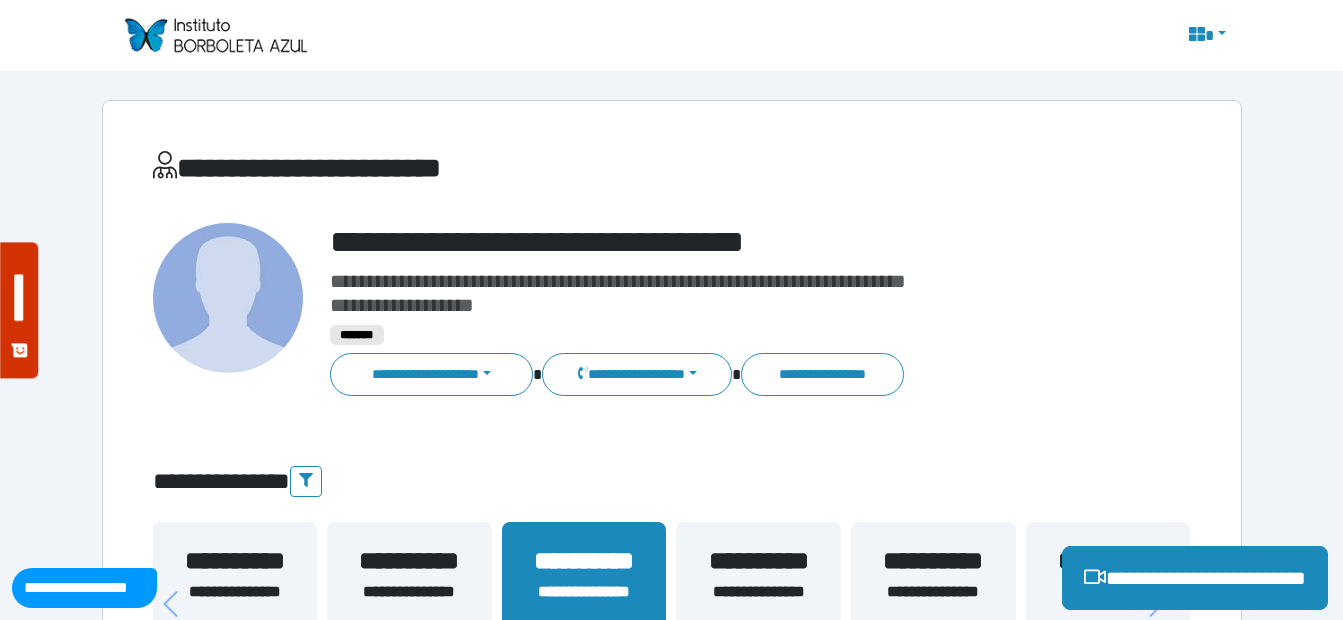 scroll, scrollTop: 300, scrollLeft: 0, axis: vertical 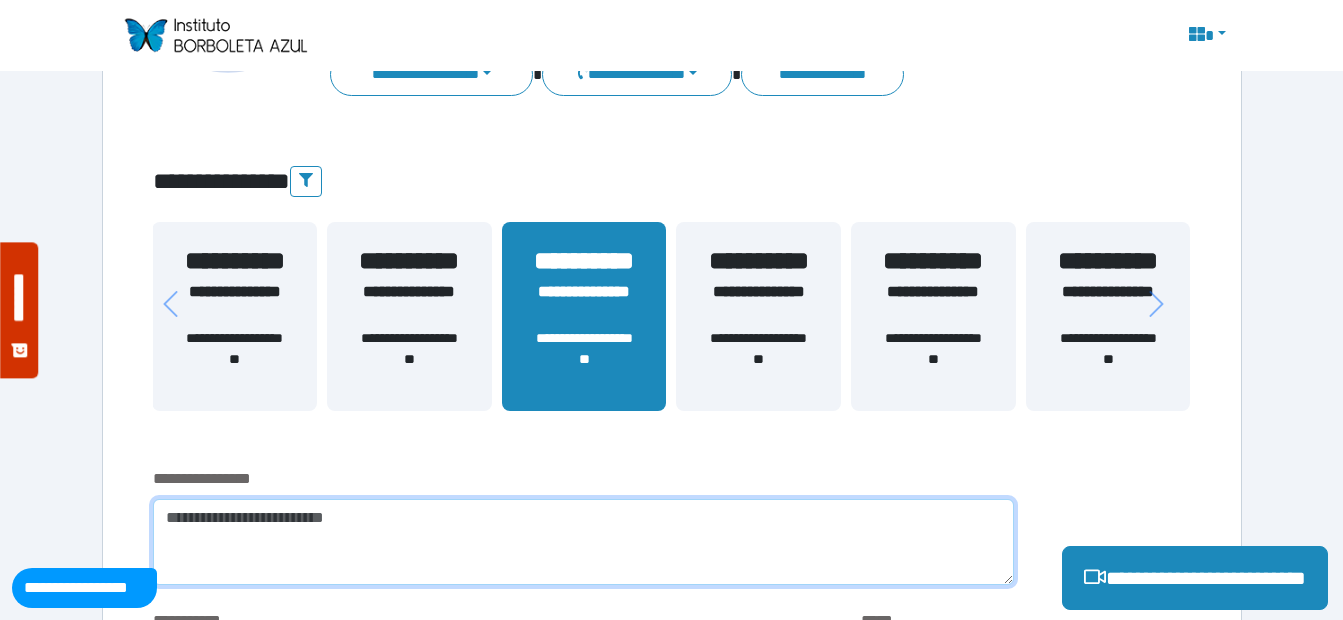 click on "**********" at bounding box center (758, 304) 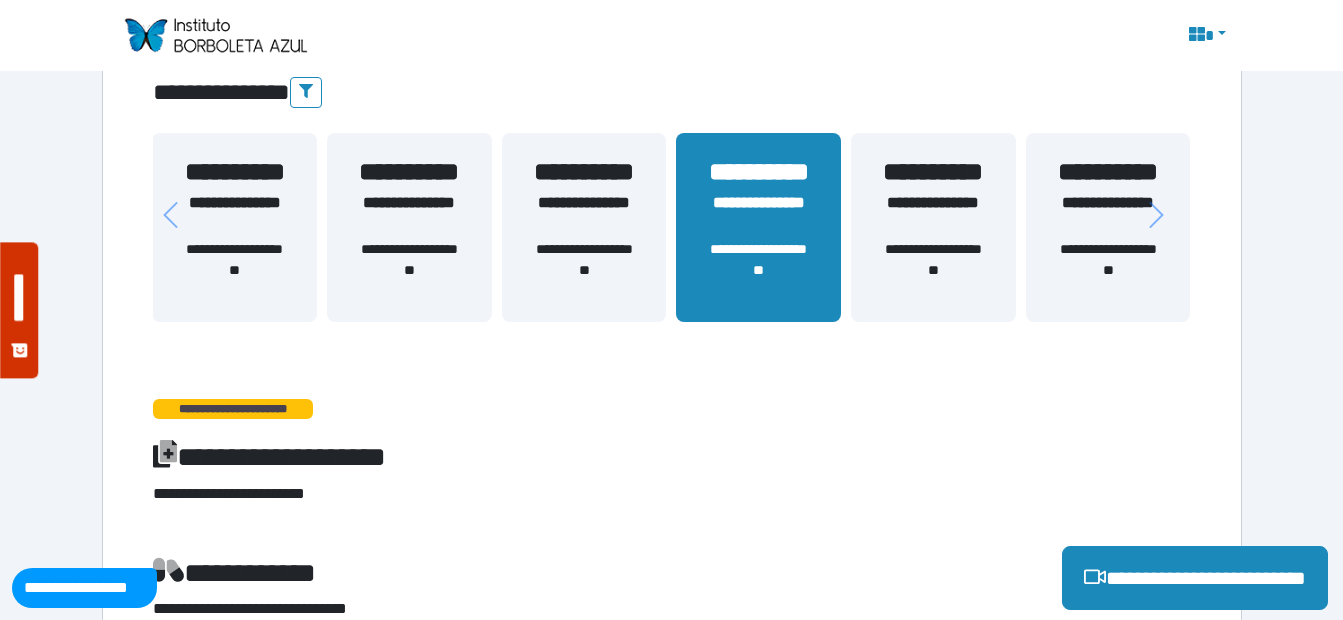 scroll, scrollTop: 589, scrollLeft: 0, axis: vertical 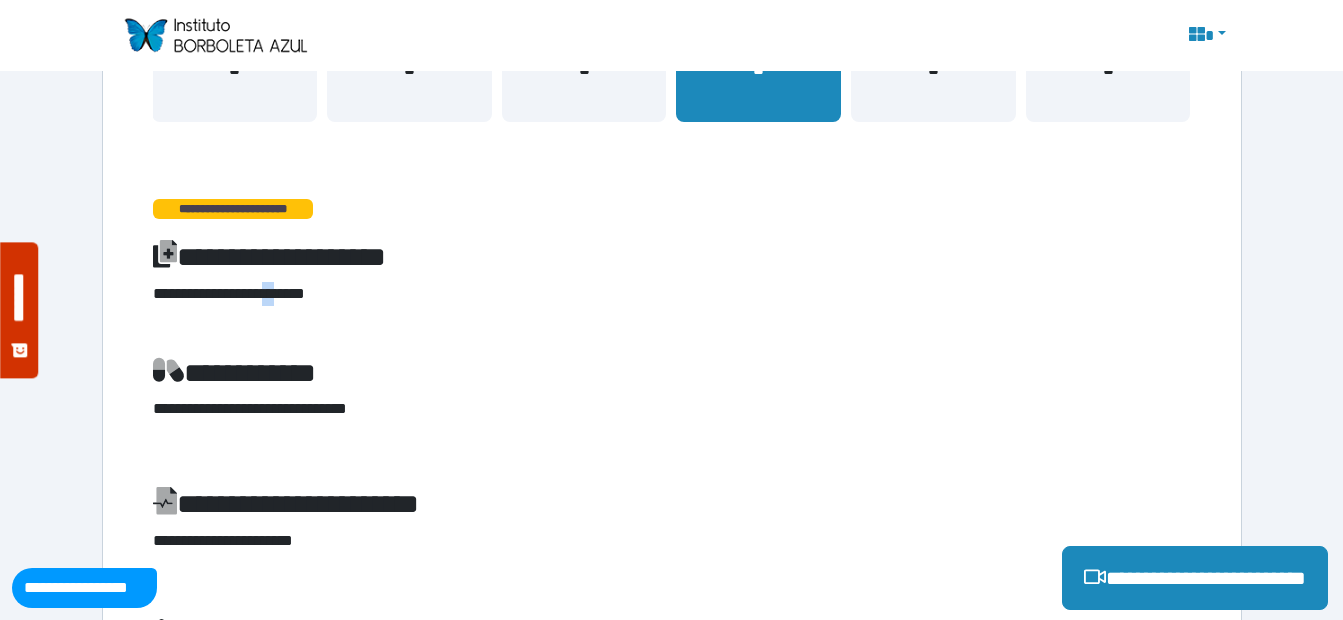drag, startPoint x: 314, startPoint y: 284, endPoint x: 343, endPoint y: 285, distance: 29.017237 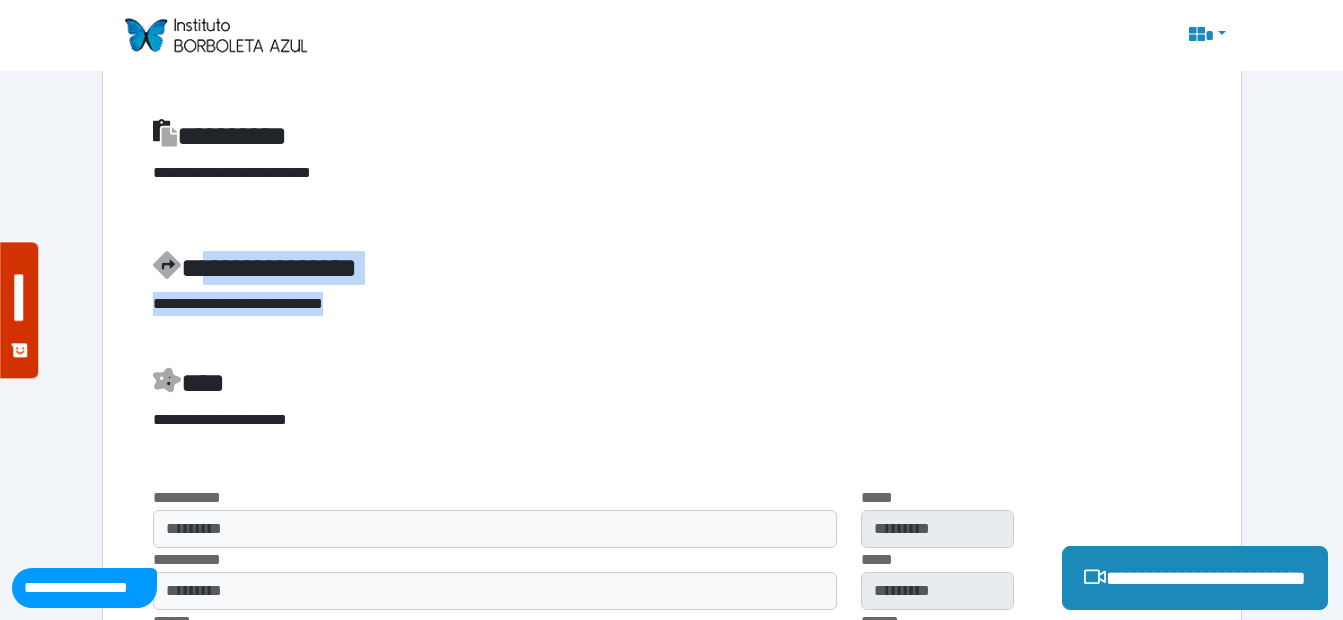 drag, startPoint x: 205, startPoint y: 273, endPoint x: 441, endPoint y: 289, distance: 236.54175 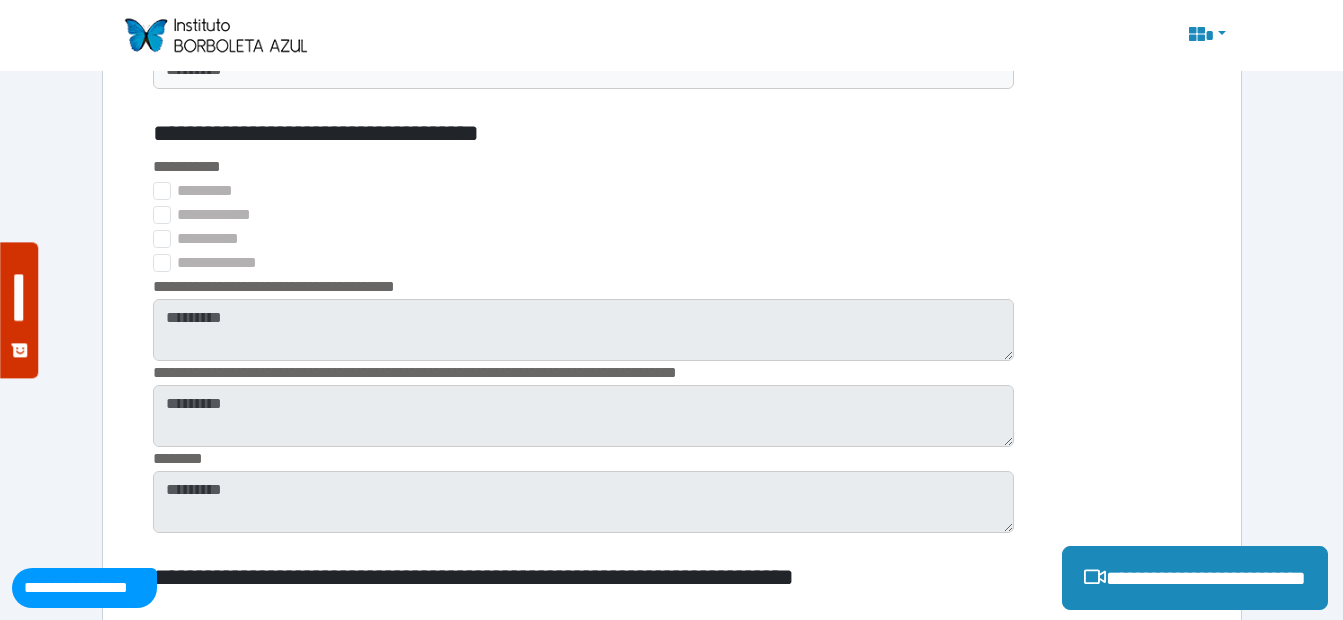 scroll, scrollTop: 2669, scrollLeft: 0, axis: vertical 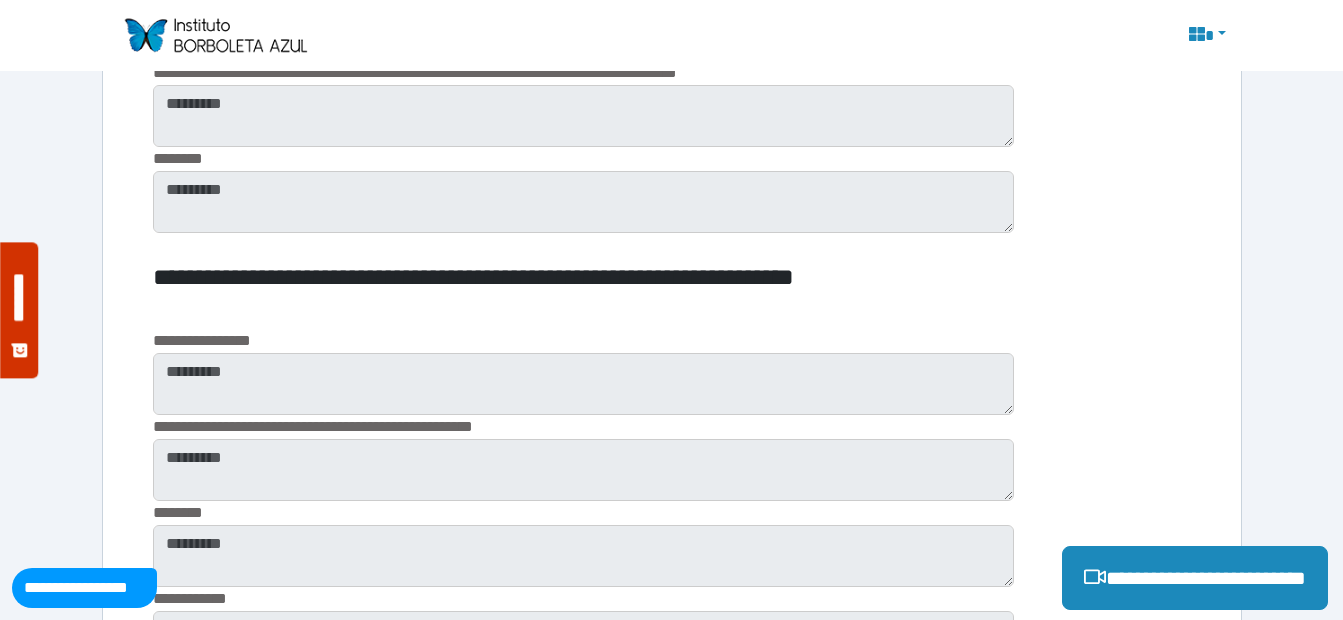 click on "**********" at bounding box center [583, 341] 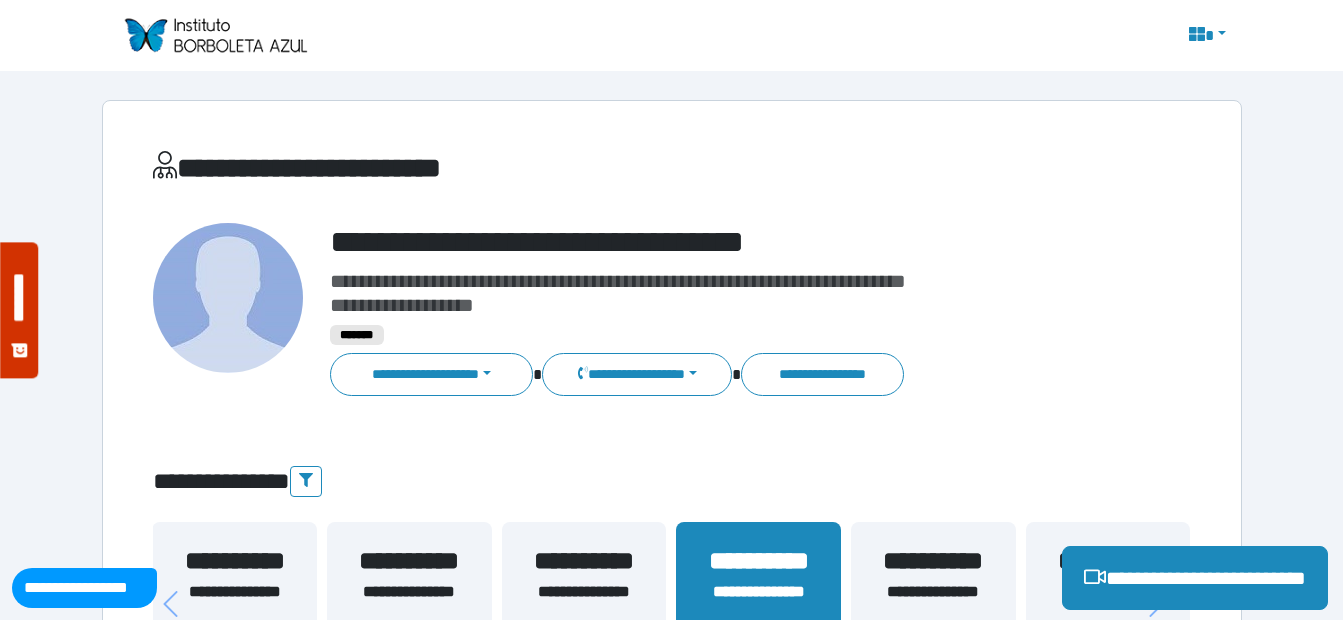 scroll, scrollTop: 300, scrollLeft: 0, axis: vertical 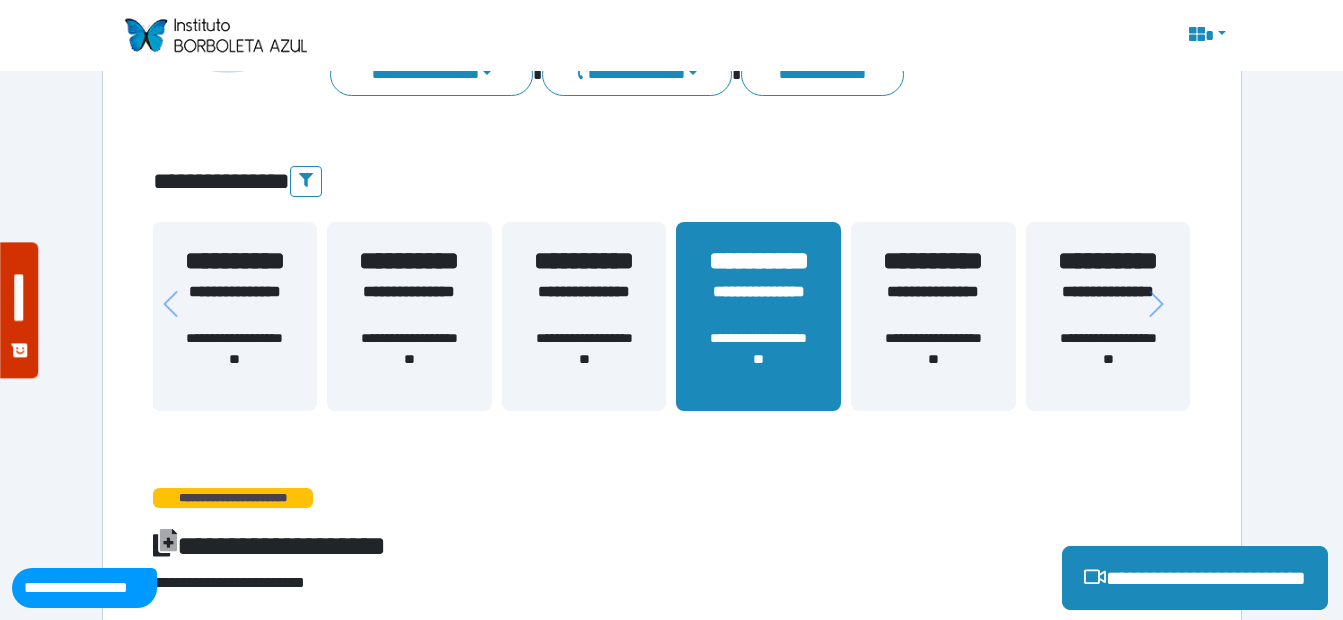 click on "**********" at bounding box center [234, 316] 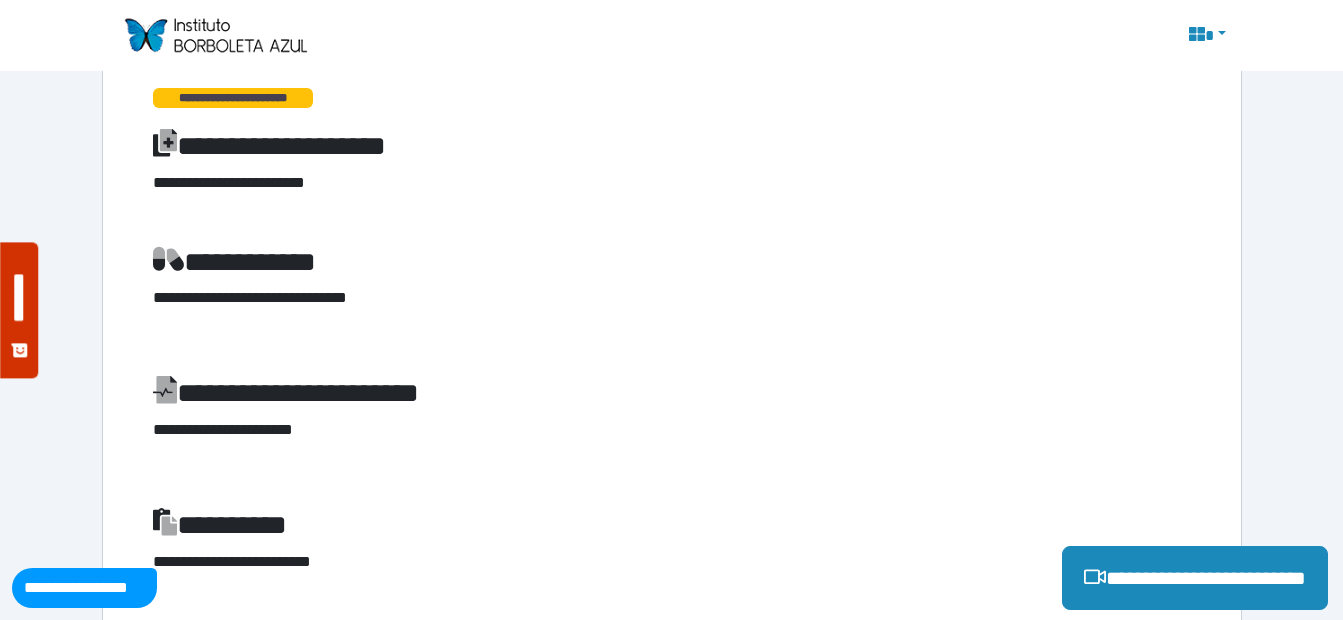 scroll, scrollTop: 500, scrollLeft: 0, axis: vertical 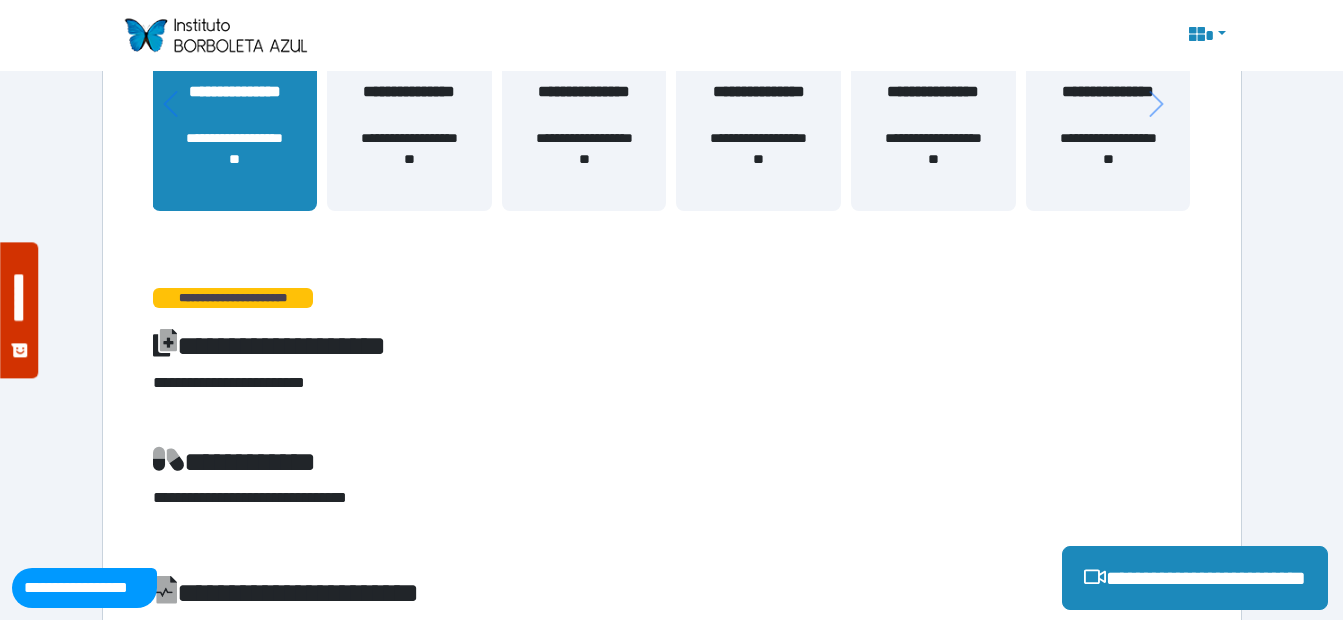 click on "**********" at bounding box center (234, 116) 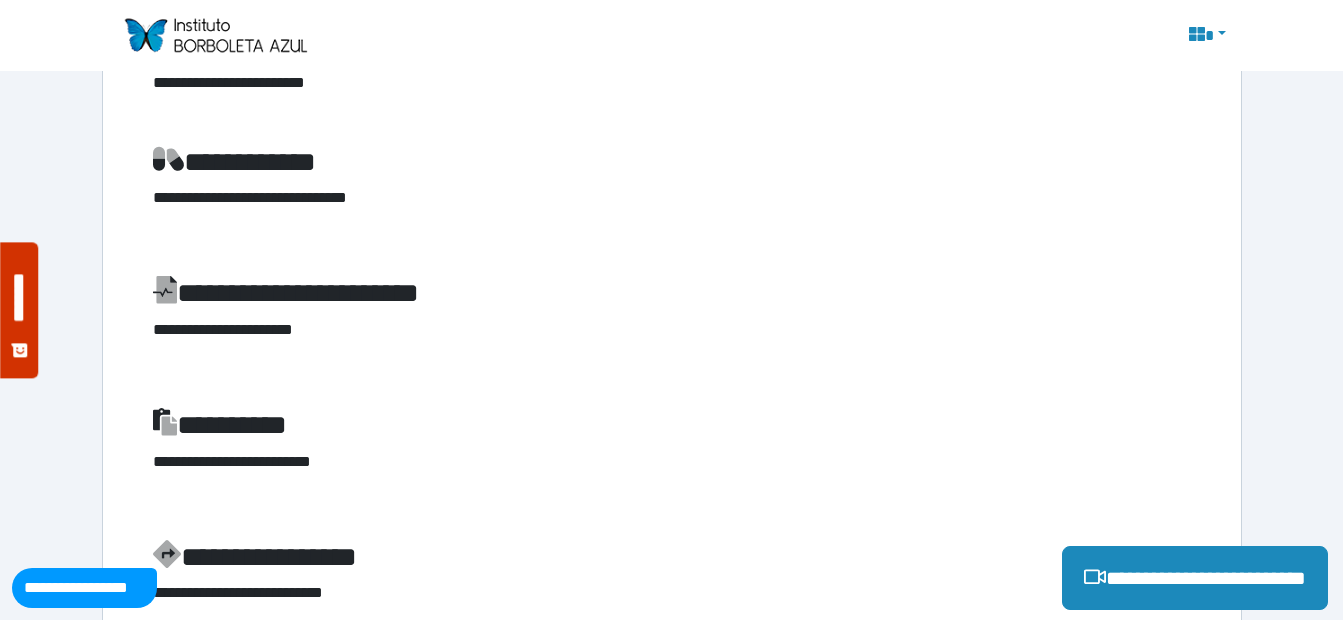 scroll, scrollTop: 600, scrollLeft: 0, axis: vertical 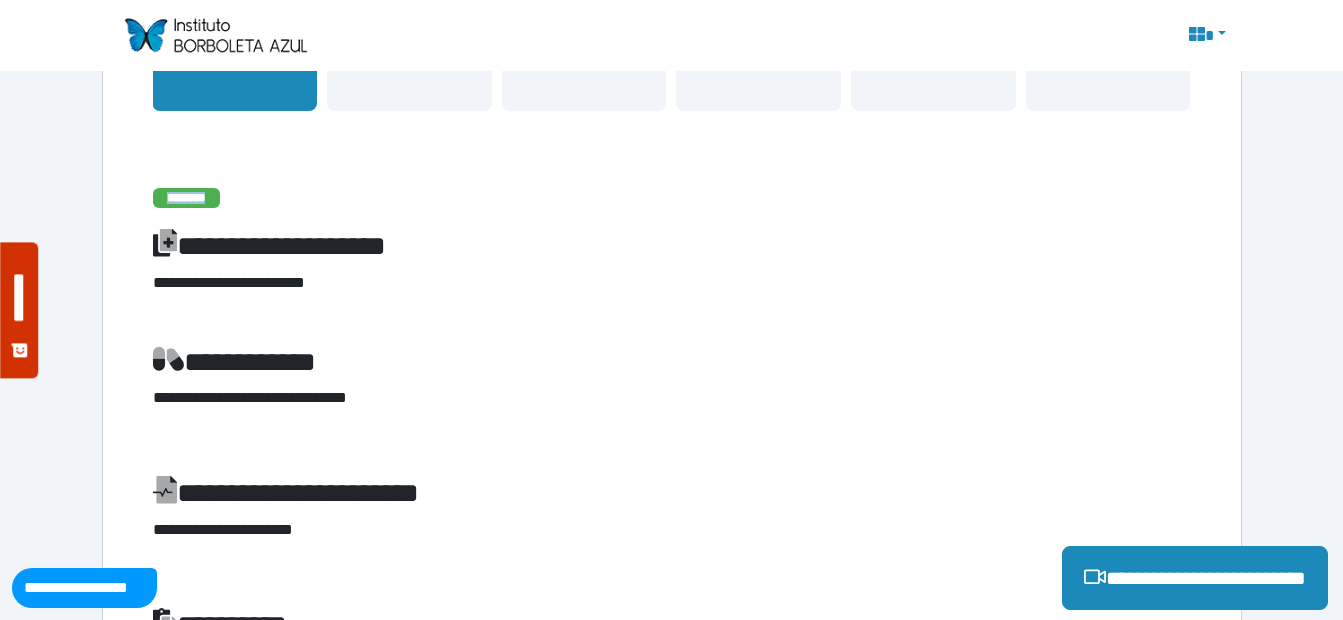 drag, startPoint x: 231, startPoint y: 202, endPoint x: 136, endPoint y: 195, distance: 95.257545 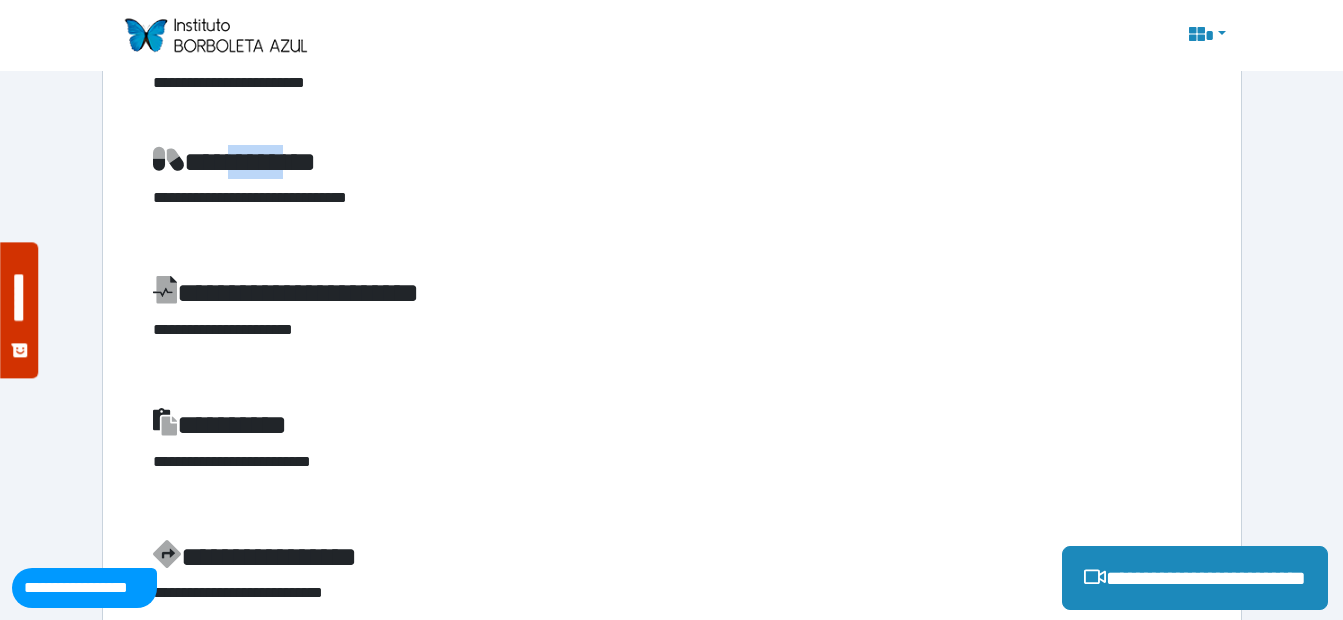 drag, startPoint x: 233, startPoint y: 168, endPoint x: 315, endPoint y: 168, distance: 82 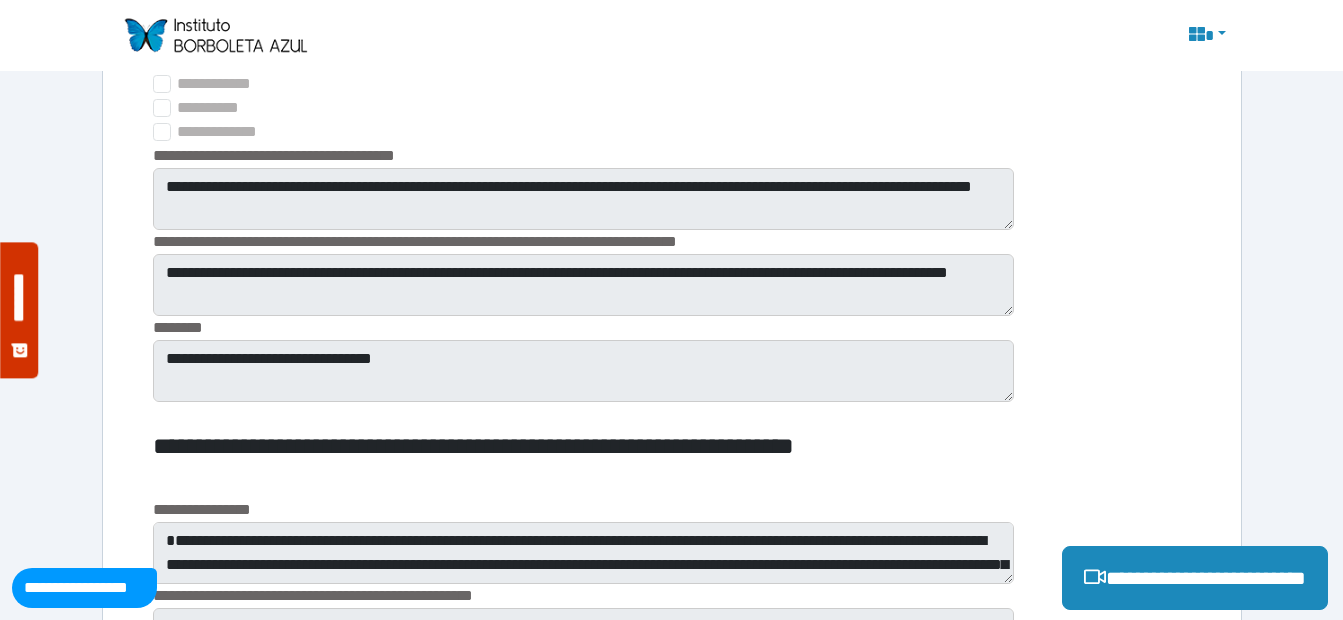 scroll, scrollTop: 2600, scrollLeft: 0, axis: vertical 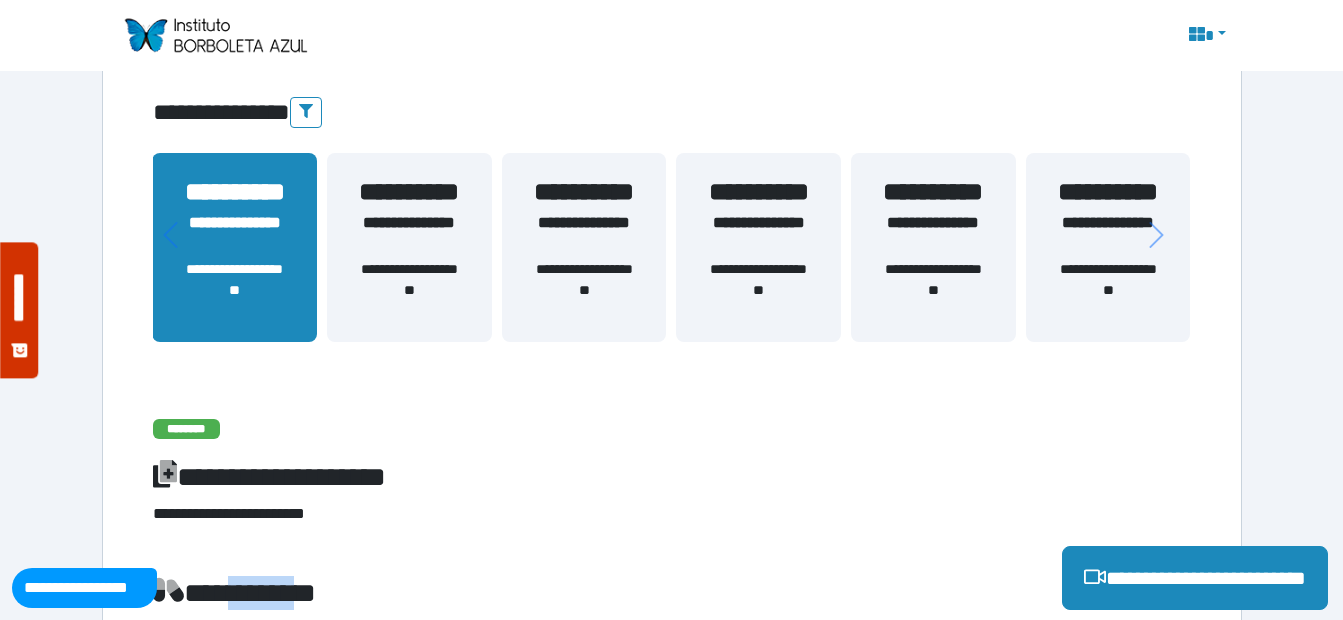 click on "**********" at bounding box center (409, 290) 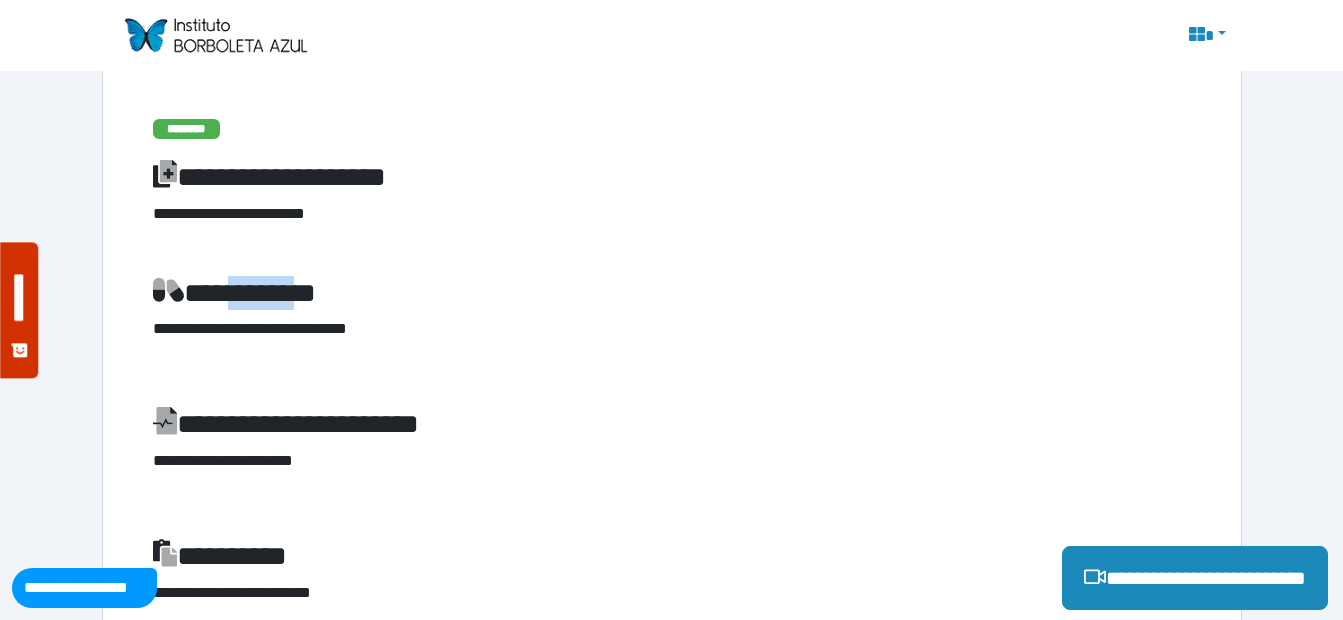 scroll, scrollTop: 369, scrollLeft: 0, axis: vertical 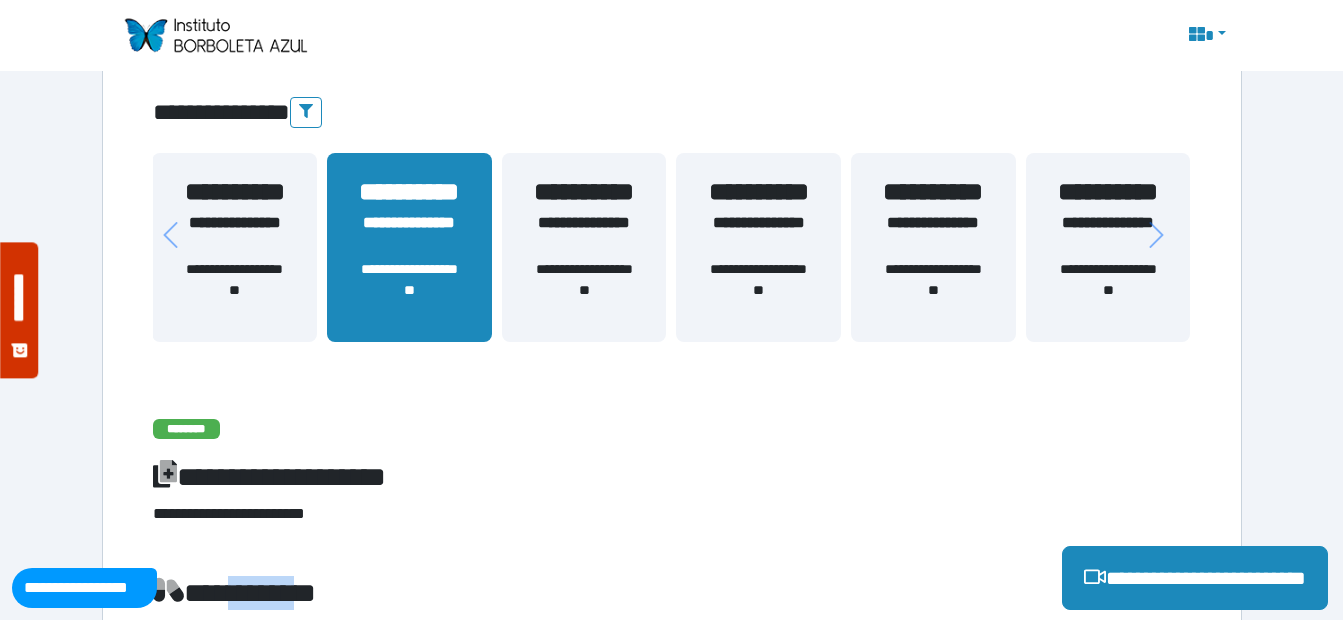 click on "**********" at bounding box center [584, 290] 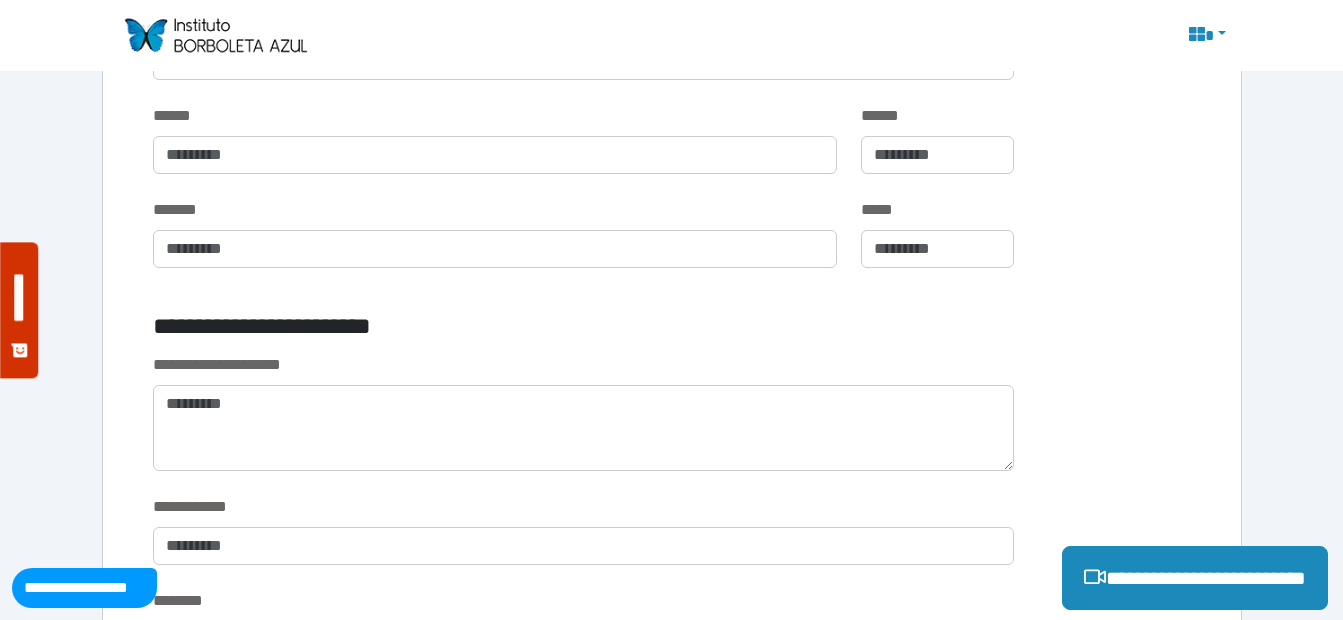 scroll, scrollTop: 799, scrollLeft: 0, axis: vertical 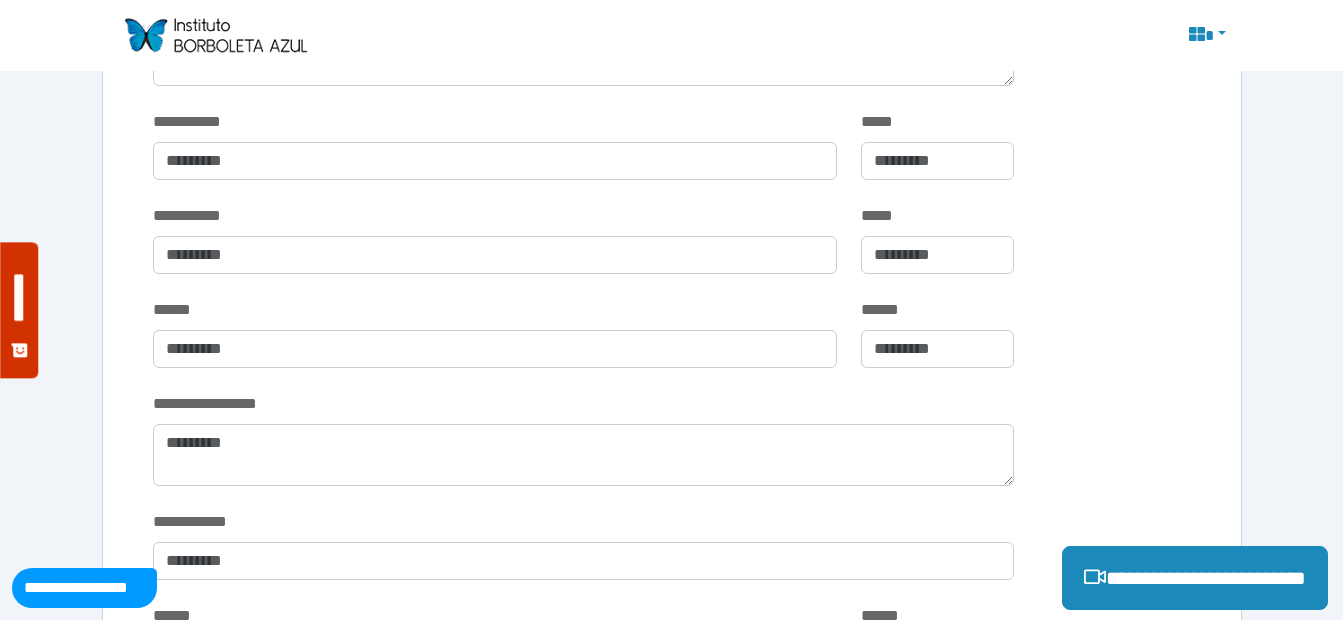 click on "**********" at bounding box center [672, 251] 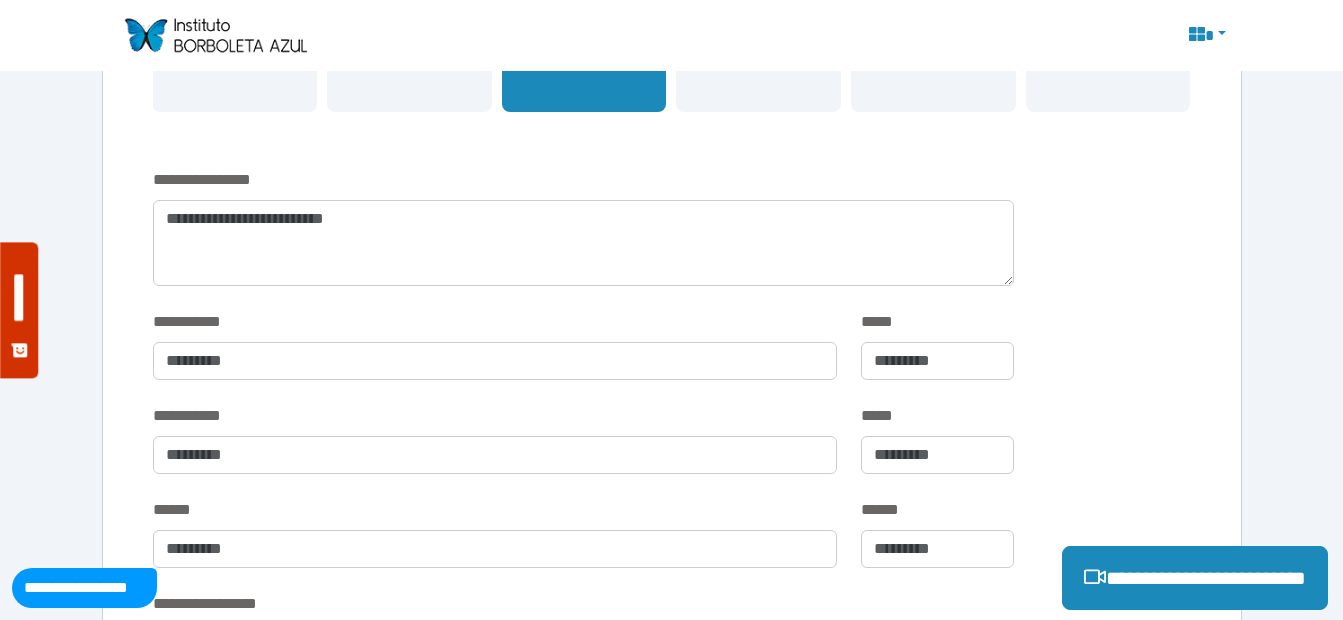 scroll, scrollTop: 399, scrollLeft: 0, axis: vertical 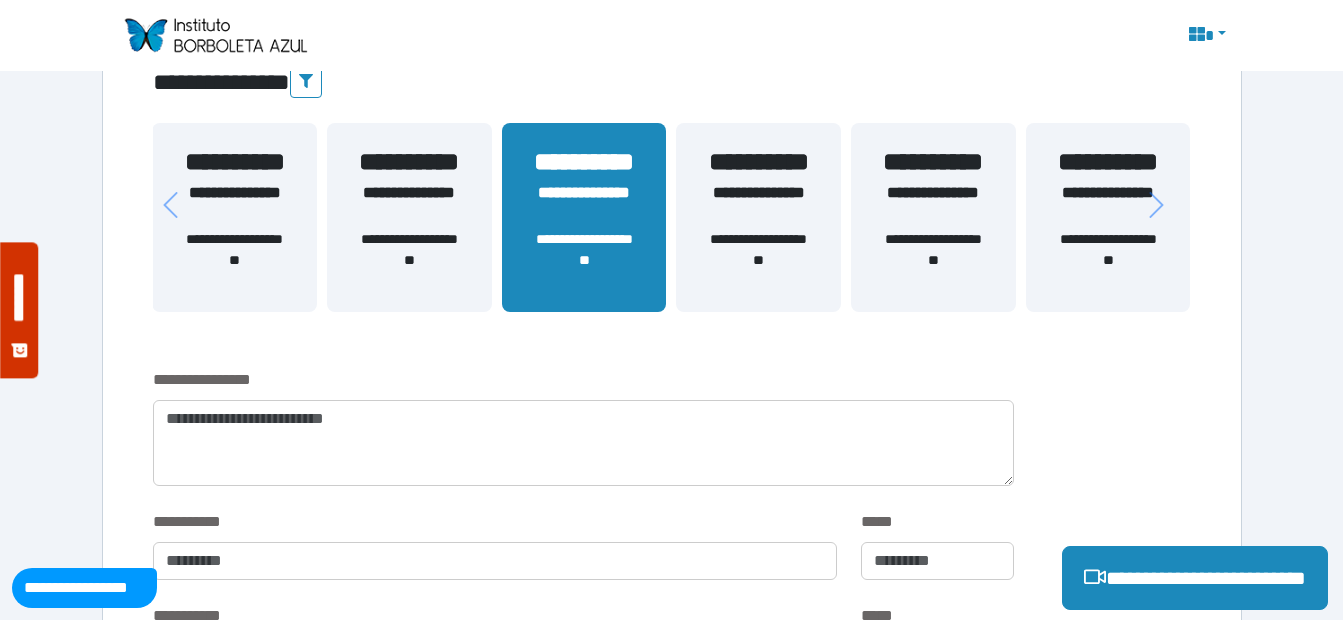 click on "**********" at bounding box center [409, 205] 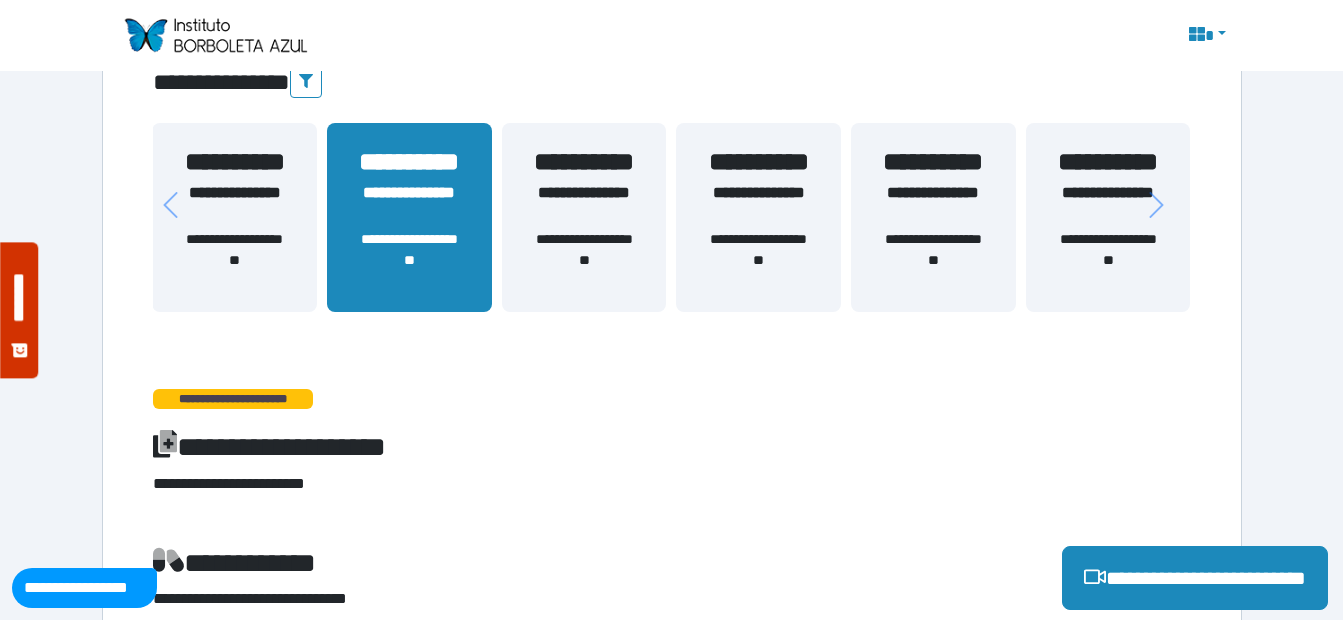 click on "**********" at bounding box center (584, 205) 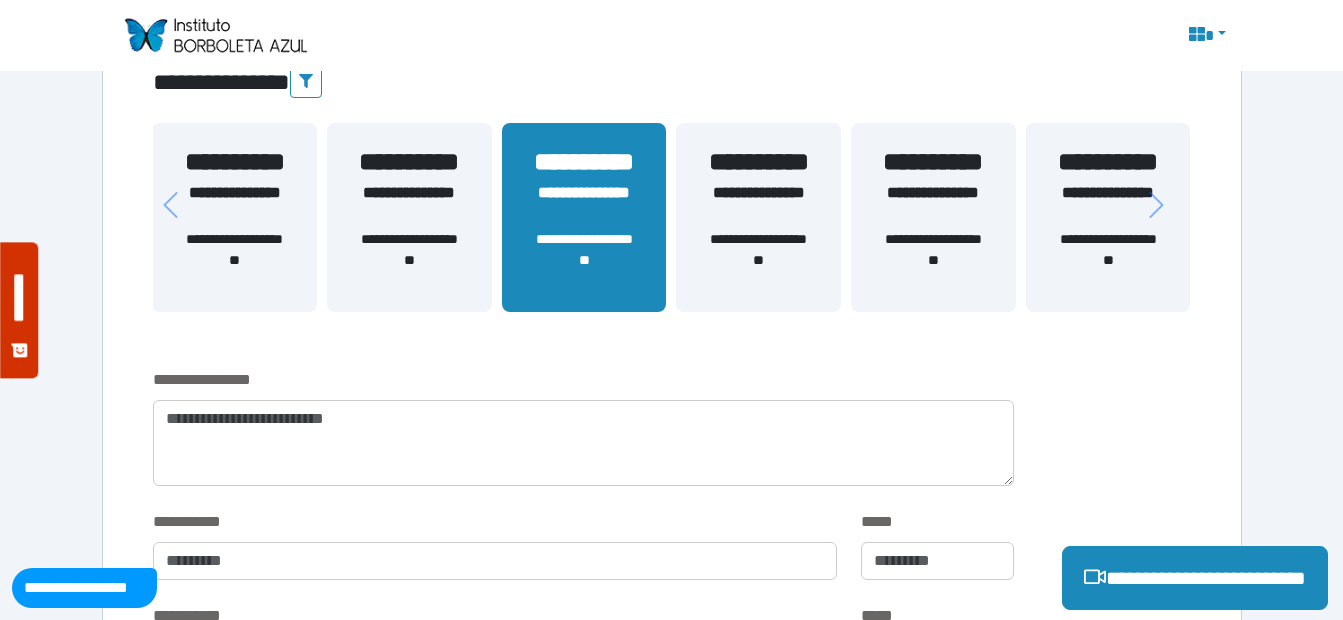 click on "**********" at bounding box center [409, 217] 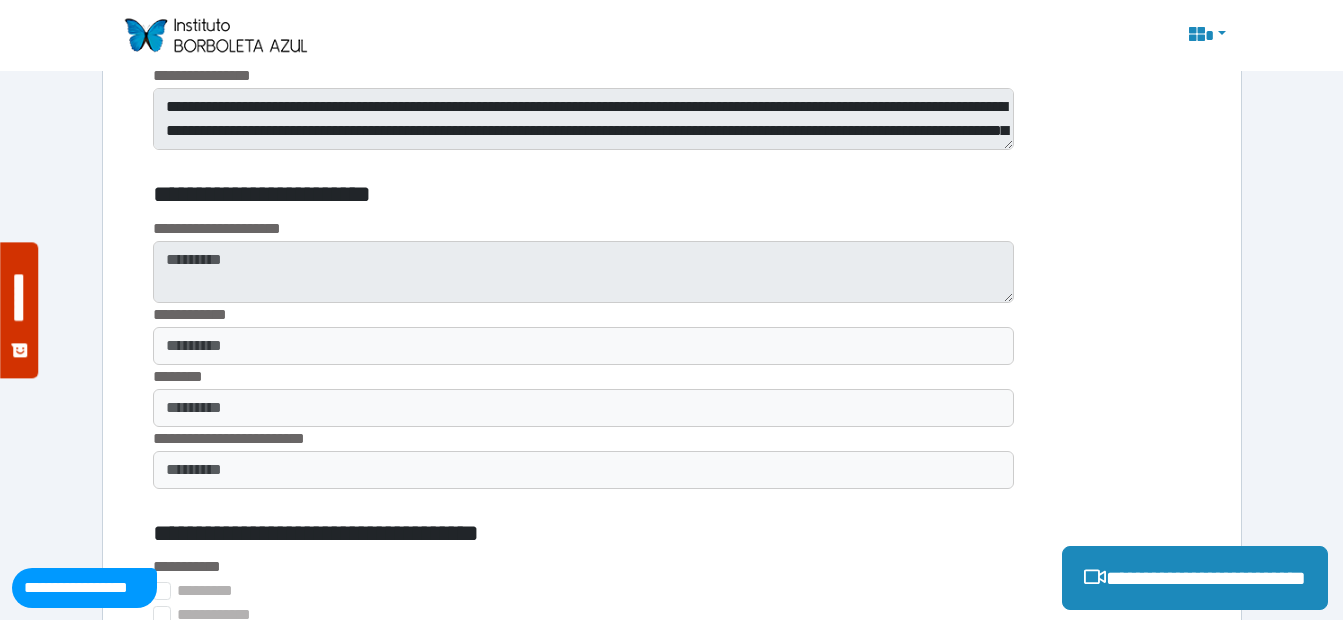 scroll, scrollTop: 1769, scrollLeft: 0, axis: vertical 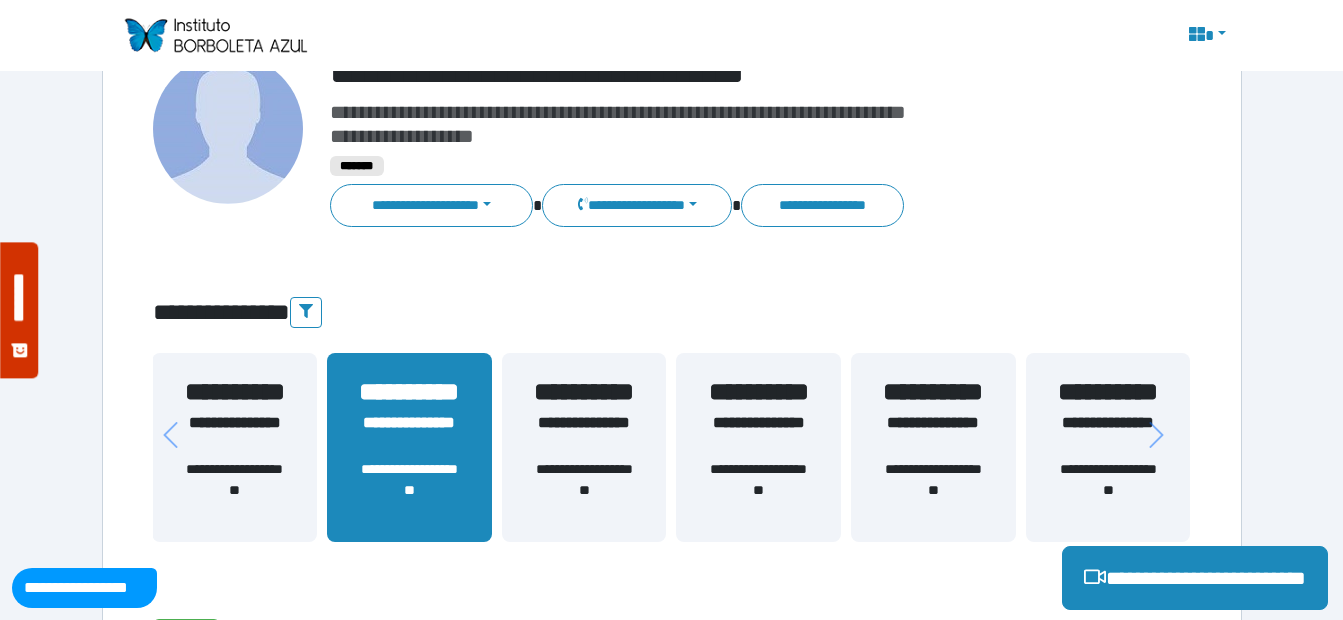 click on "**********" at bounding box center (584, 392) 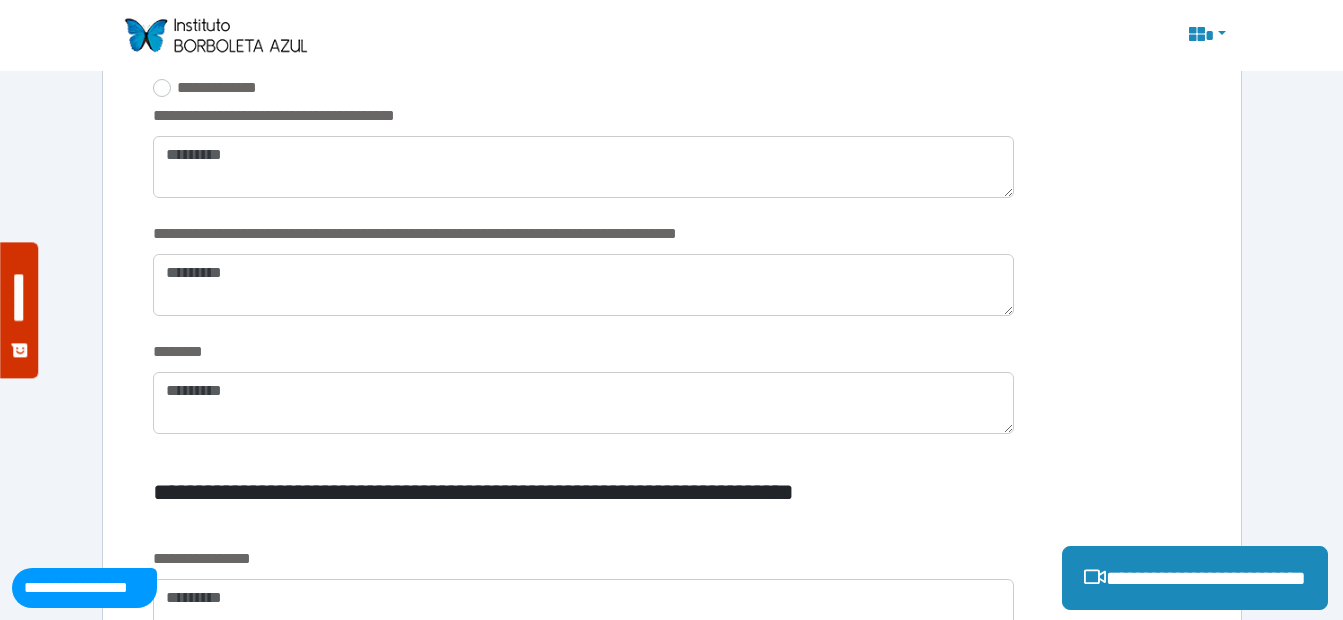 scroll, scrollTop: 2069, scrollLeft: 0, axis: vertical 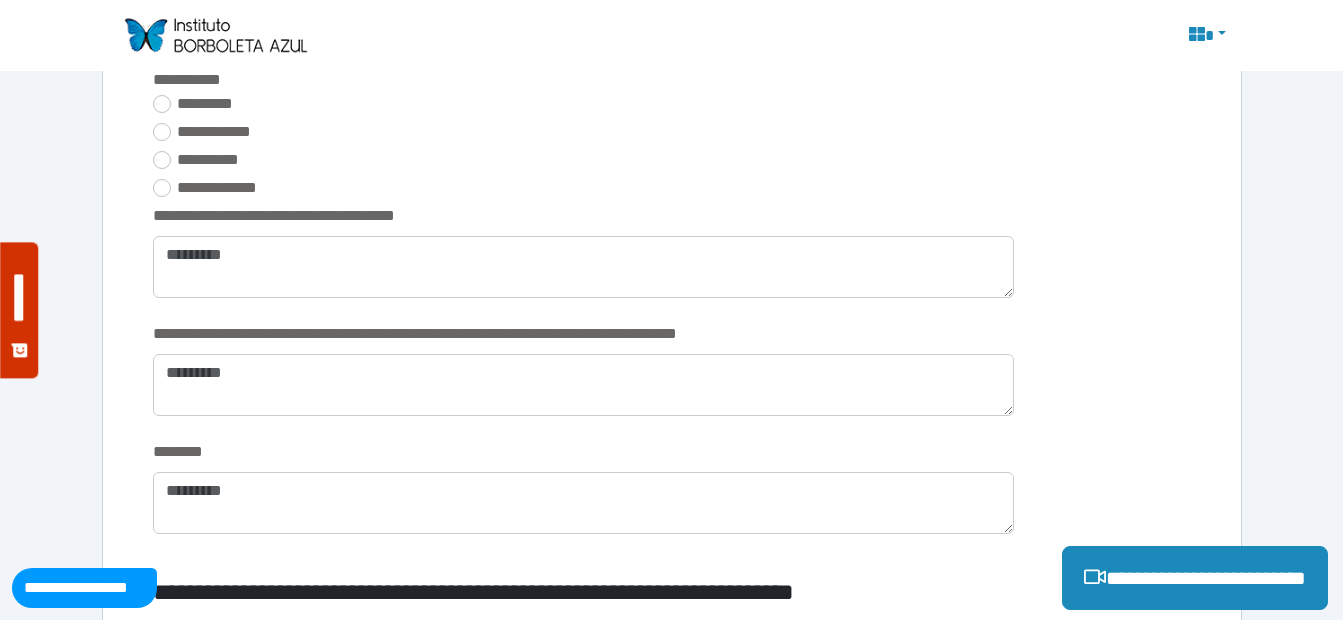 click on "**********" at bounding box center (583, 216) 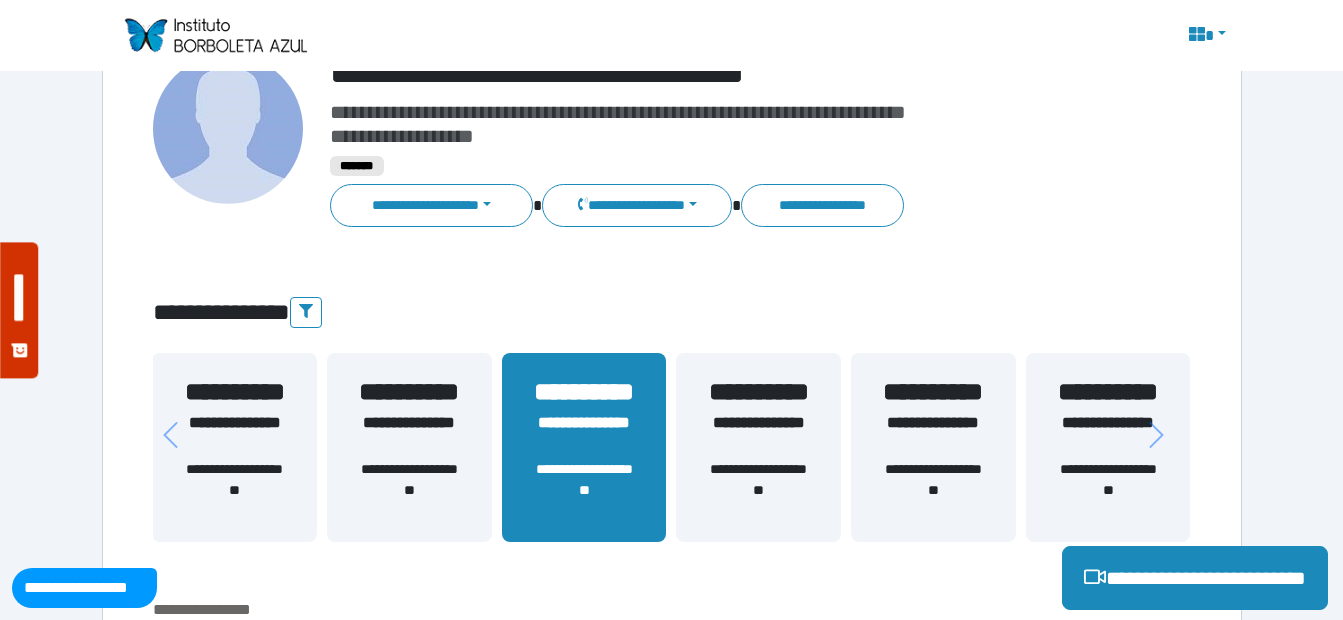 click on "**********" at bounding box center [409, 435] 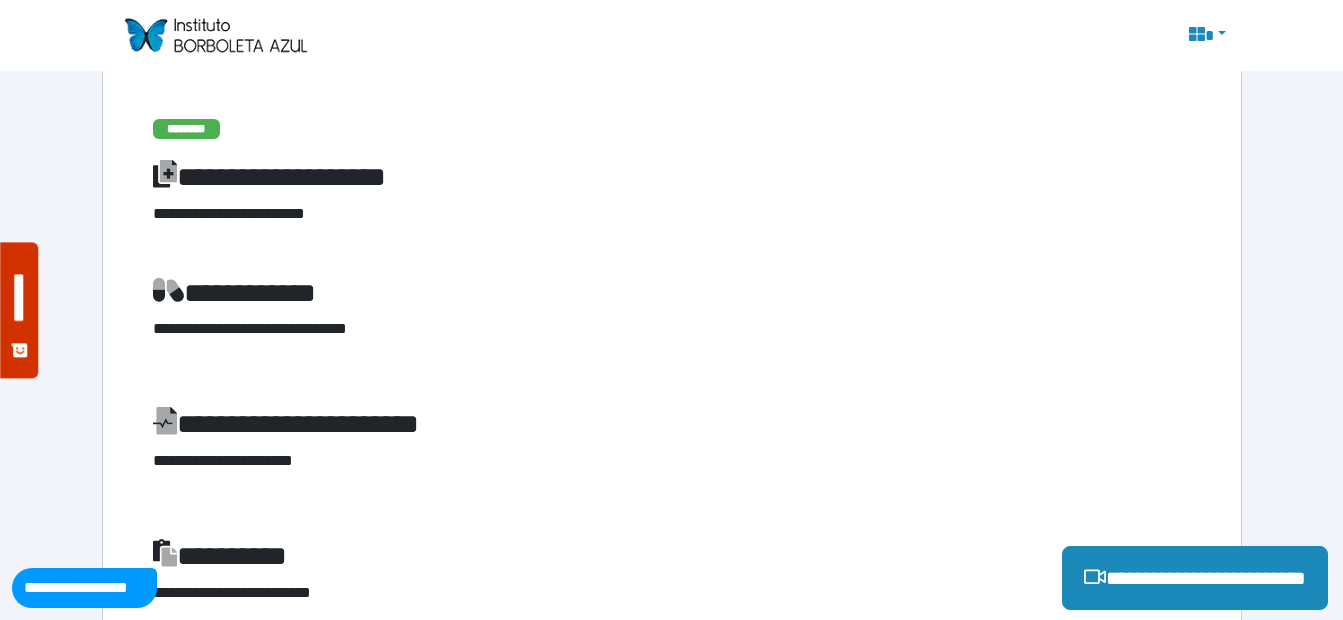 scroll, scrollTop: 469, scrollLeft: 0, axis: vertical 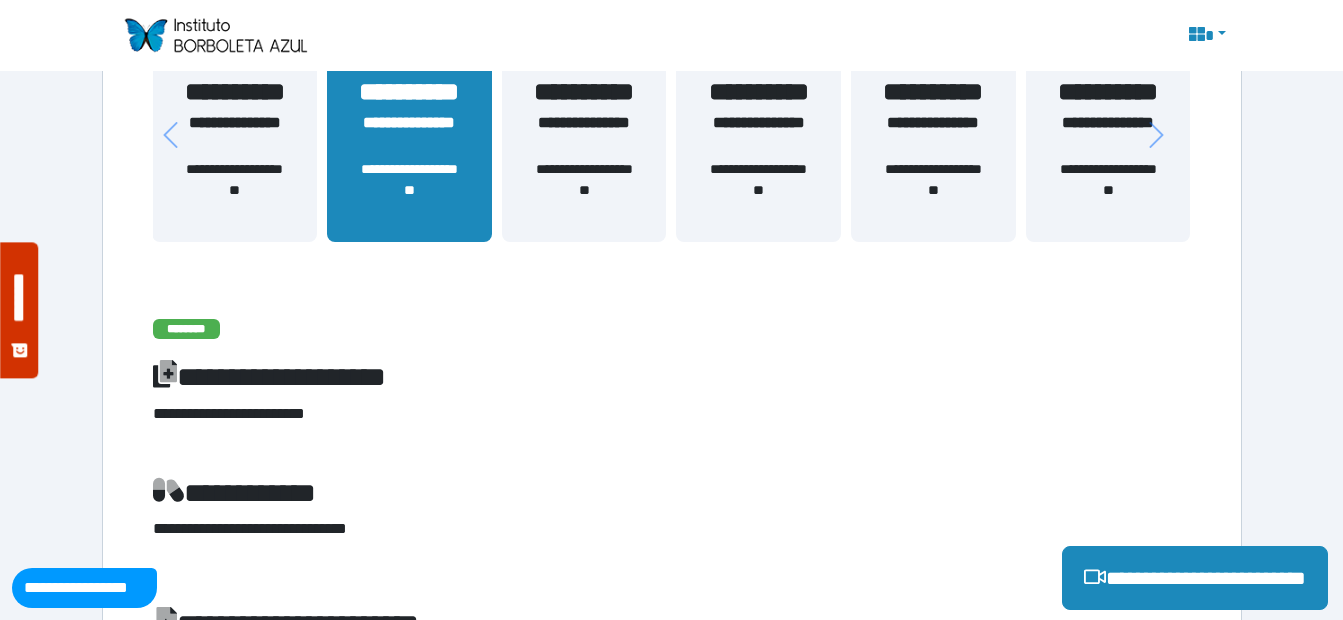 click on "********" at bounding box center (186, 329) 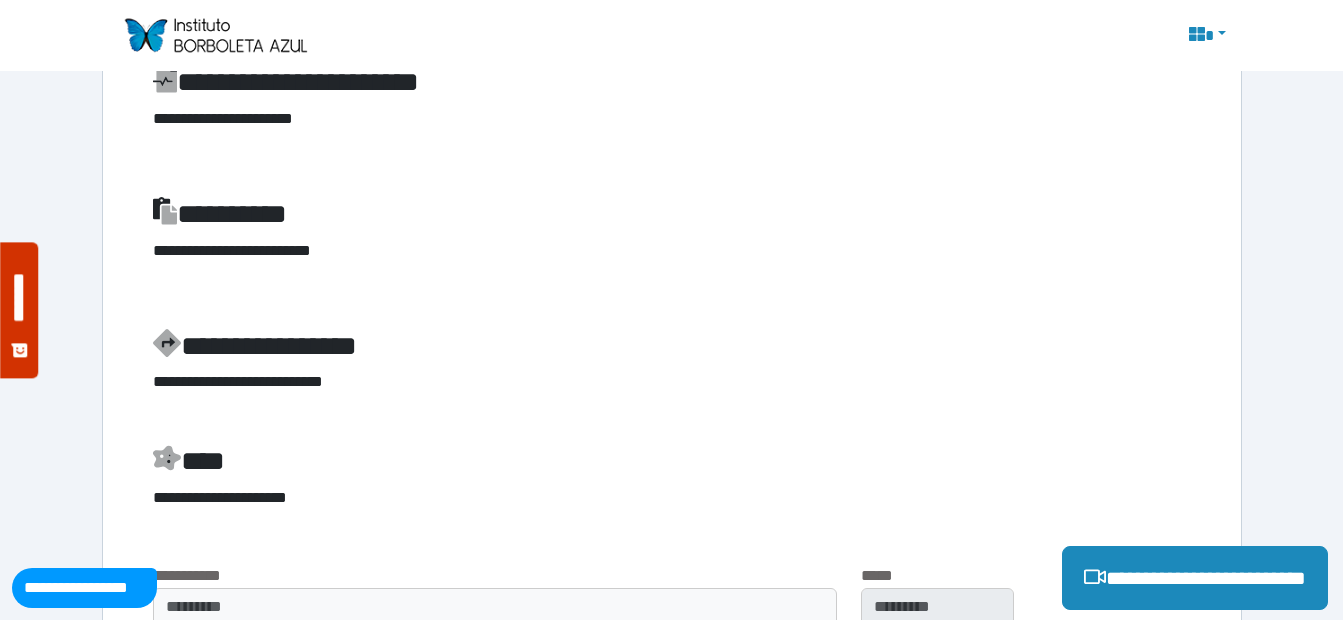 click on "**********" at bounding box center (672, 346) 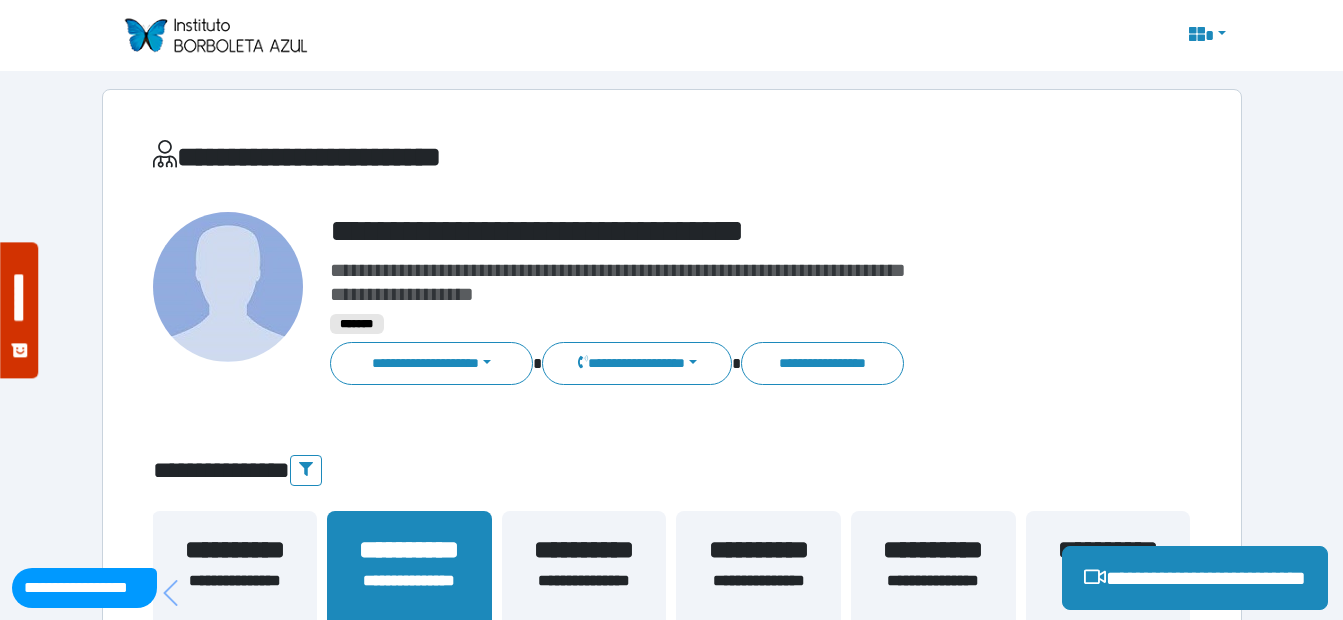 scroll, scrollTop: 311, scrollLeft: 0, axis: vertical 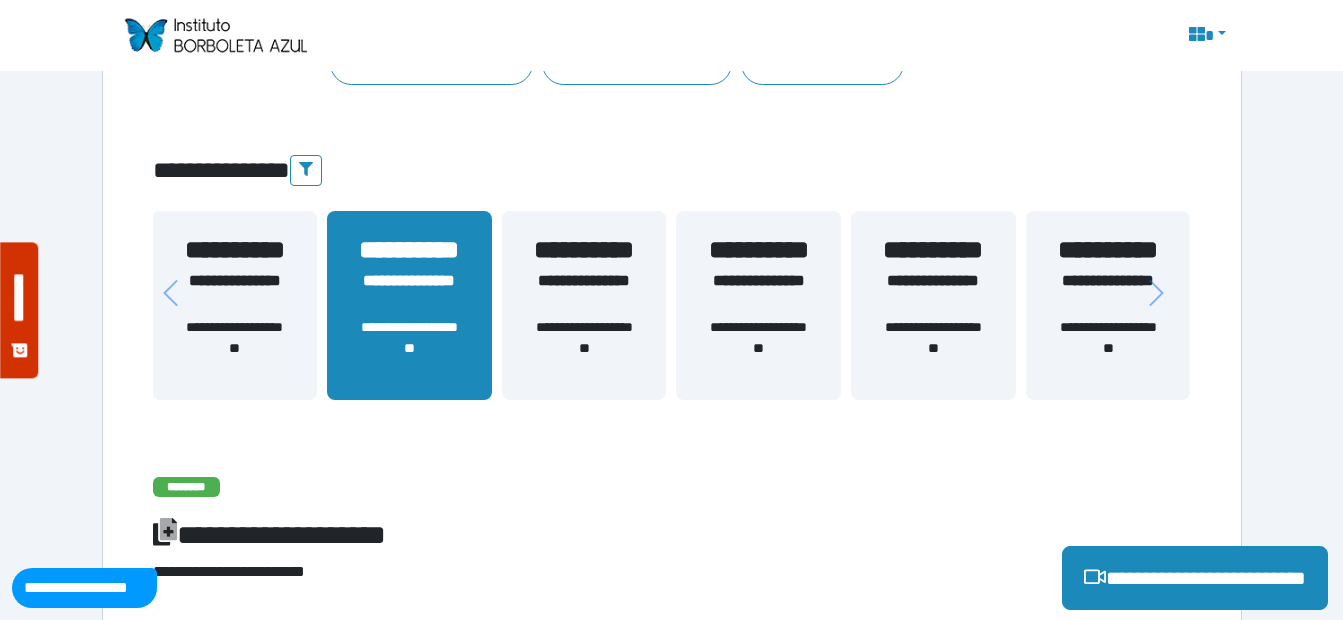 click on "**********" at bounding box center [758, 293] 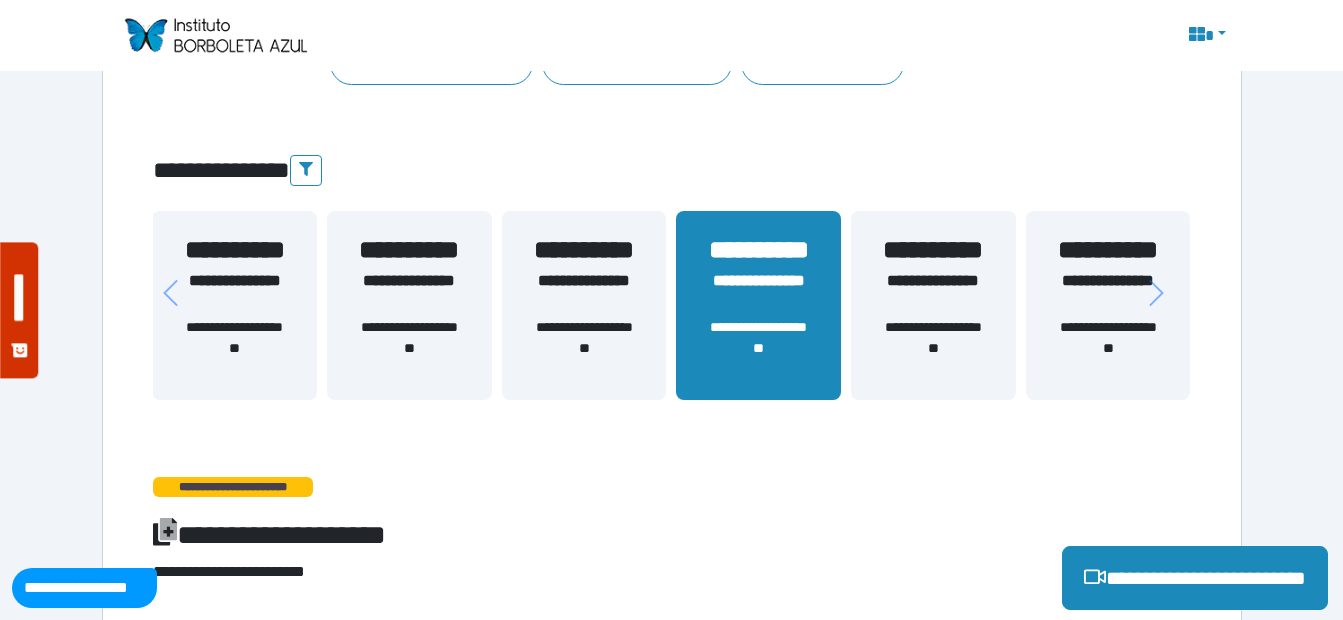 scroll, scrollTop: 511, scrollLeft: 0, axis: vertical 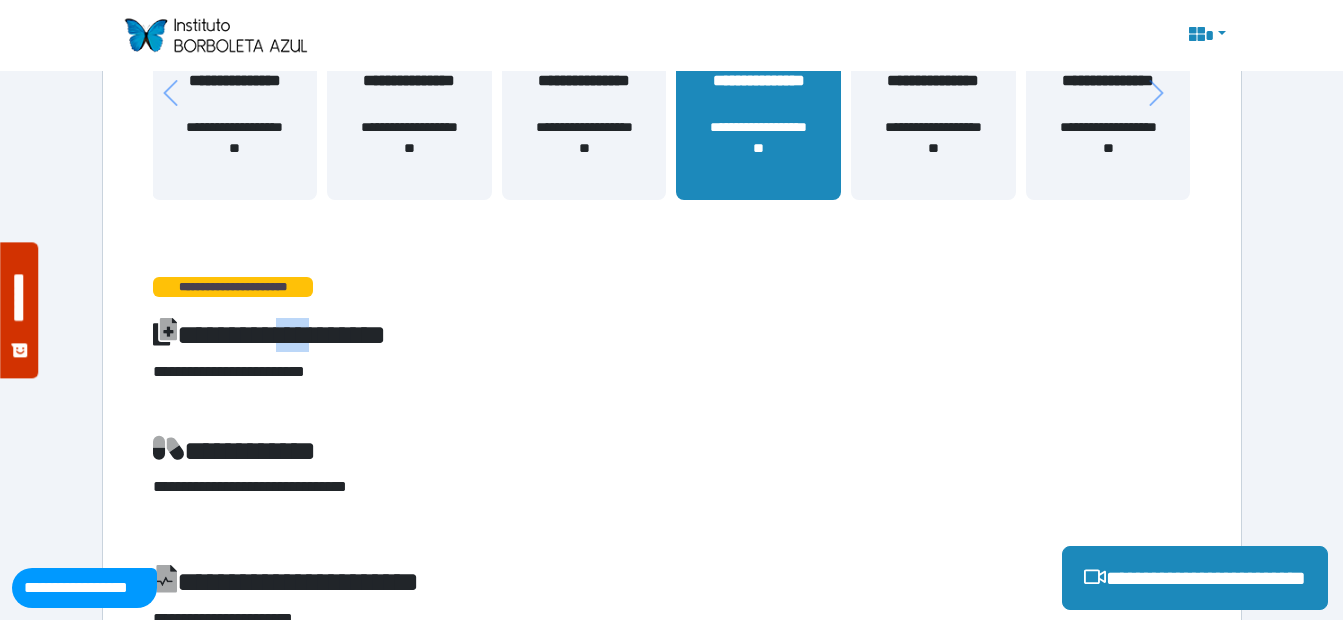 drag, startPoint x: 326, startPoint y: 310, endPoint x: 366, endPoint y: 304, distance: 40.4475 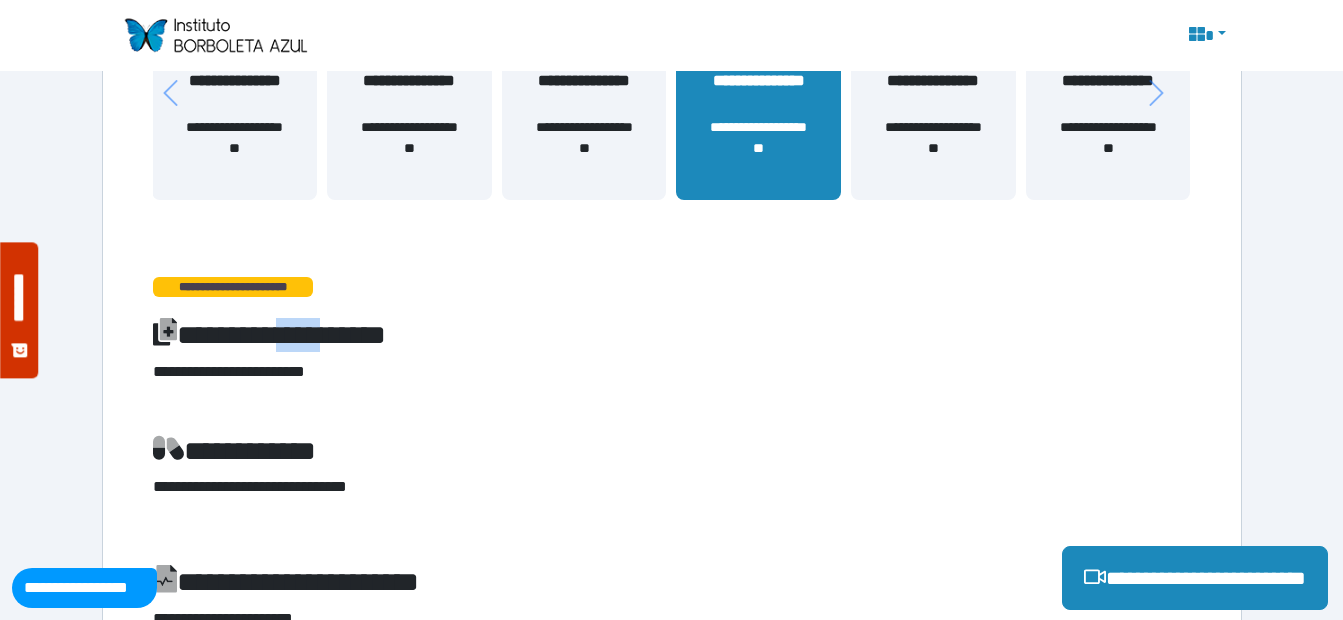 drag, startPoint x: 366, startPoint y: 304, endPoint x: 596, endPoint y: 128, distance: 289.61353 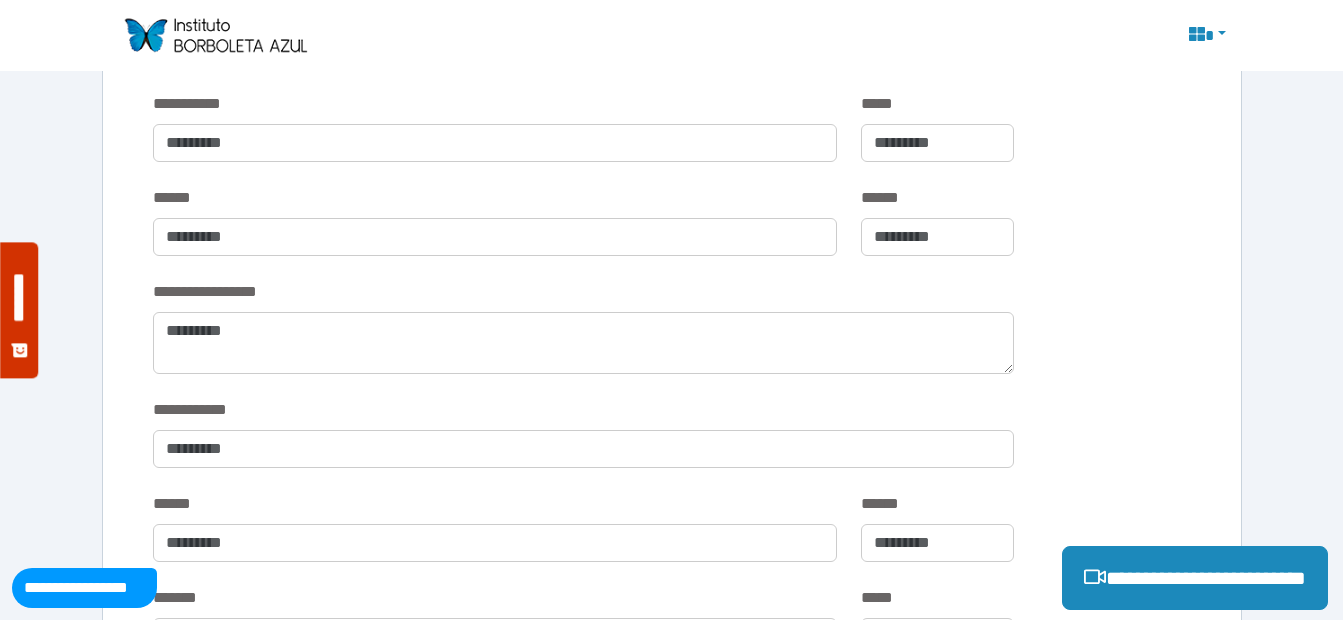 scroll, scrollTop: 411, scrollLeft: 0, axis: vertical 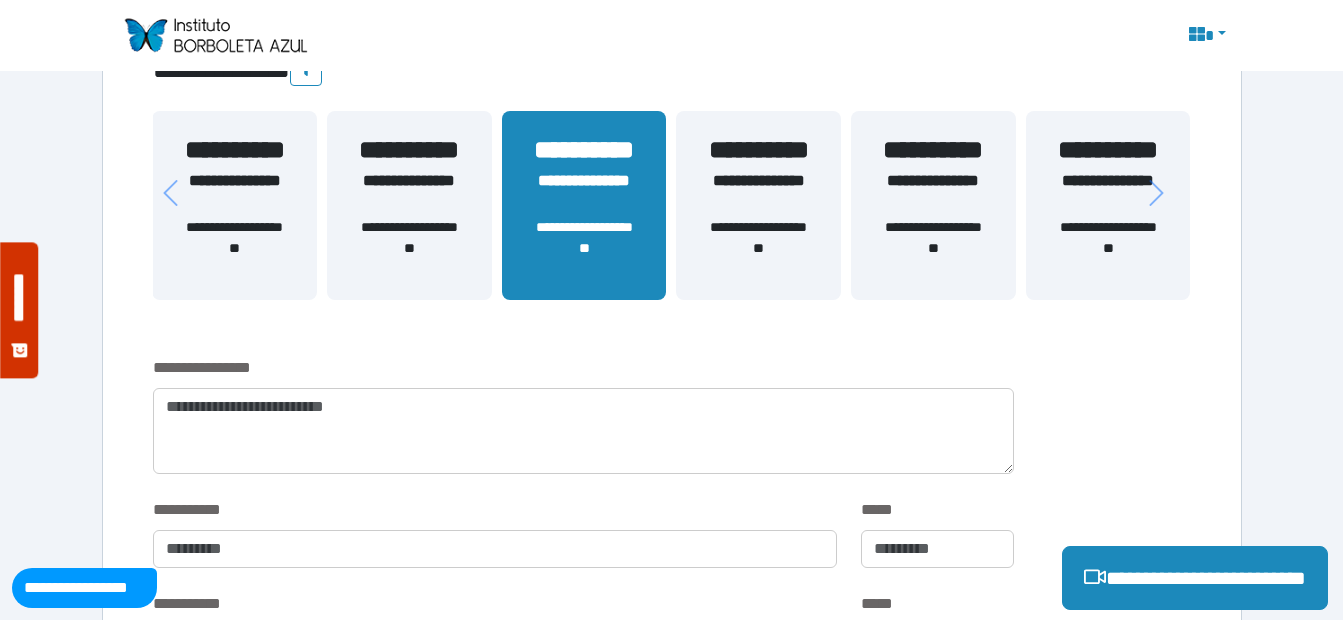click on "**********" at bounding box center [758, 205] 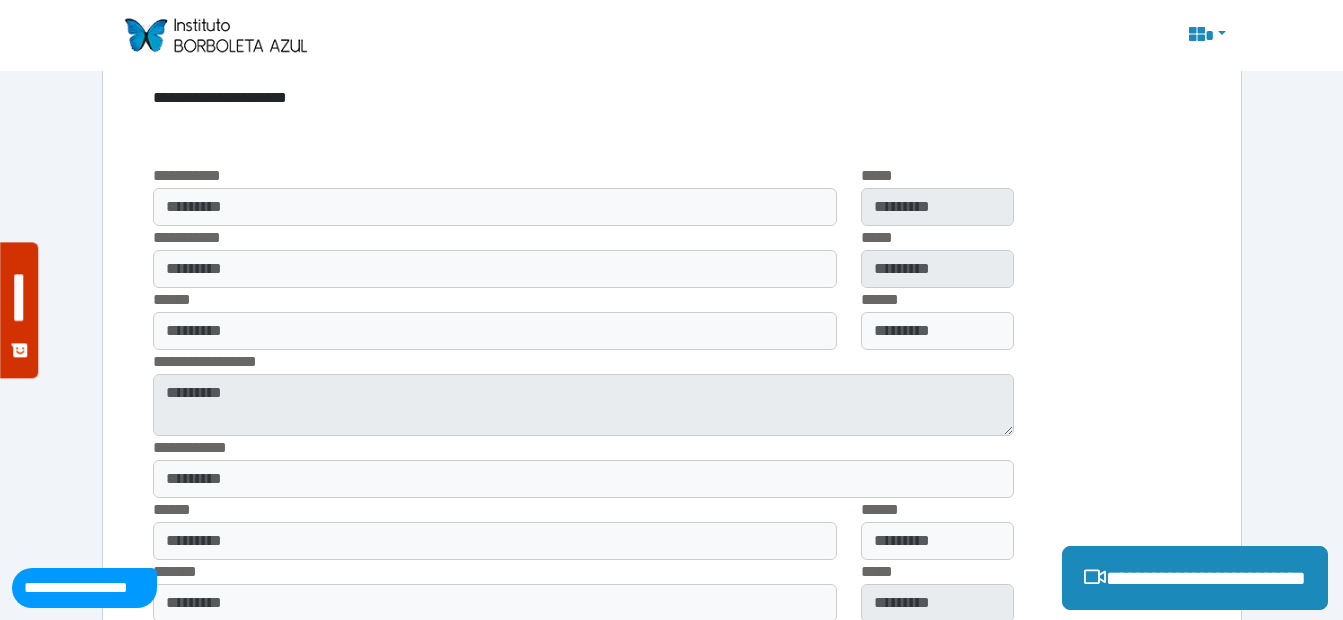 scroll, scrollTop: 1711, scrollLeft: 0, axis: vertical 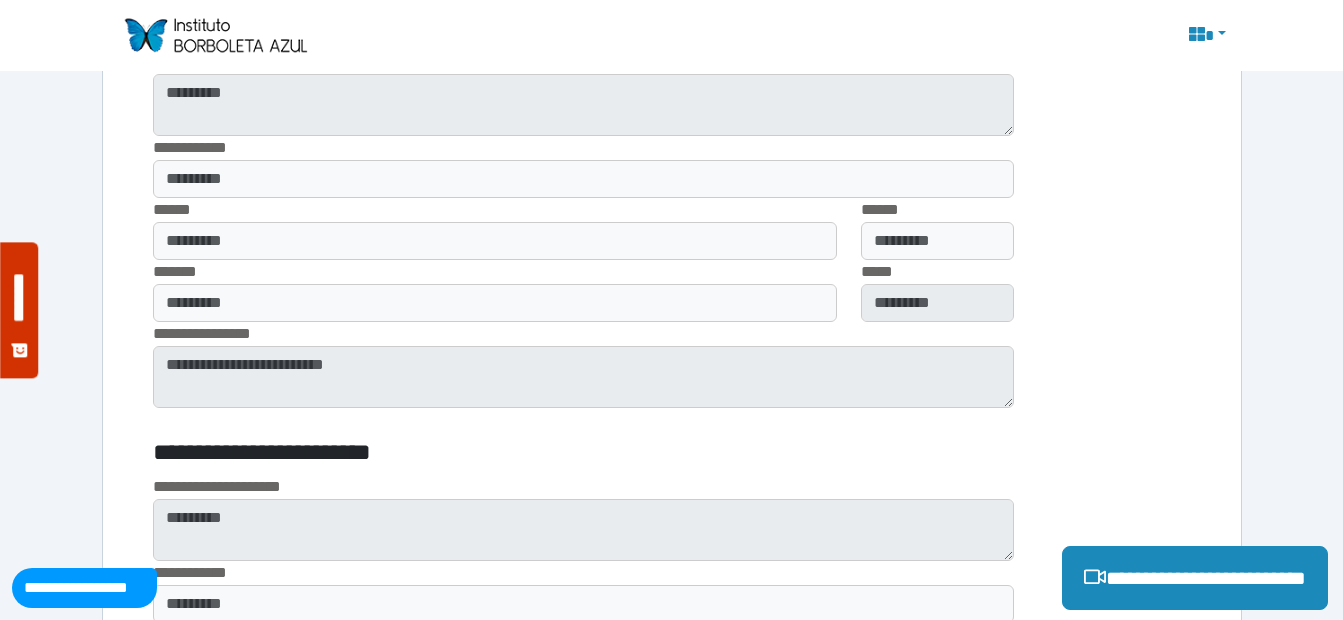 click on "*****" at bounding box center (937, 291) 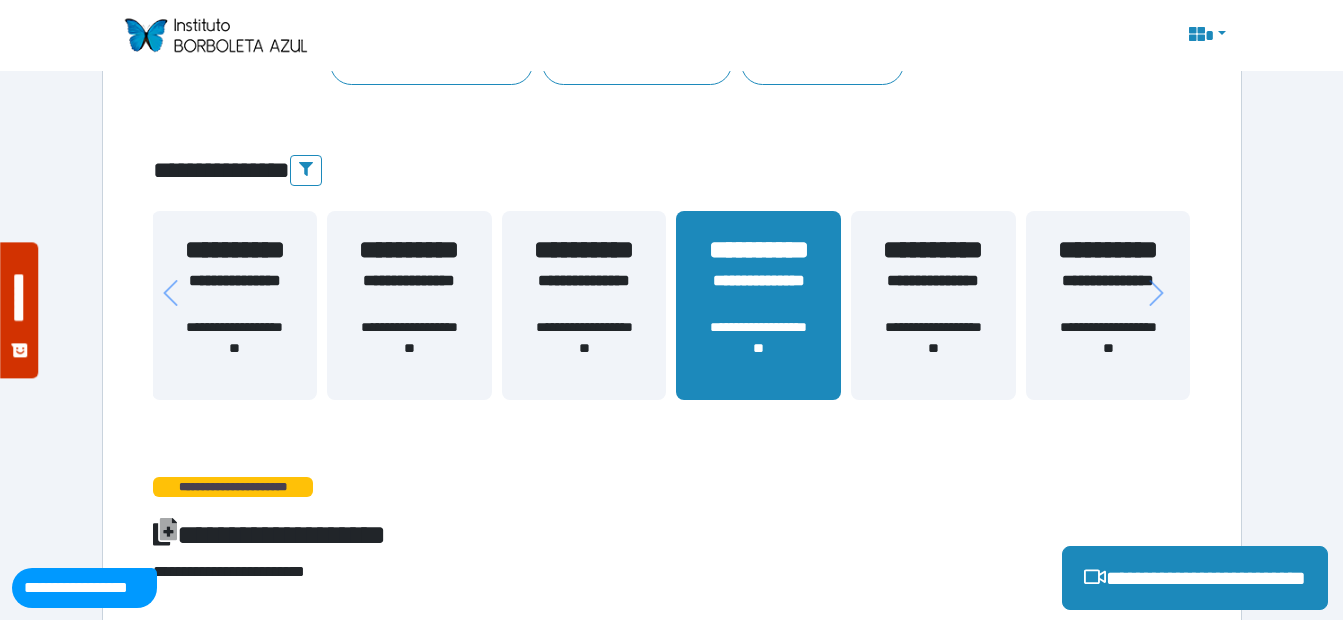 scroll, scrollTop: 211, scrollLeft: 0, axis: vertical 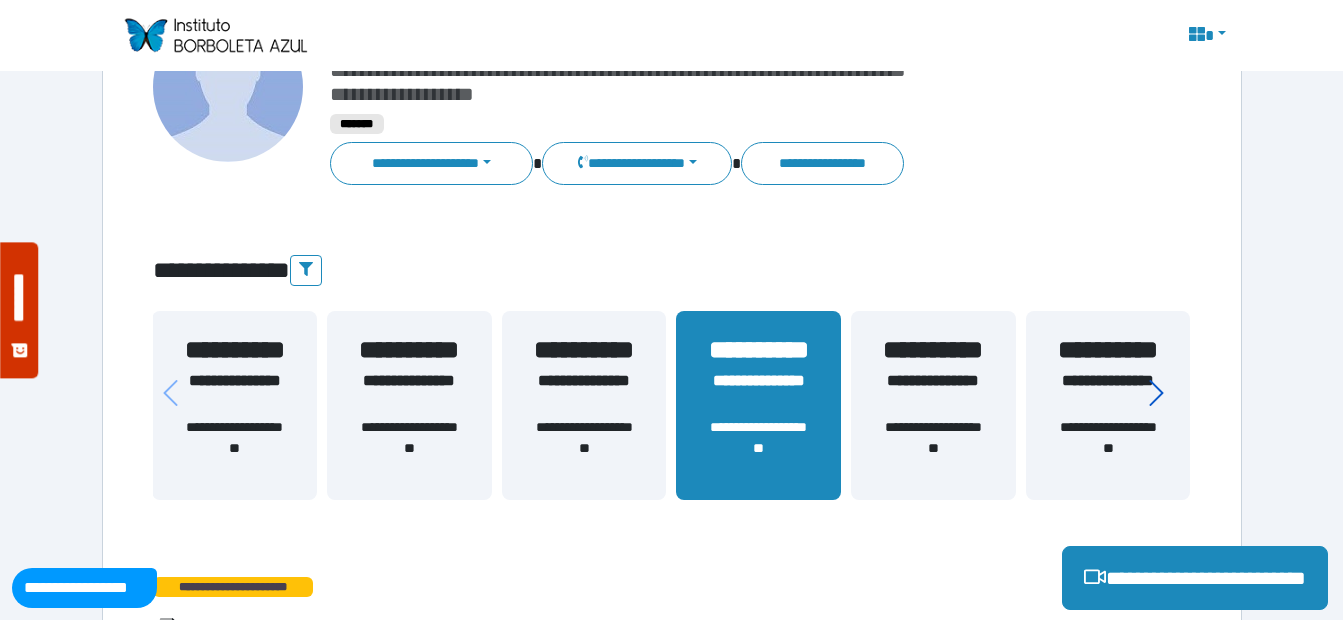click 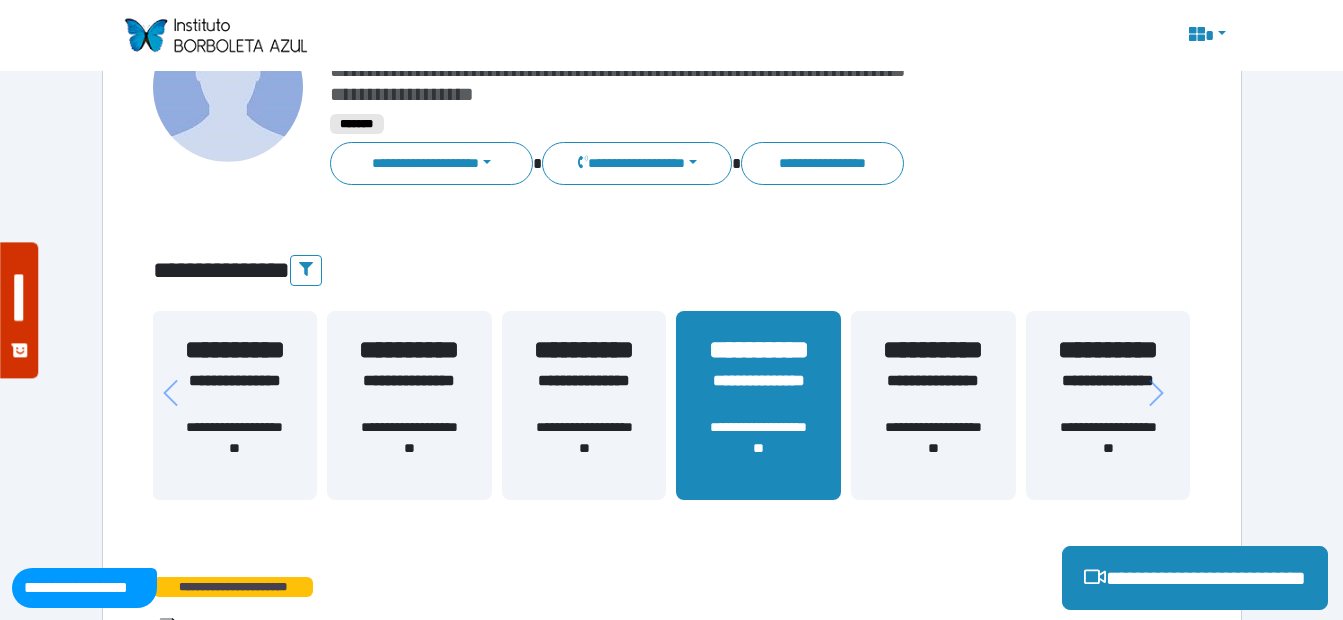 click on "**********" at bounding box center [1108, 393] 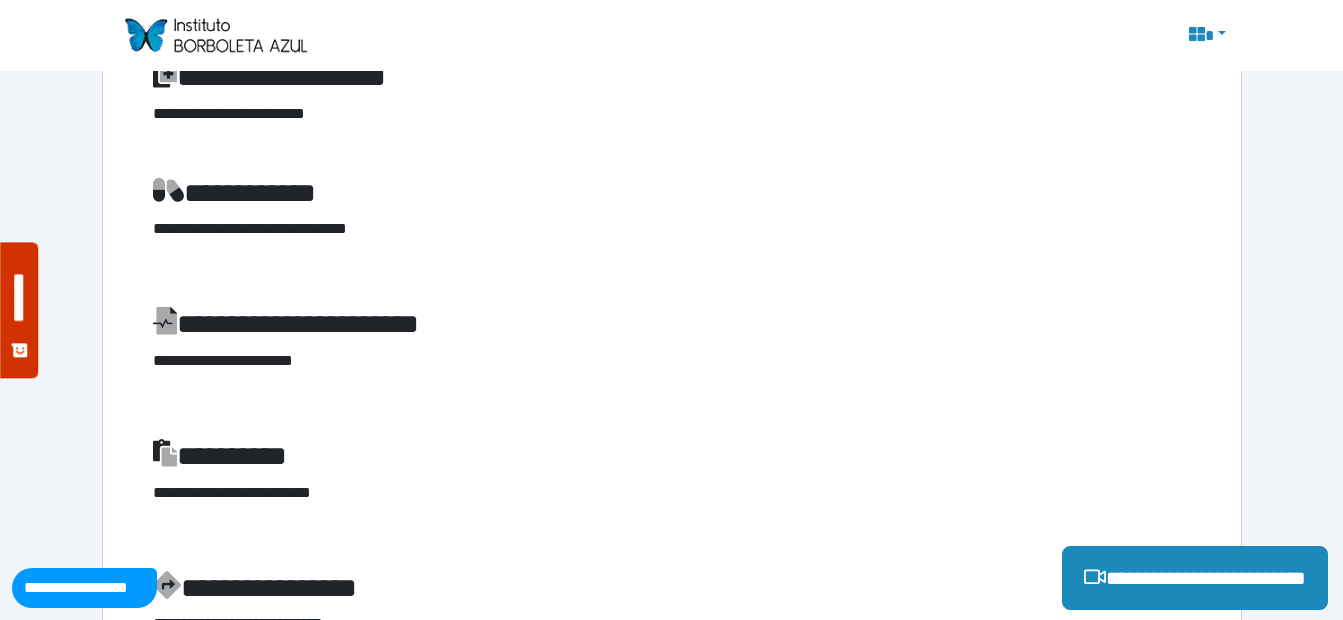 scroll, scrollTop: 669, scrollLeft: 0, axis: vertical 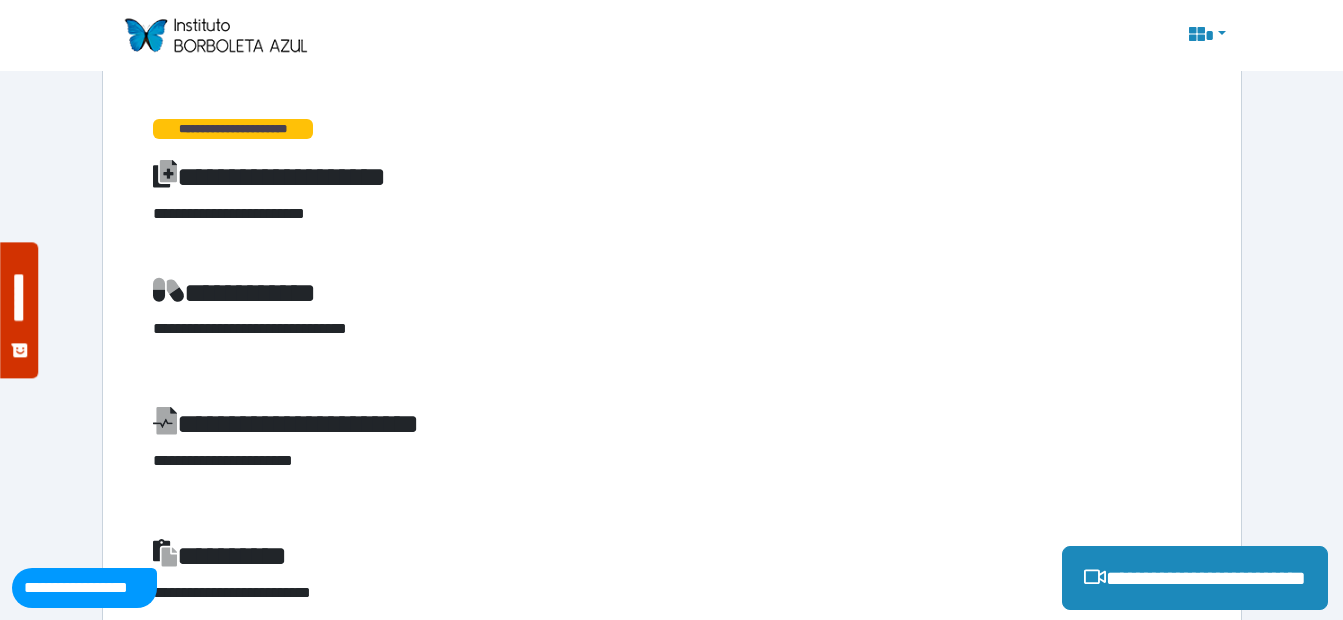 drag, startPoint x: 232, startPoint y: 118, endPoint x: 367, endPoint y: 115, distance: 135.03333 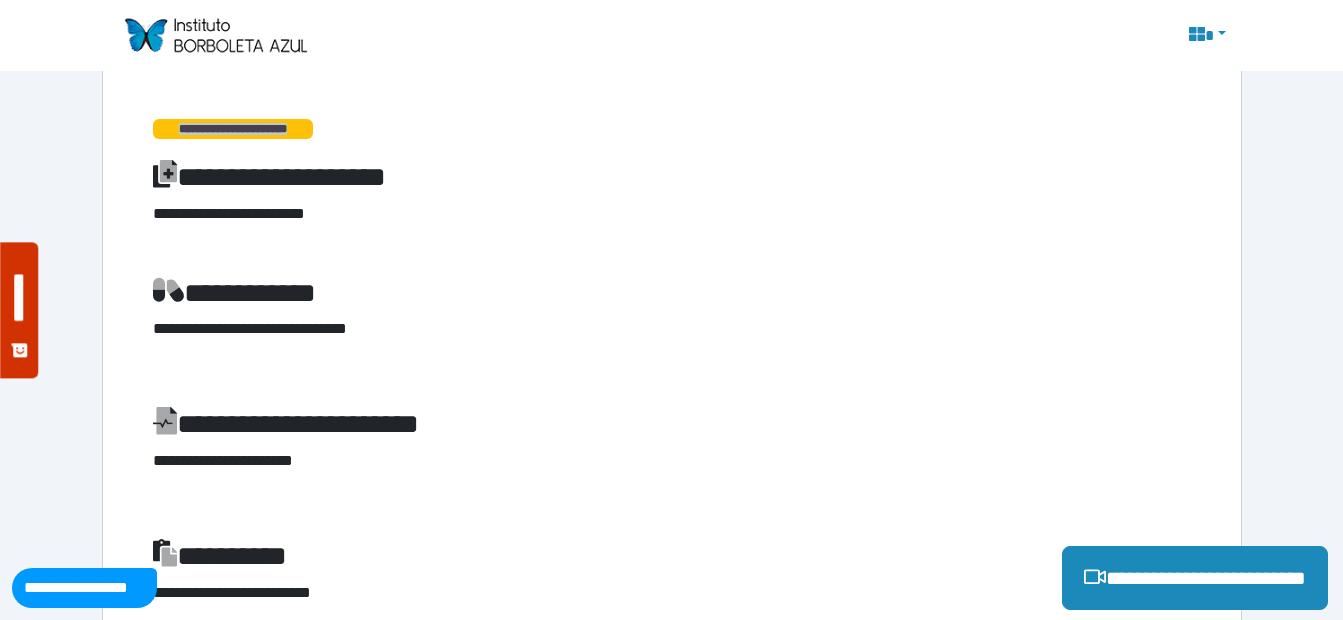 scroll, scrollTop: 369, scrollLeft: 0, axis: vertical 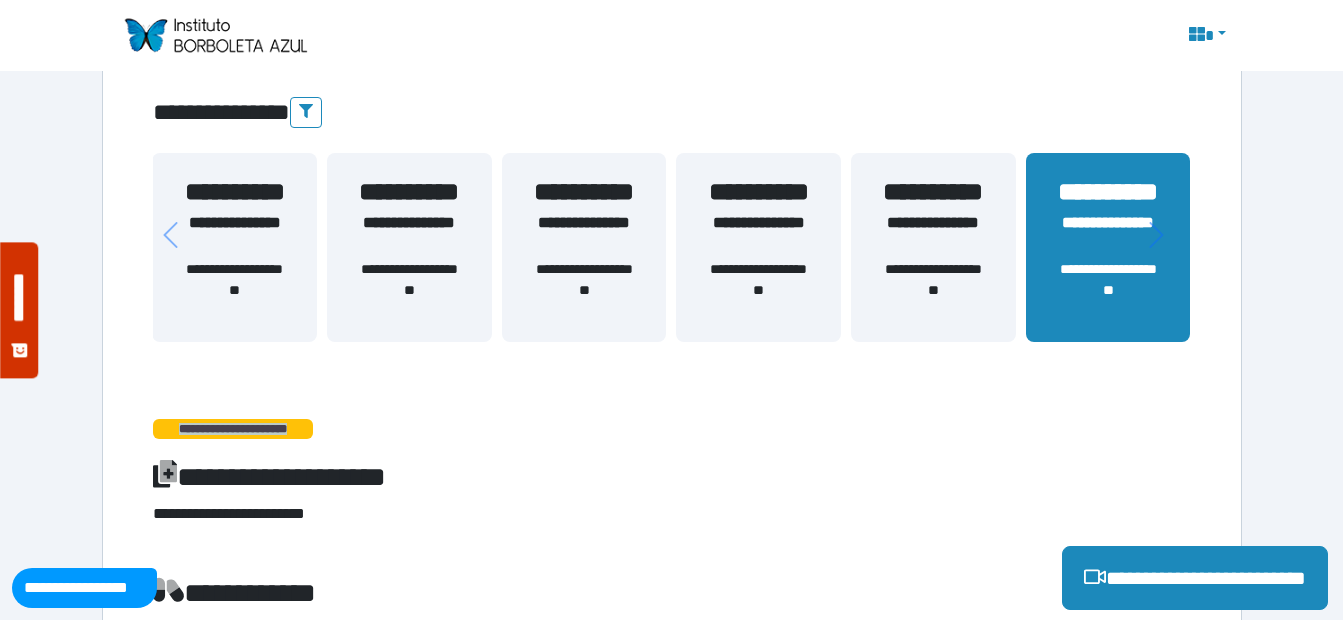 click on "**********" at bounding box center (672, 259) 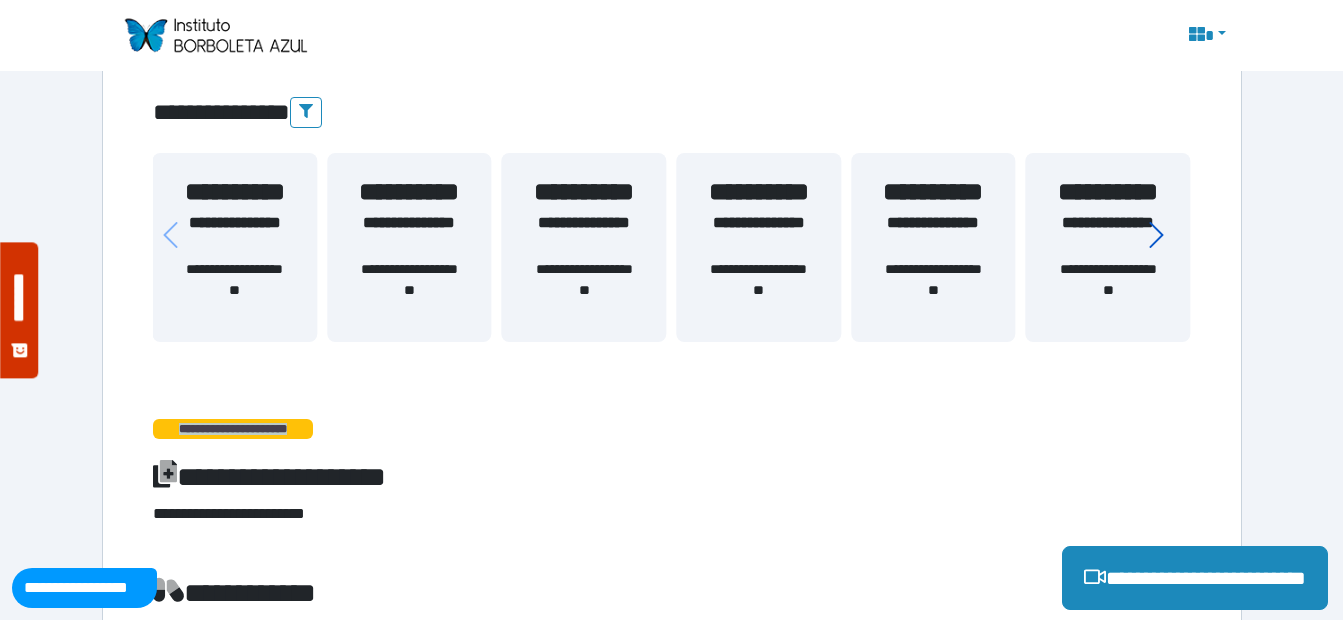 click at bounding box center [1165, 232] 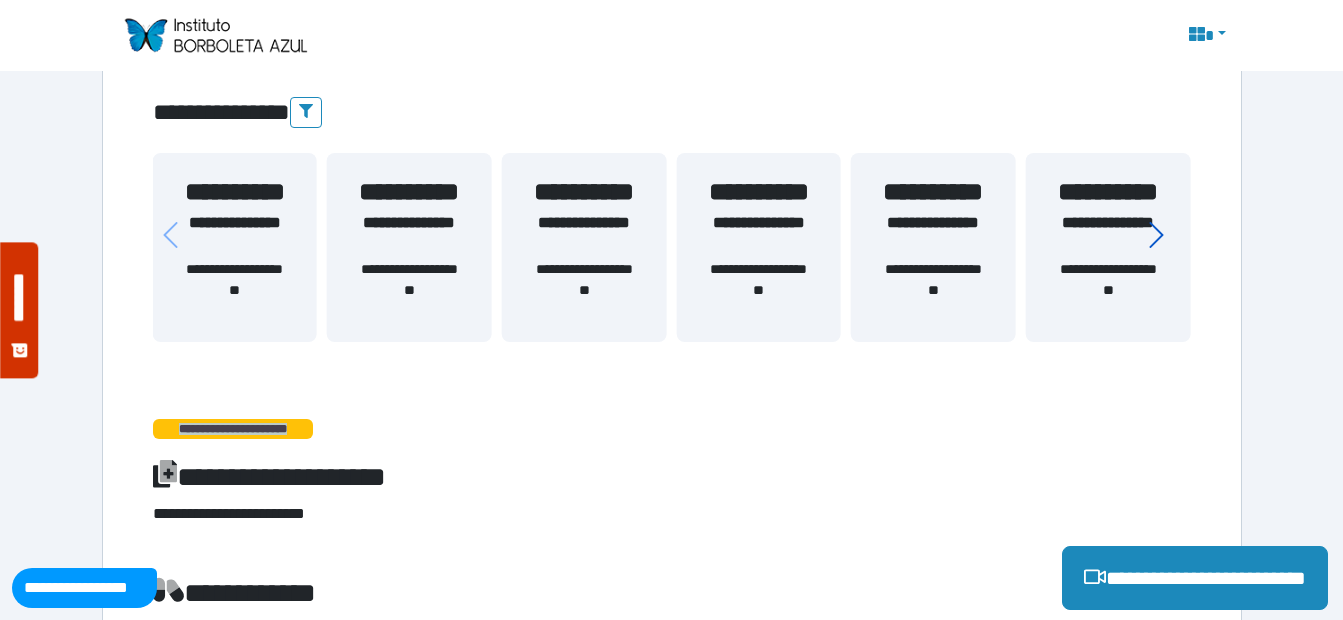 click 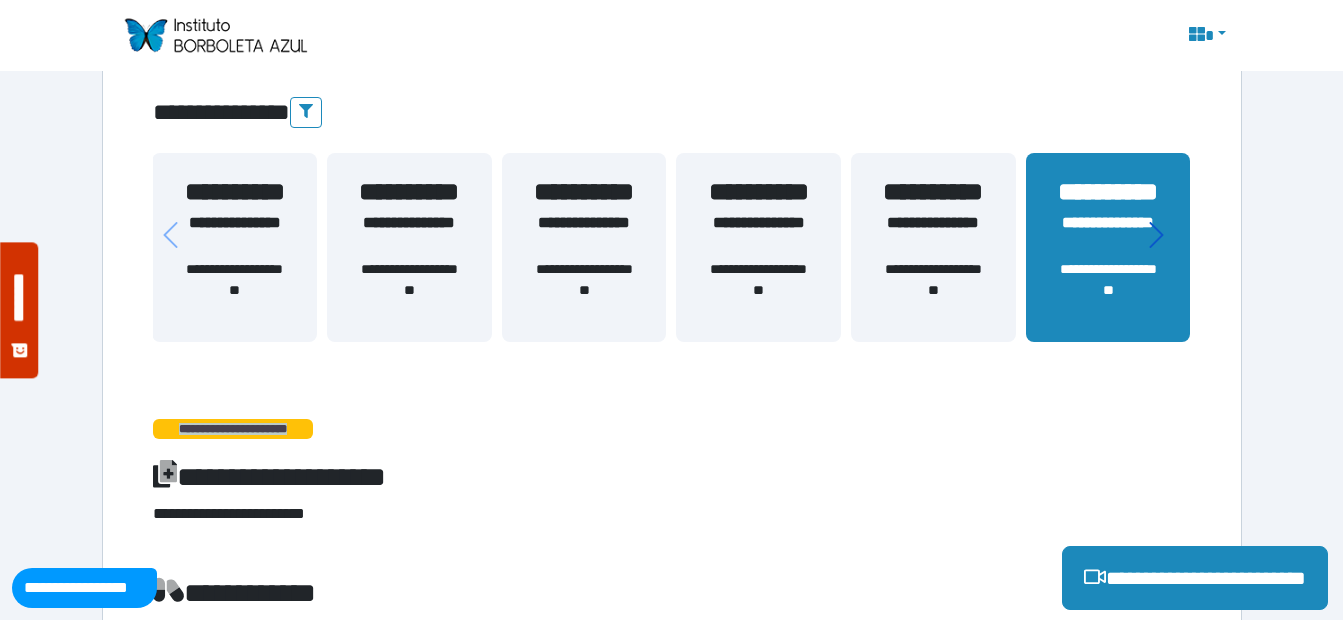 click 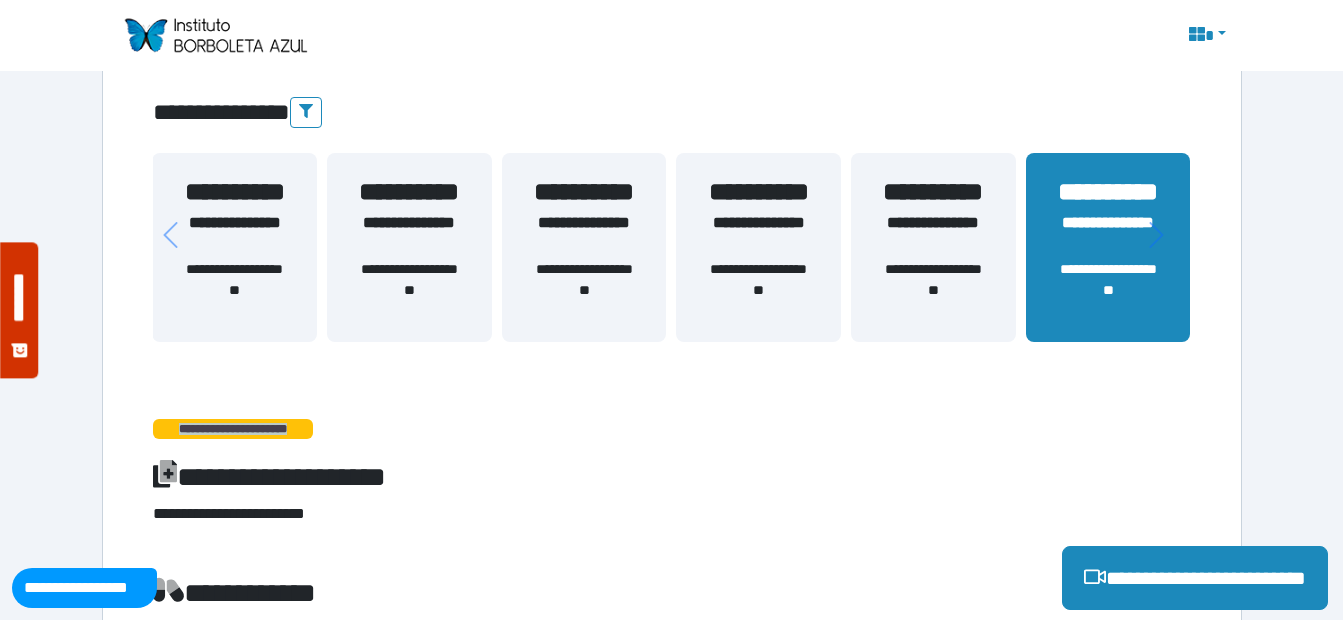 click on "**********" at bounding box center [933, 247] 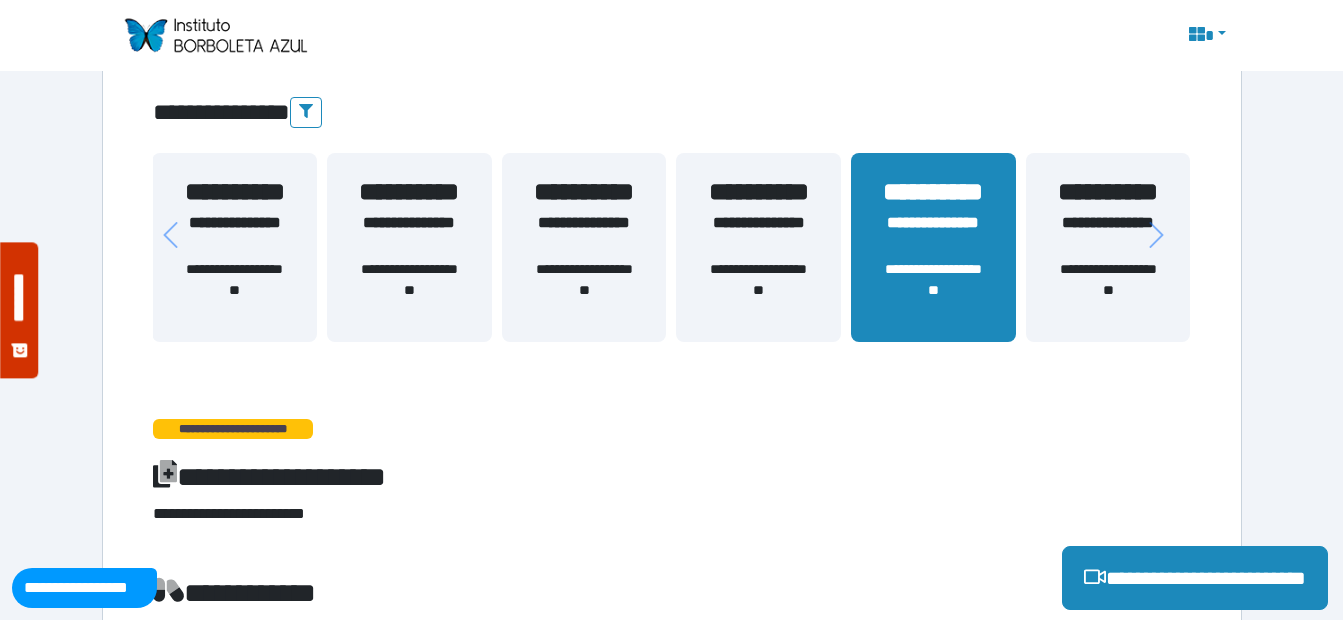 click on "**********" at bounding box center (672, 477) 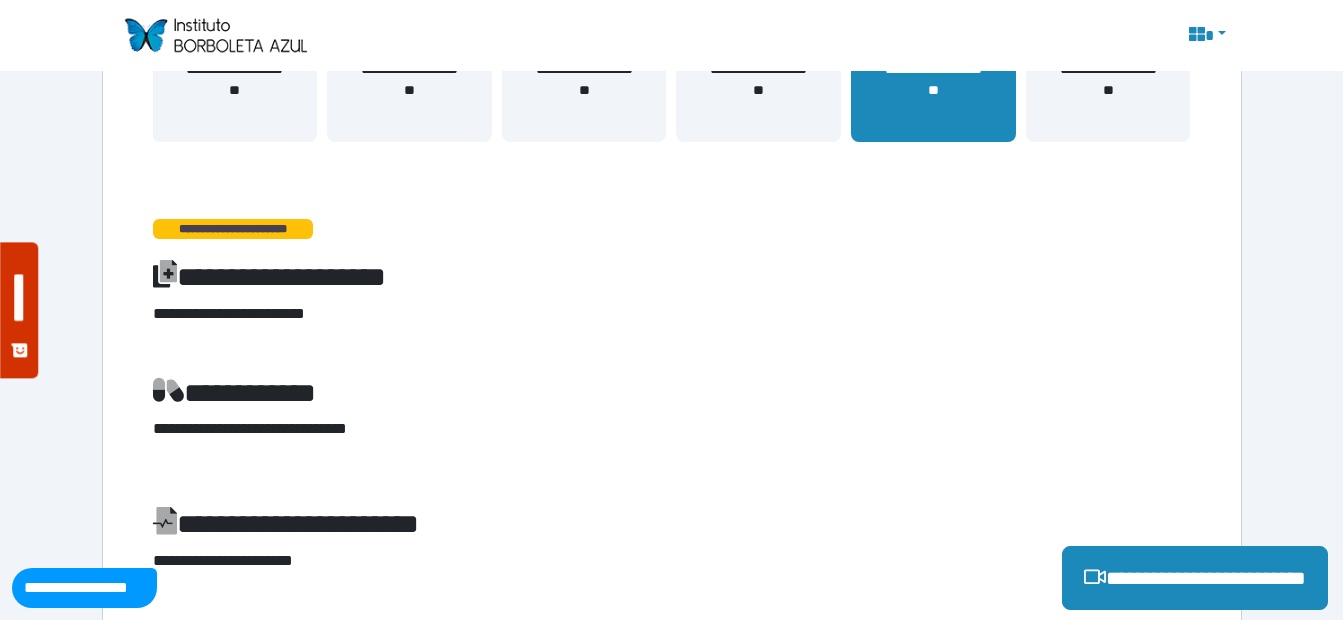 click on "**********" at bounding box center (758, 90) 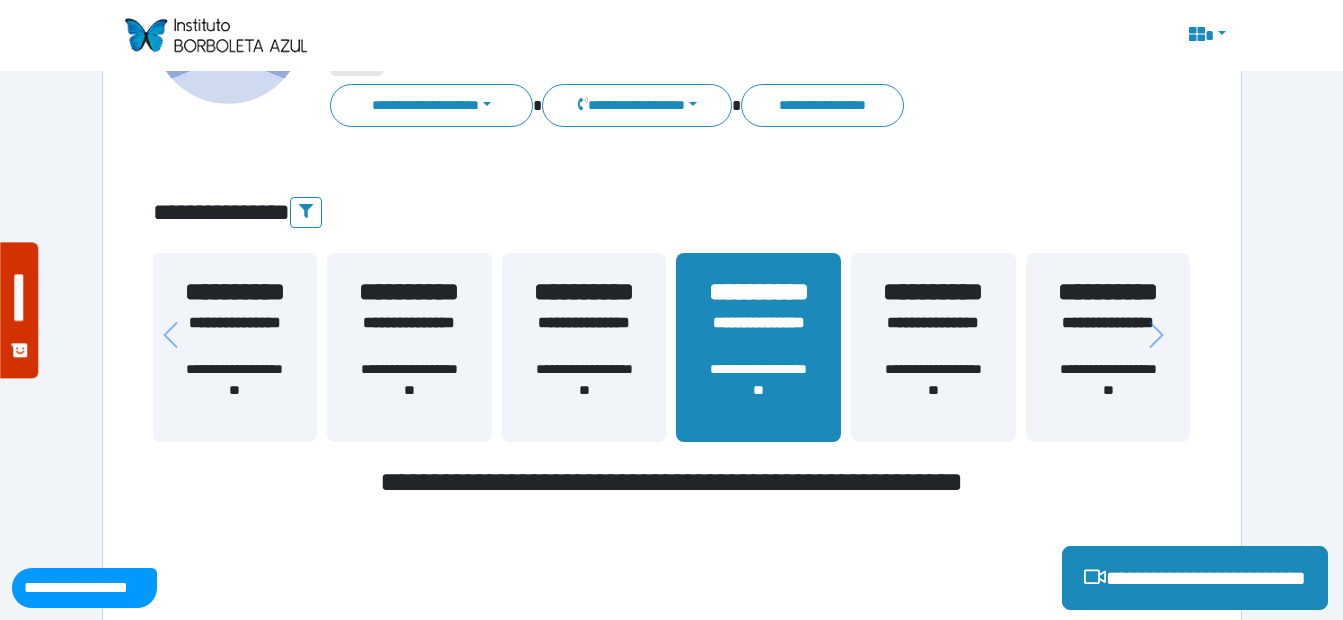 scroll, scrollTop: 378, scrollLeft: 0, axis: vertical 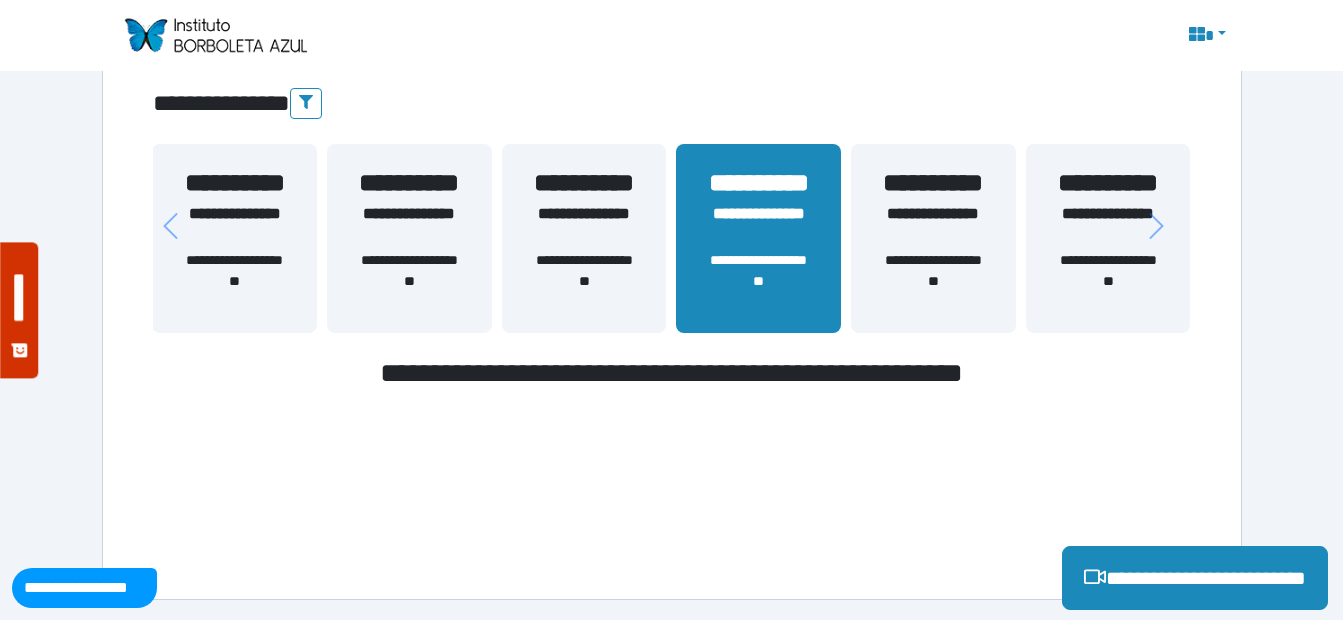click on "**********" at bounding box center [933, 226] 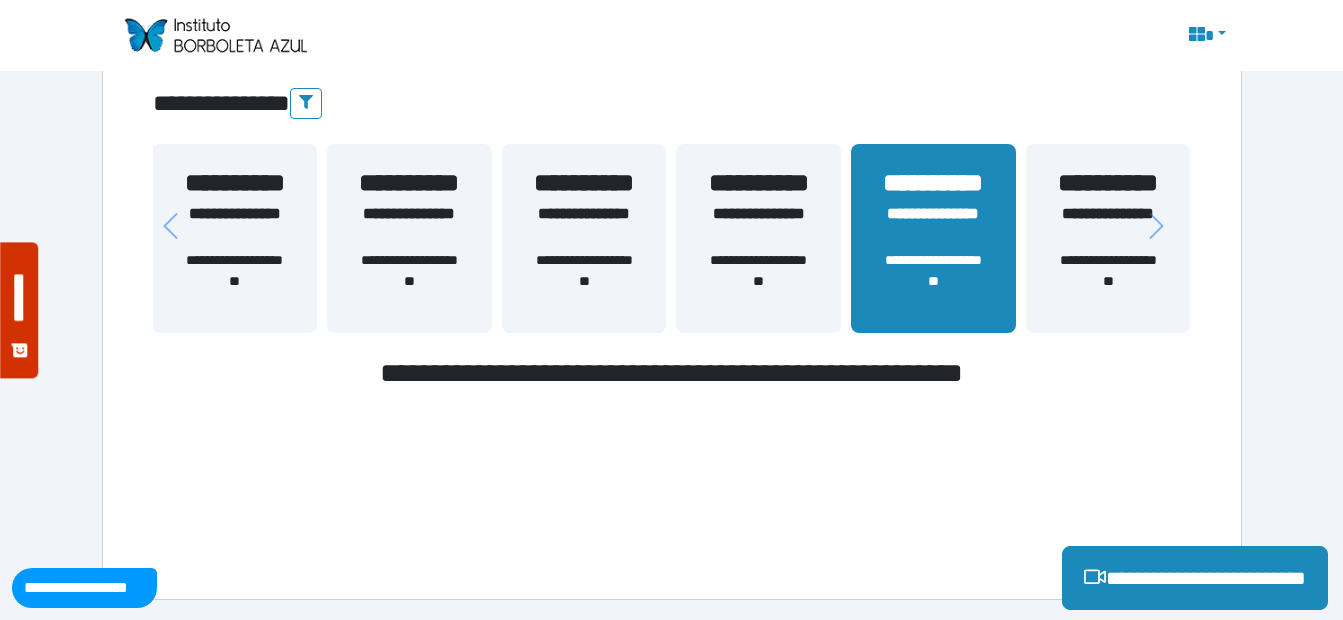 click on "**********" at bounding box center [758, 281] 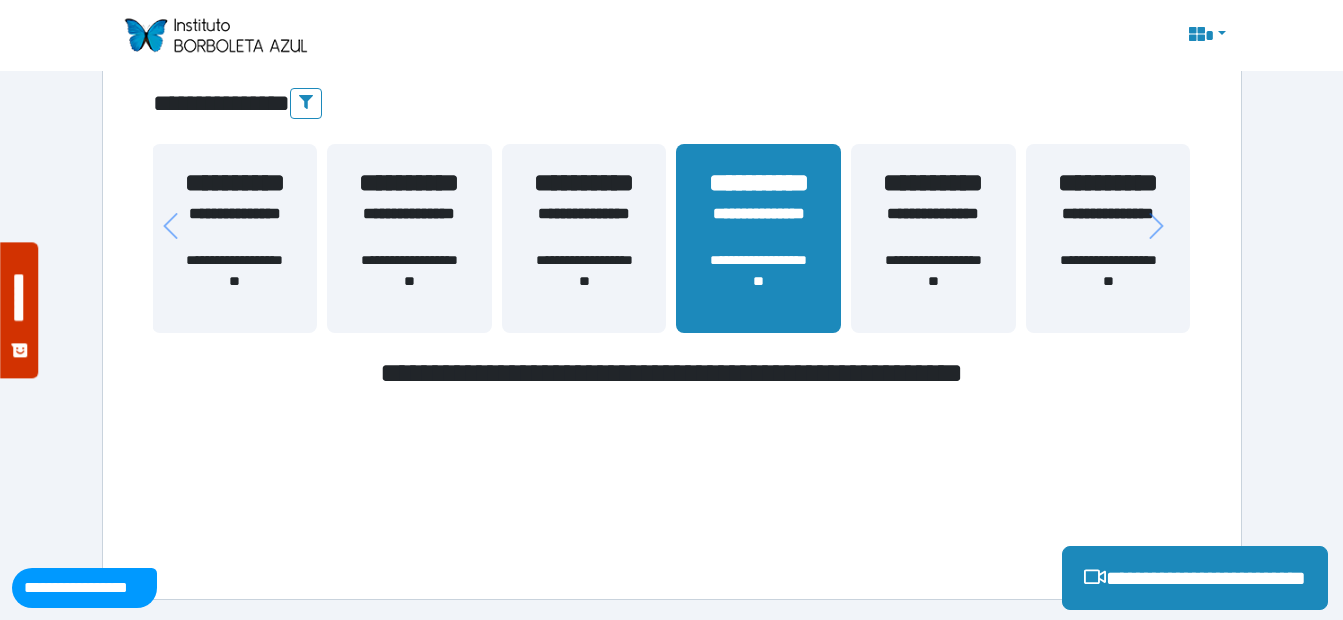 scroll, scrollTop: 0, scrollLeft: 0, axis: both 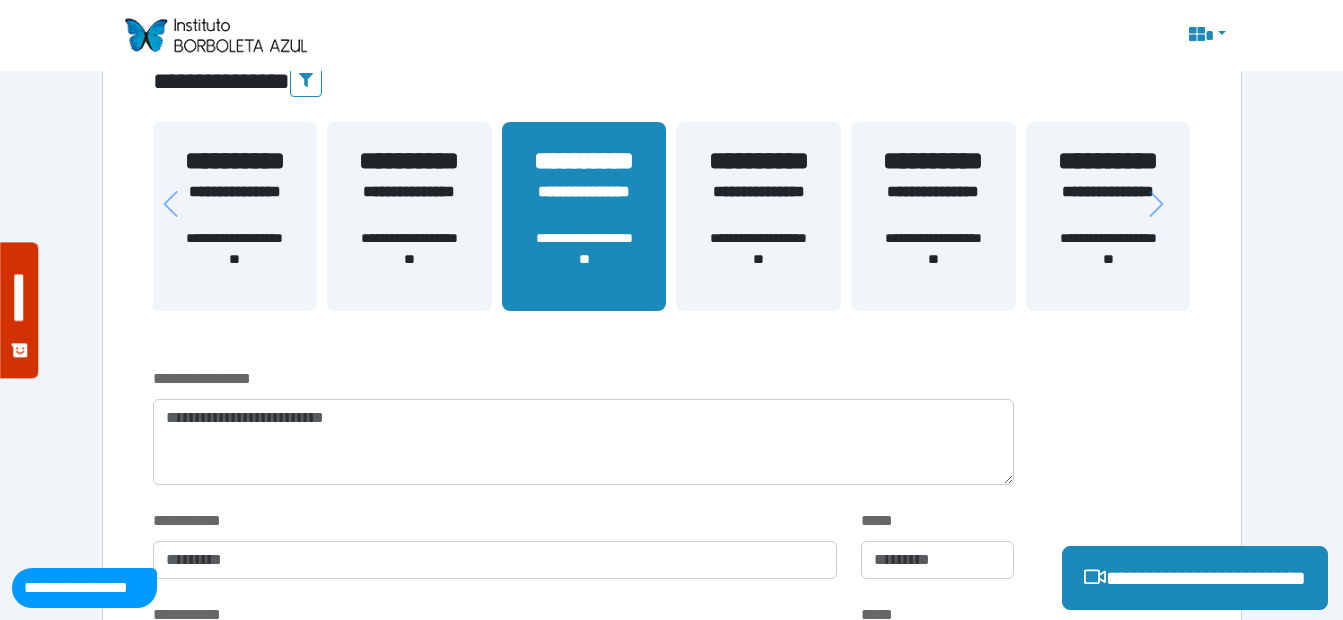 click on "**********" at bounding box center (758, 259) 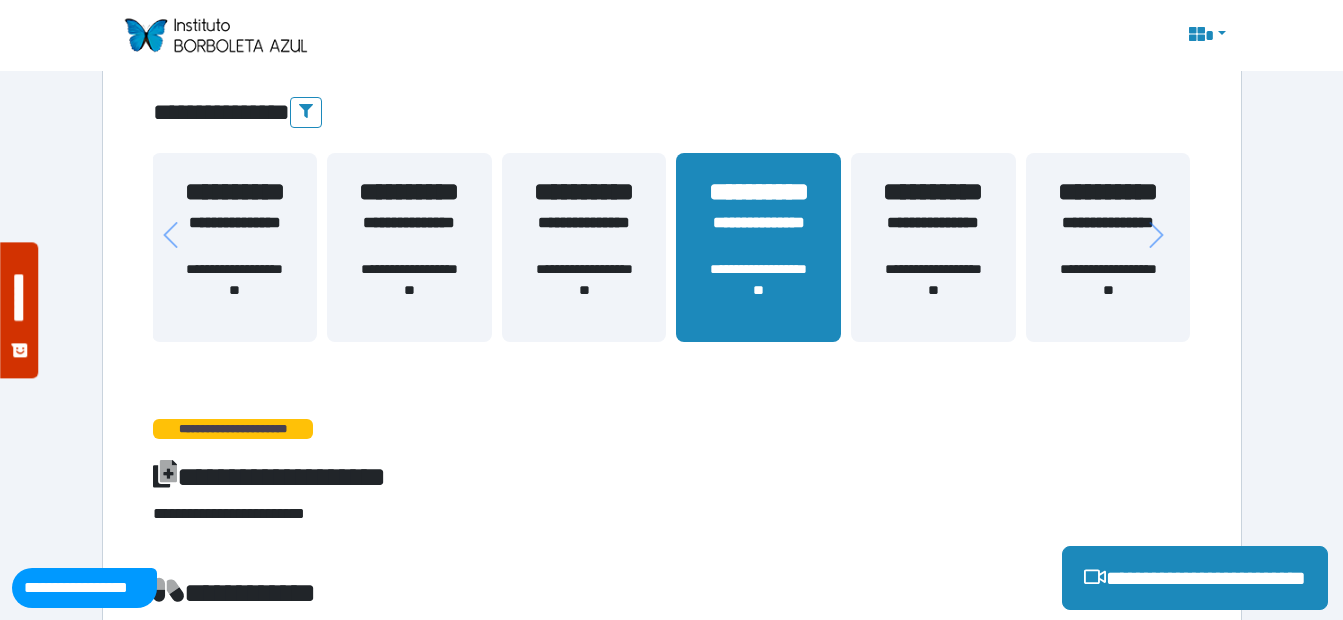 scroll, scrollTop: 569, scrollLeft: 0, axis: vertical 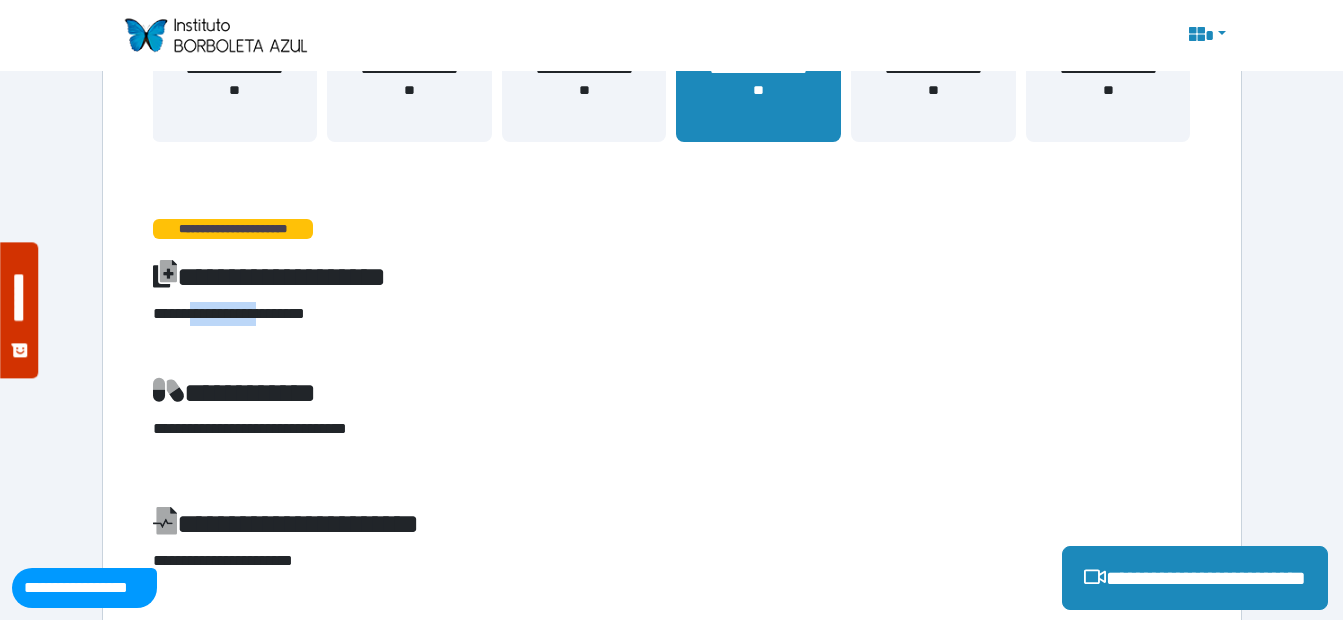 drag, startPoint x: 237, startPoint y: 314, endPoint x: 334, endPoint y: 320, distance: 97.18539 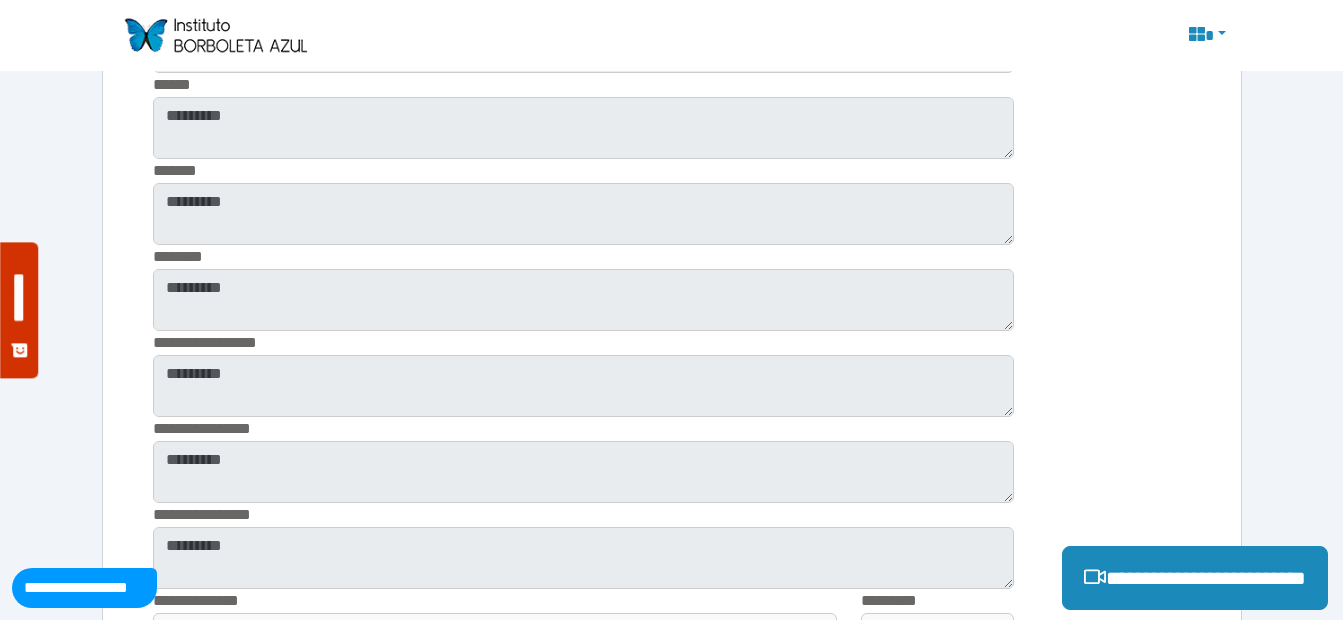 scroll, scrollTop: 3669, scrollLeft: 0, axis: vertical 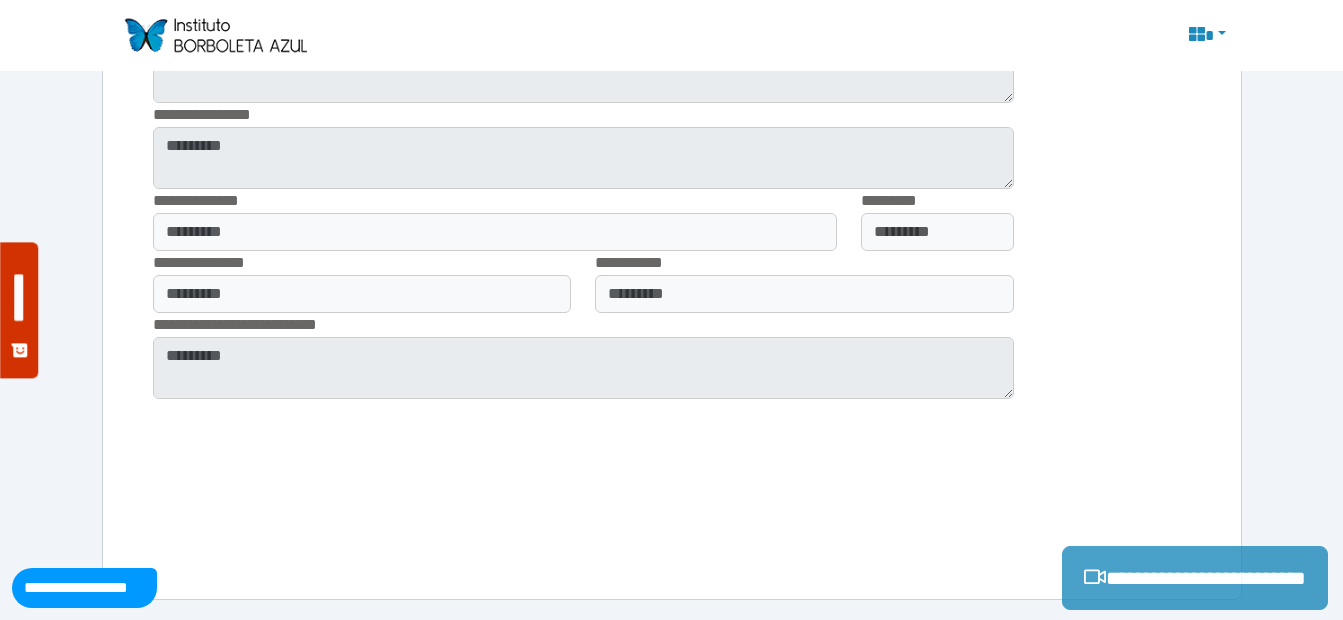 click on "**********" at bounding box center (1195, 578) 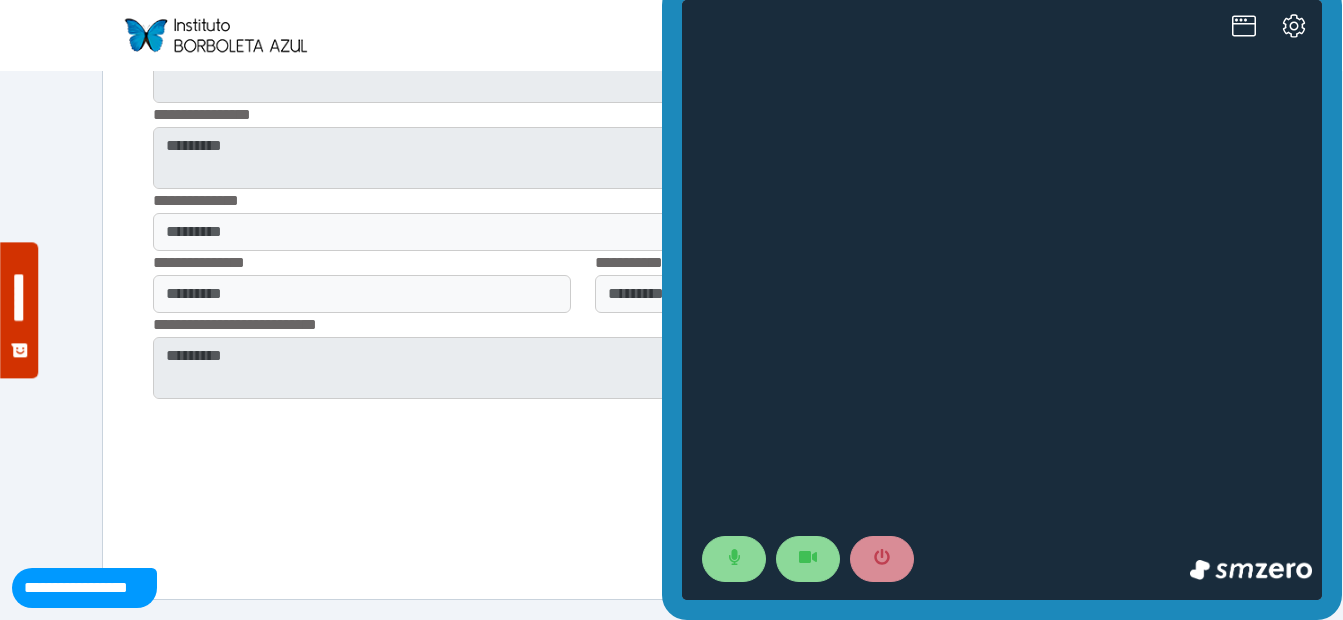 scroll, scrollTop: 3369, scrollLeft: 0, axis: vertical 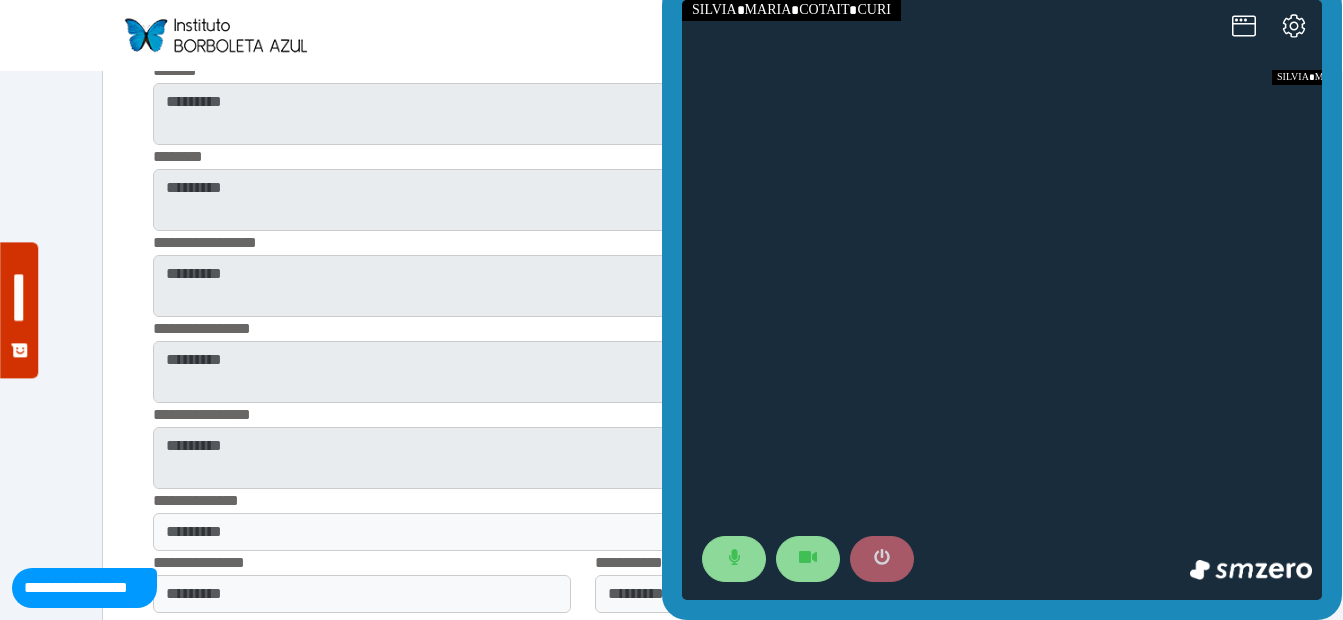 click at bounding box center (882, 559) 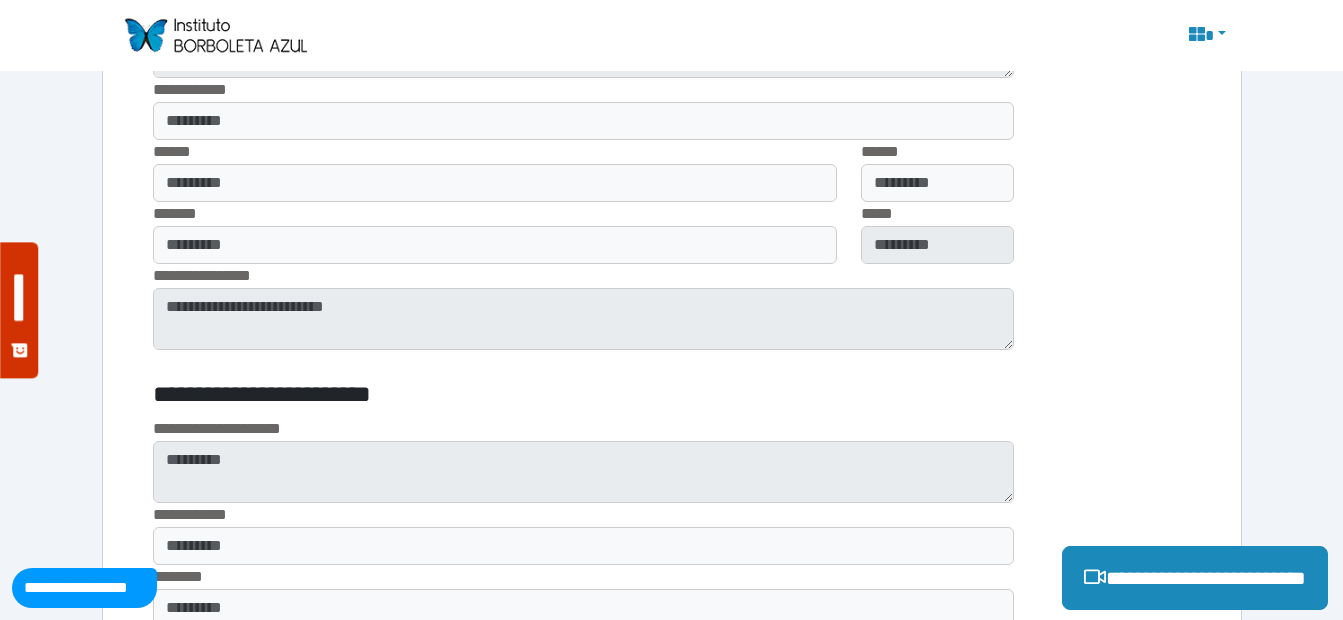 scroll, scrollTop: 1369, scrollLeft: 0, axis: vertical 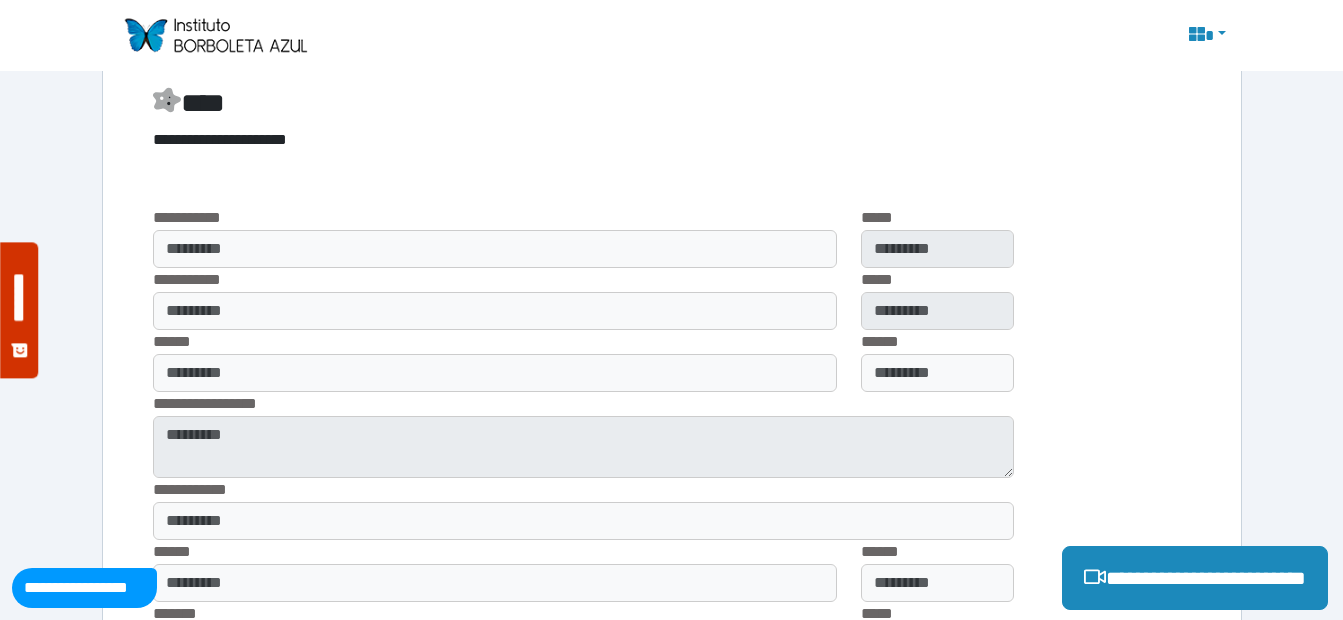 click on "**********" at bounding box center (672, 299) 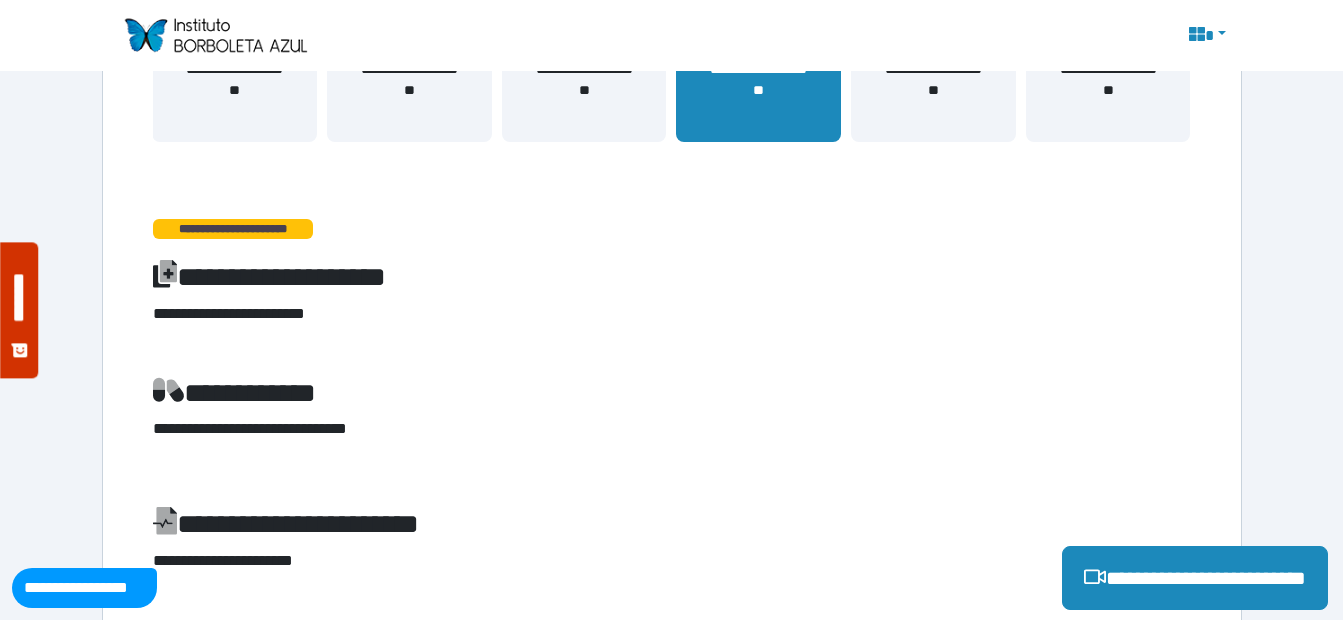 scroll, scrollTop: 469, scrollLeft: 0, axis: vertical 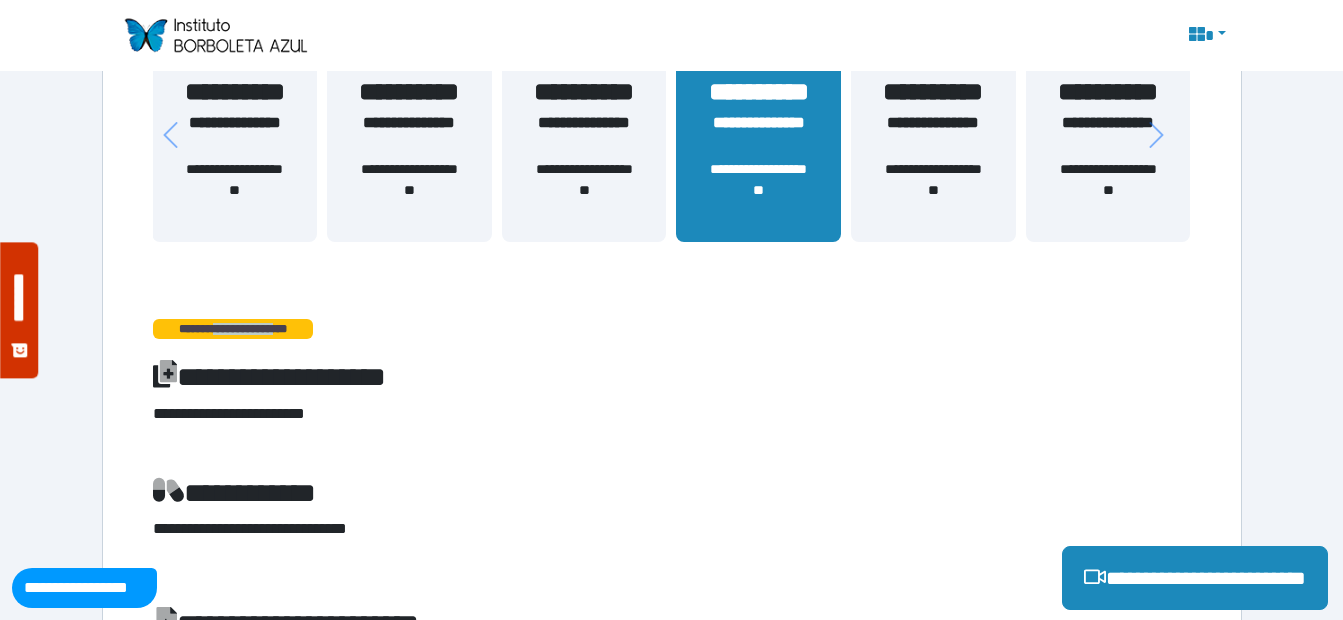 drag, startPoint x: 266, startPoint y: 331, endPoint x: 287, endPoint y: 331, distance: 21 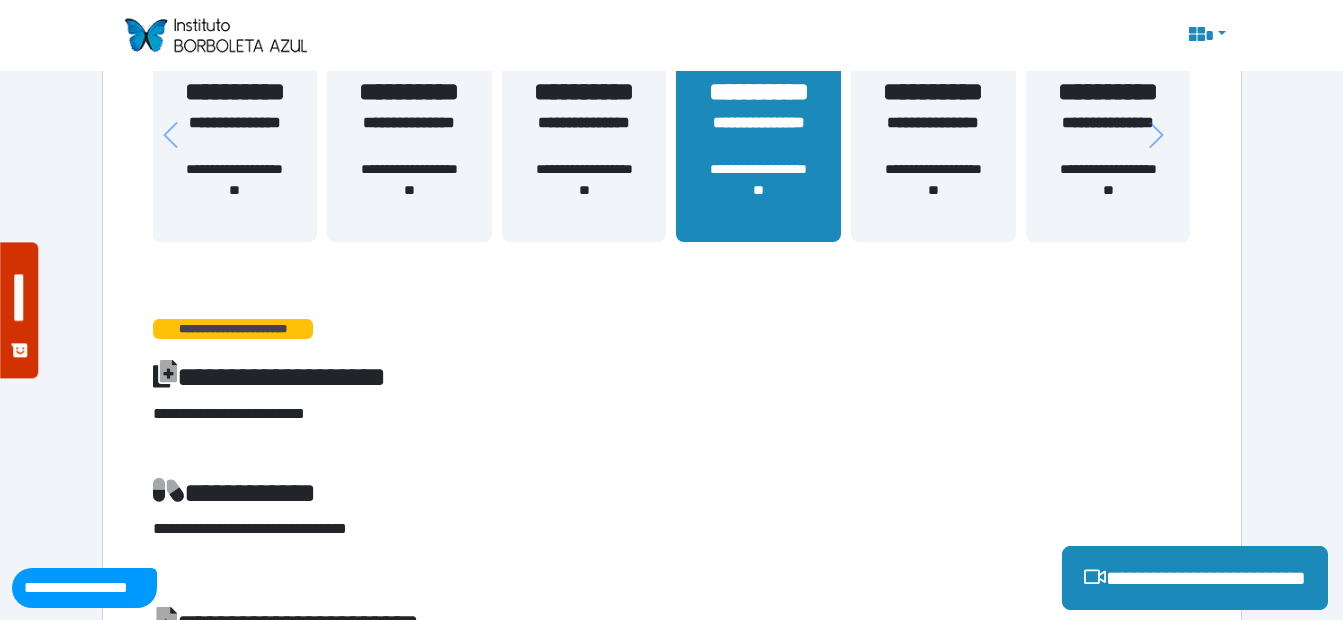 drag, startPoint x: 287, startPoint y: 331, endPoint x: 287, endPoint y: 410, distance: 79 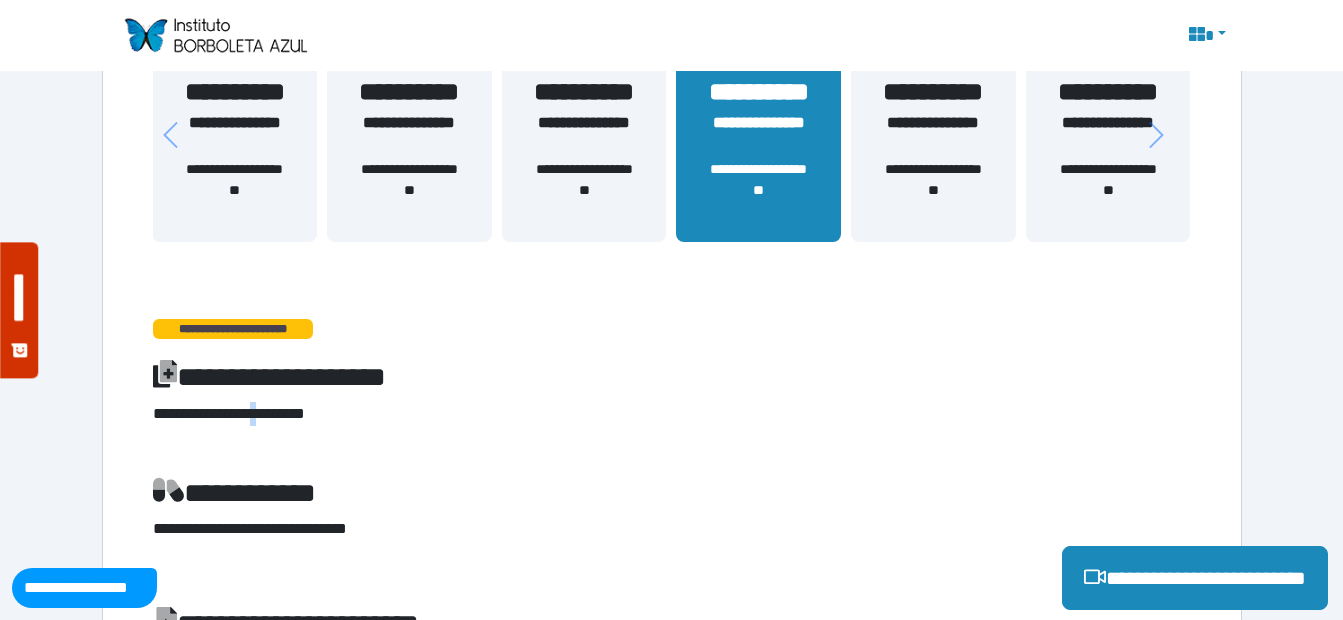 click on "**********" at bounding box center (672, 414) 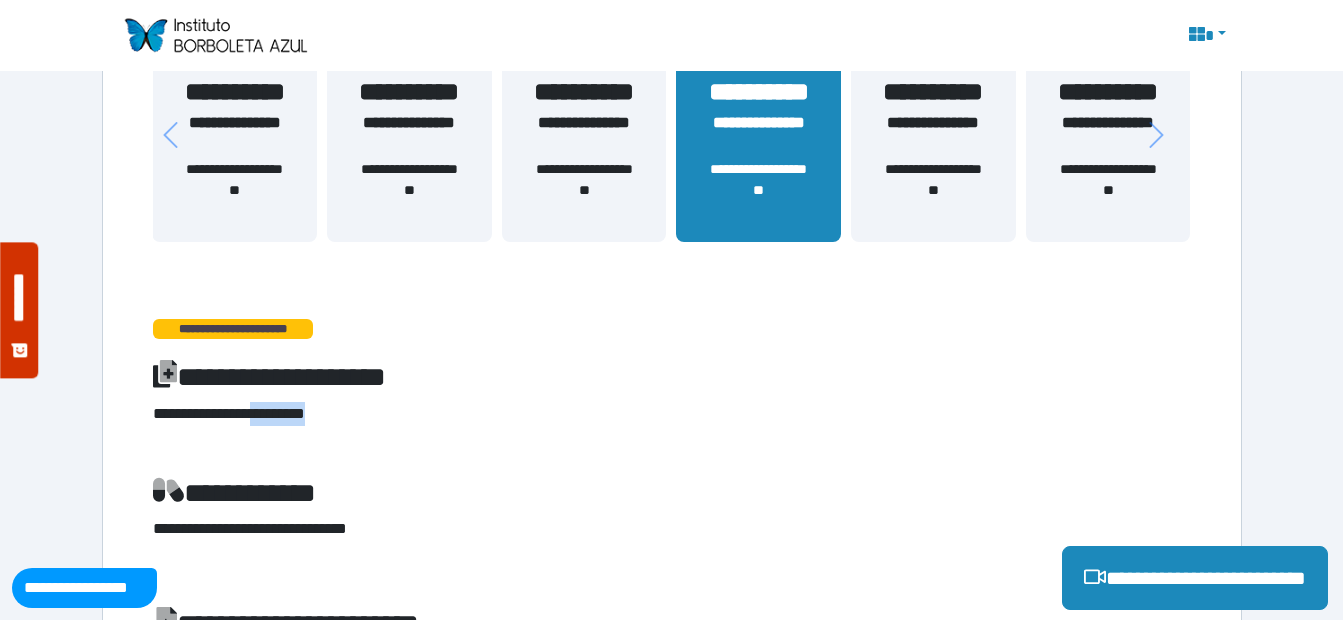 scroll, scrollTop: 269, scrollLeft: 0, axis: vertical 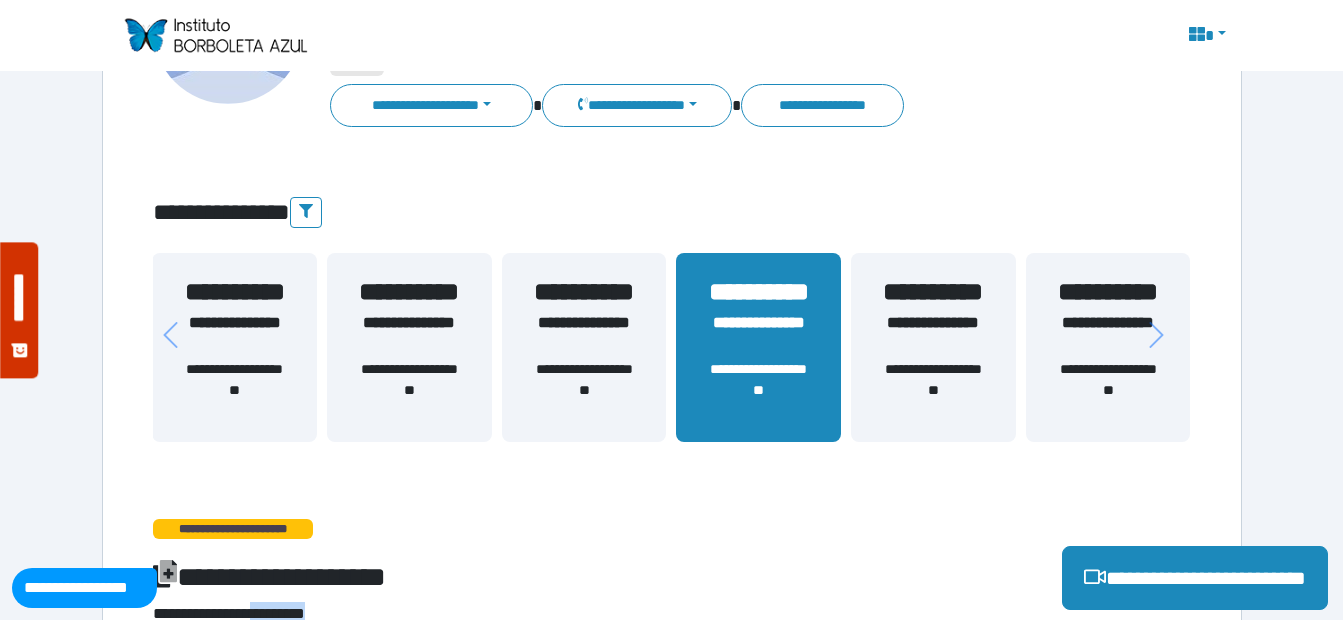 click on "**********" at bounding box center (933, 335) 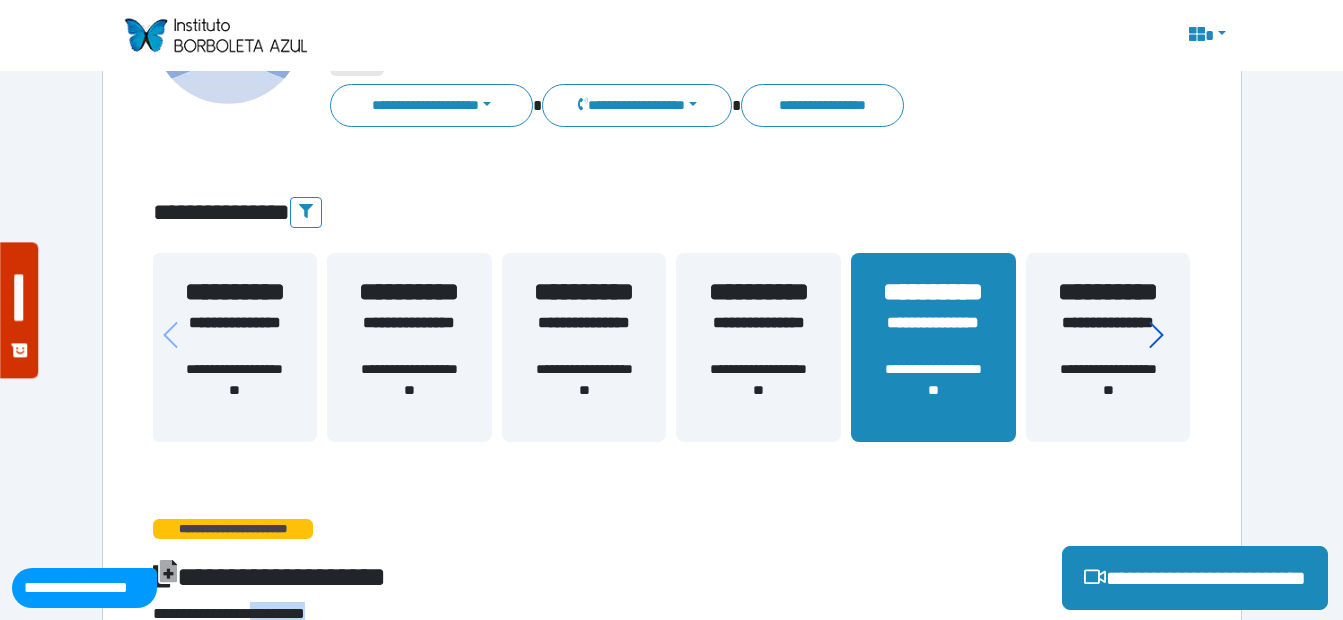 click 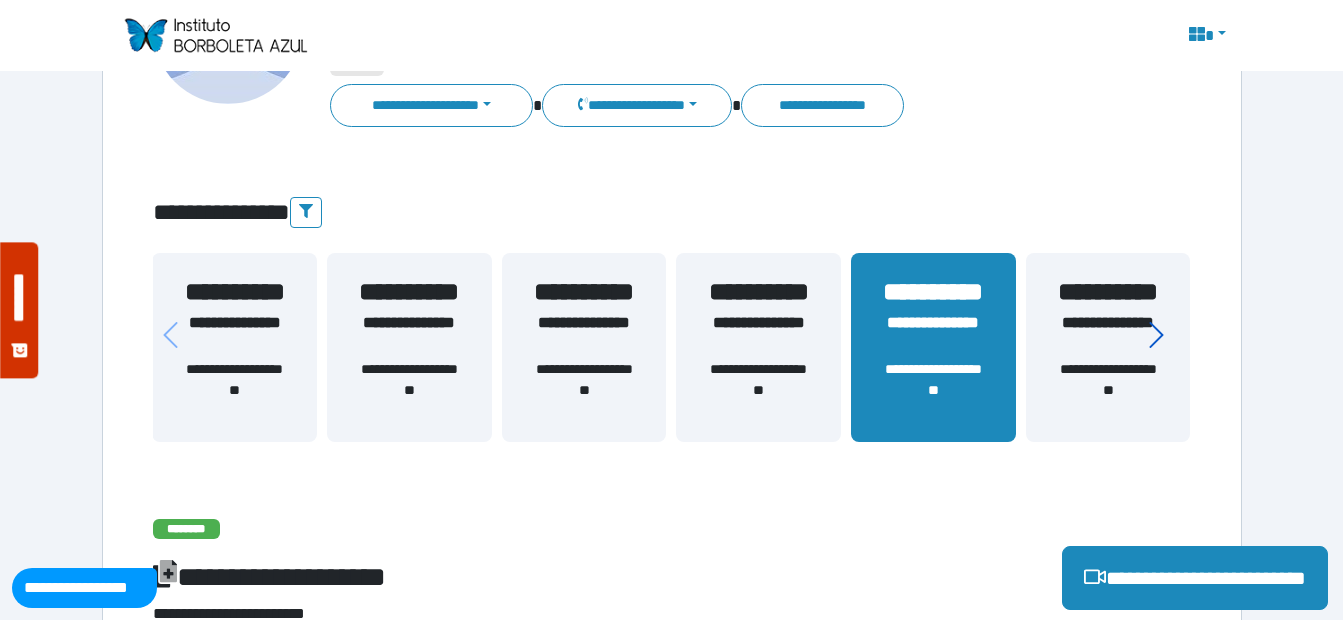 click 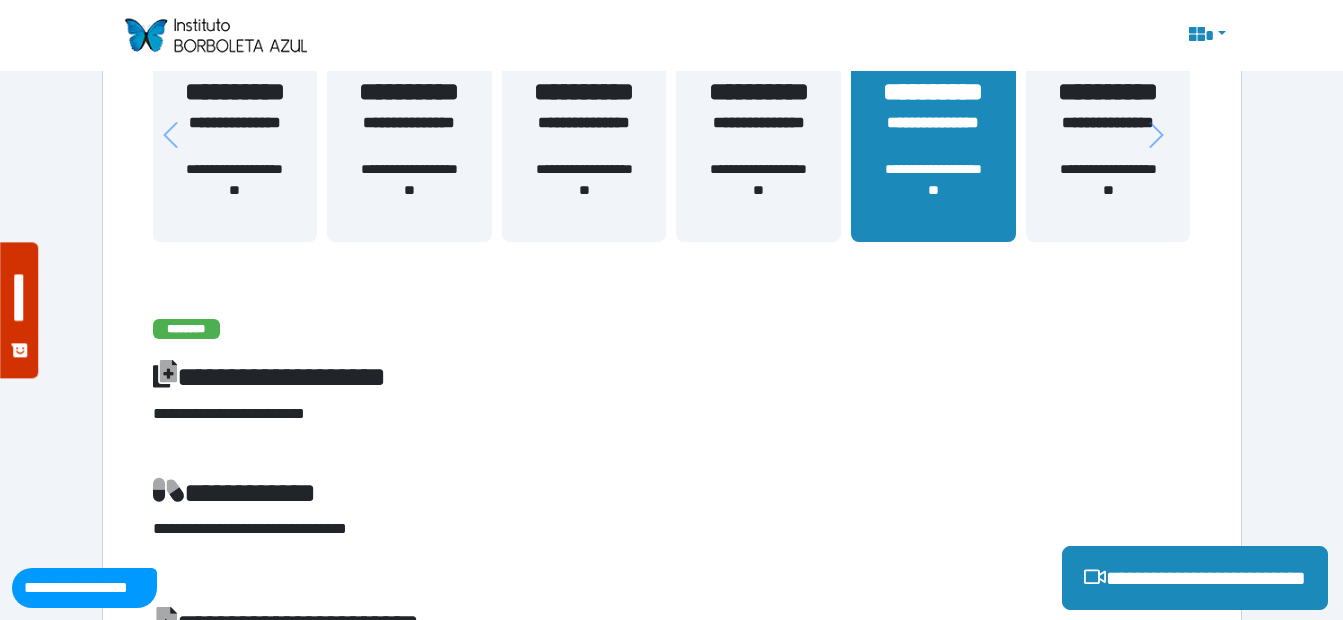 scroll, scrollTop: 169, scrollLeft: 0, axis: vertical 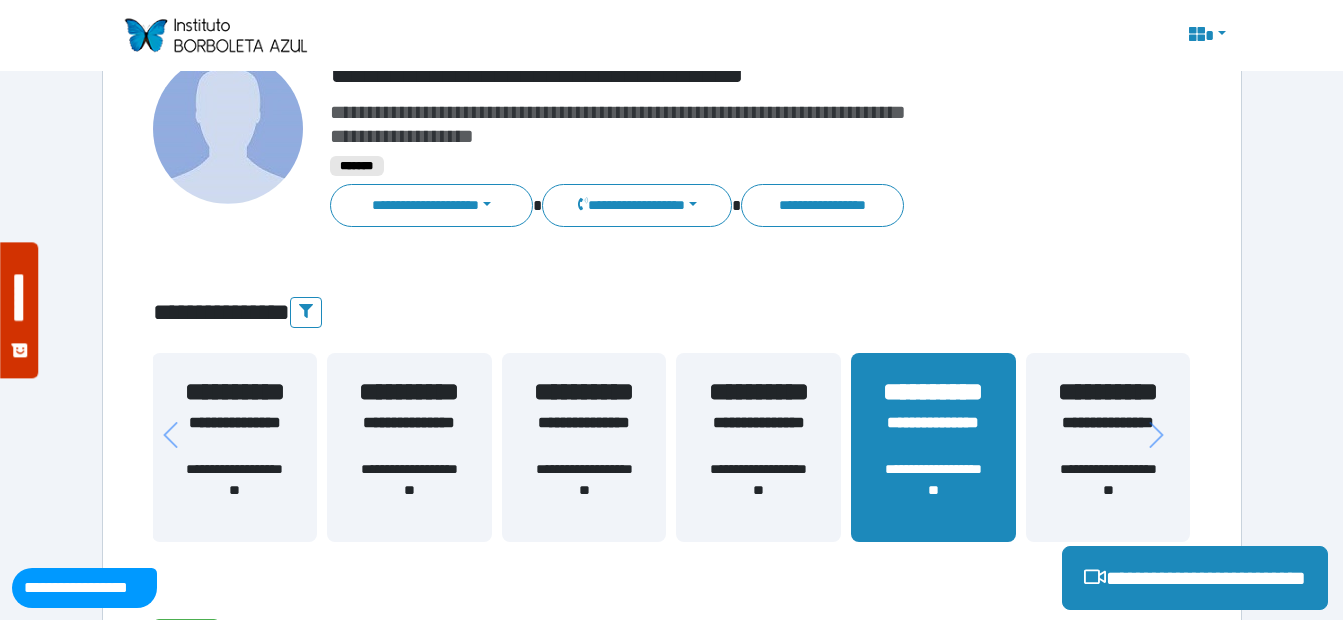 click on "**********" at bounding box center [584, 435] 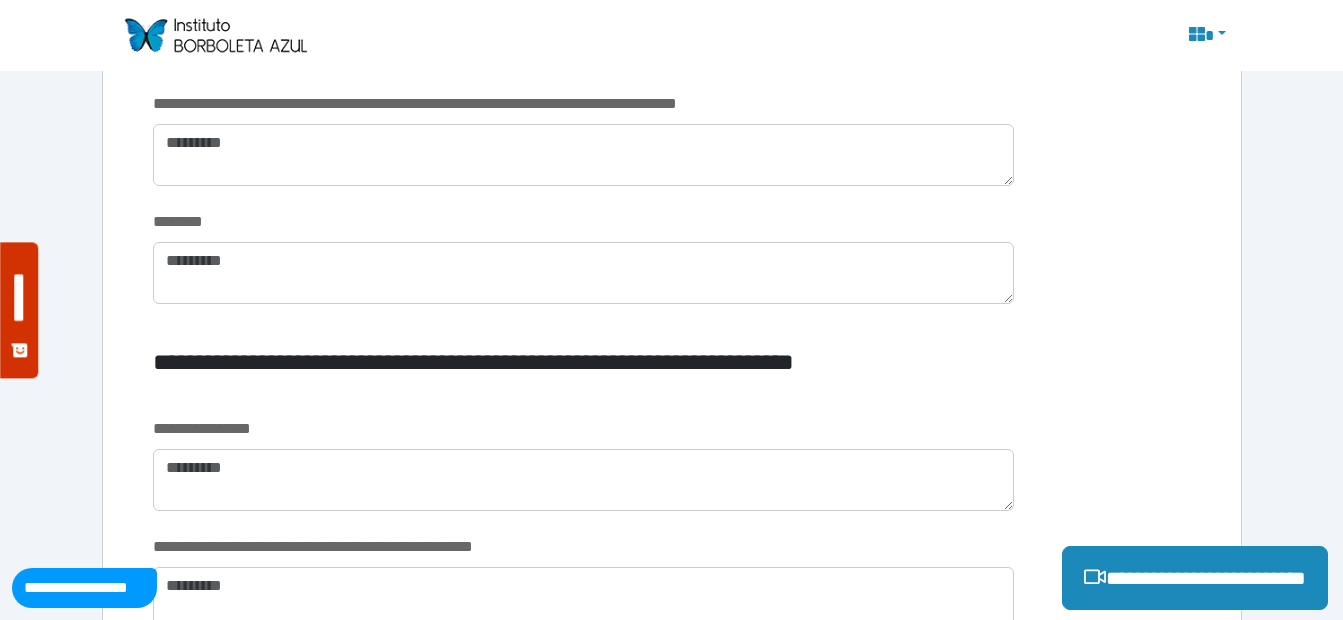scroll, scrollTop: 1999, scrollLeft: 0, axis: vertical 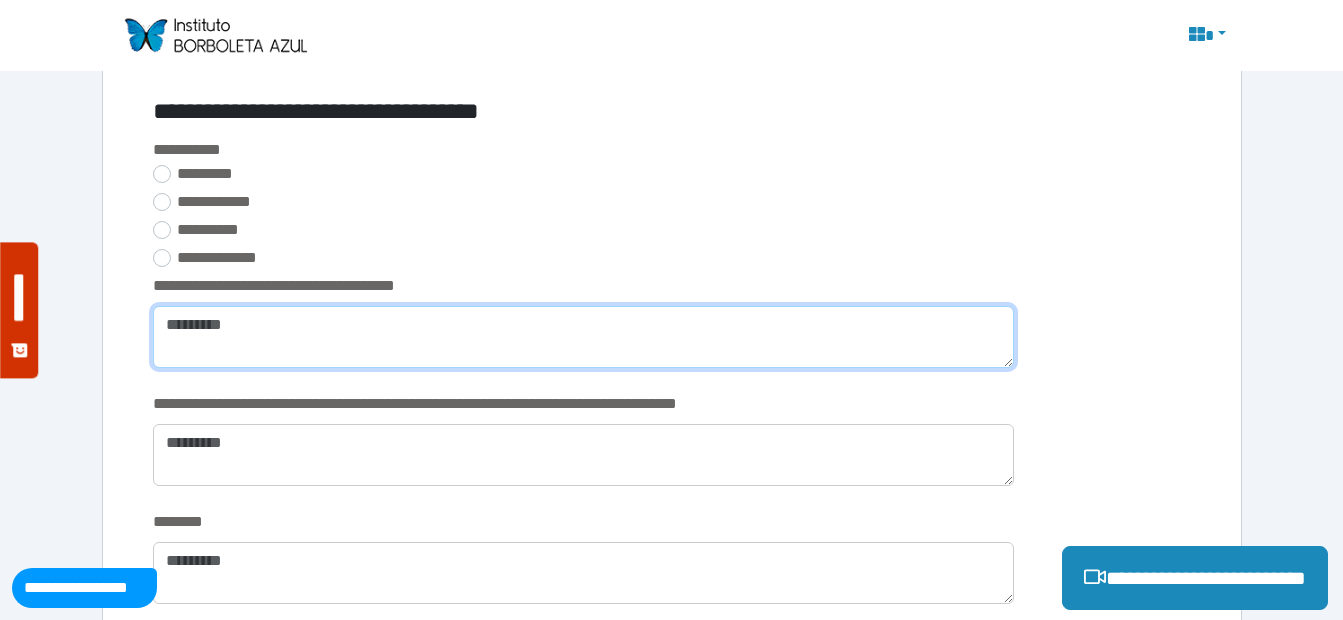click at bounding box center [583, 337] 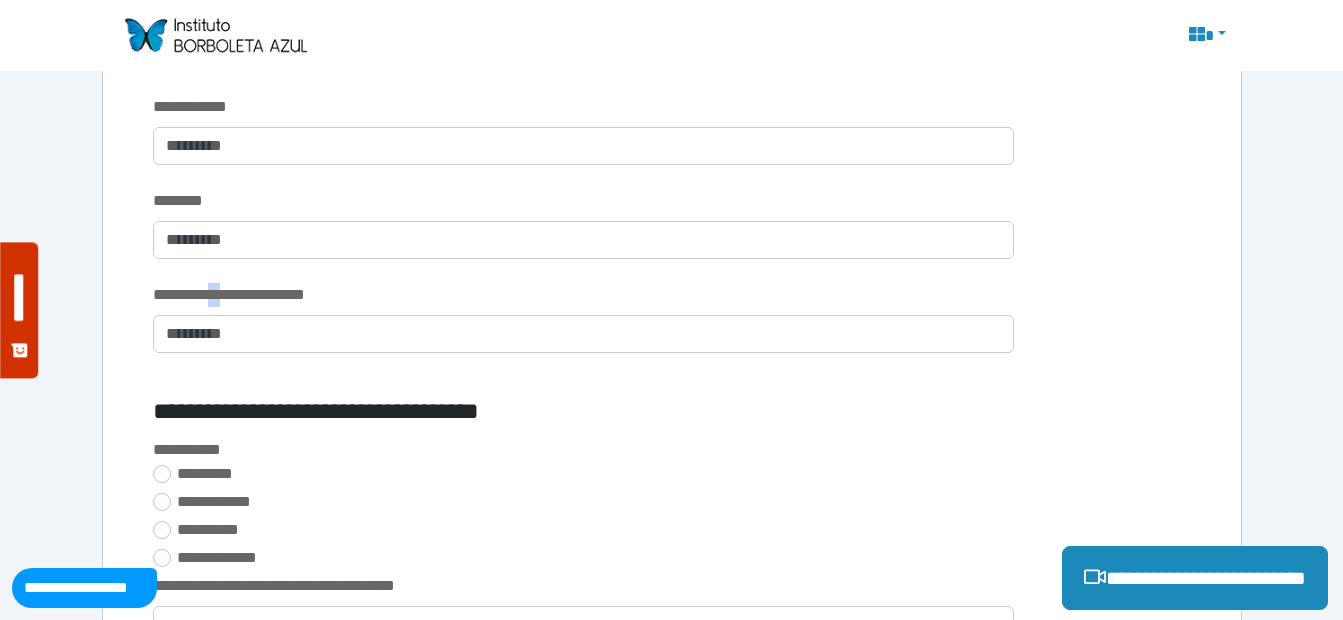 drag, startPoint x: 232, startPoint y: 287, endPoint x: 361, endPoint y: 287, distance: 129 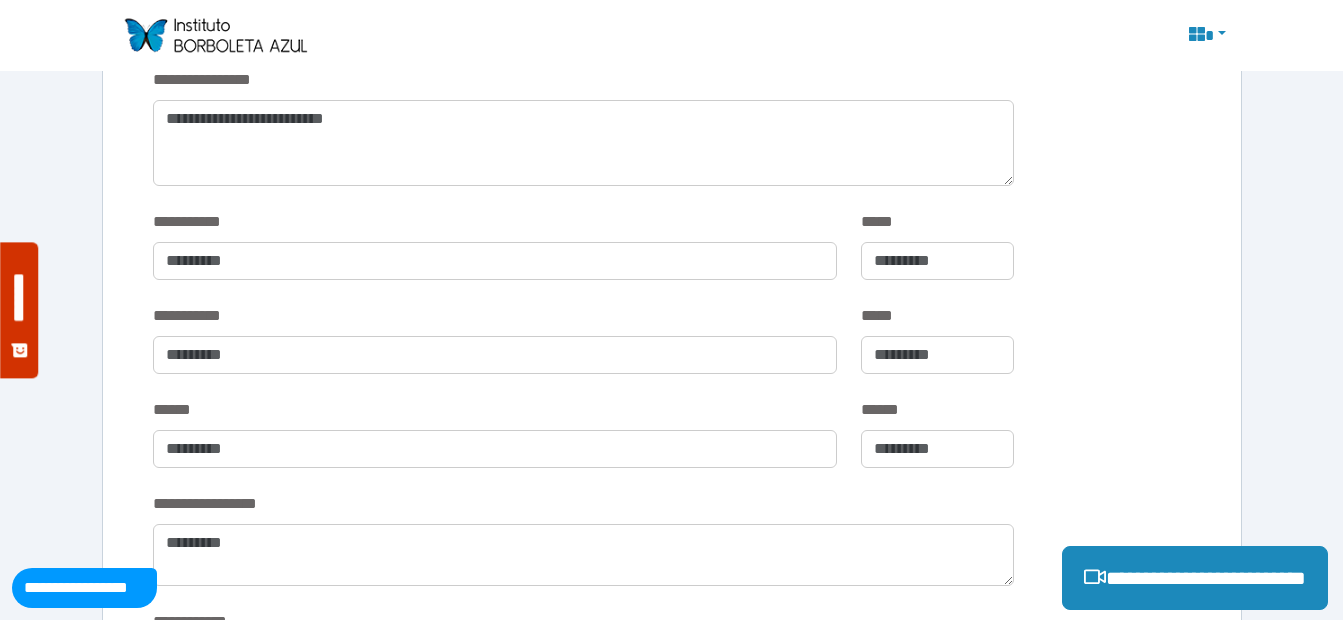 scroll, scrollTop: 499, scrollLeft: 0, axis: vertical 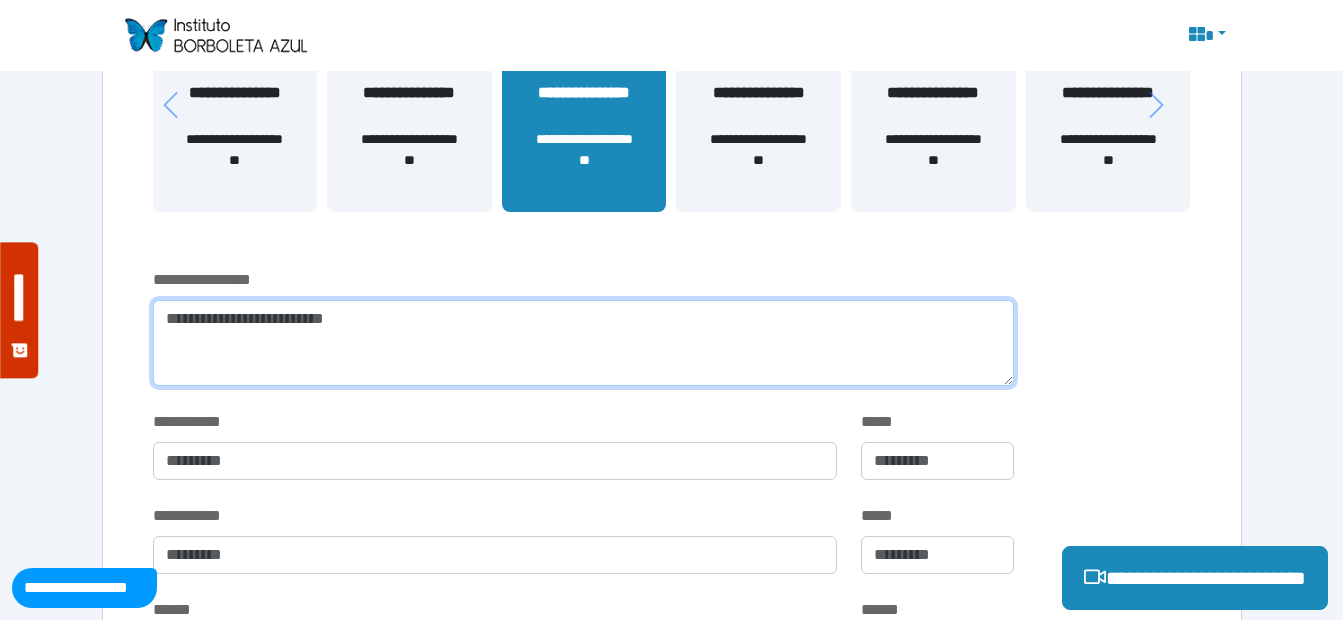 click at bounding box center [583, 343] 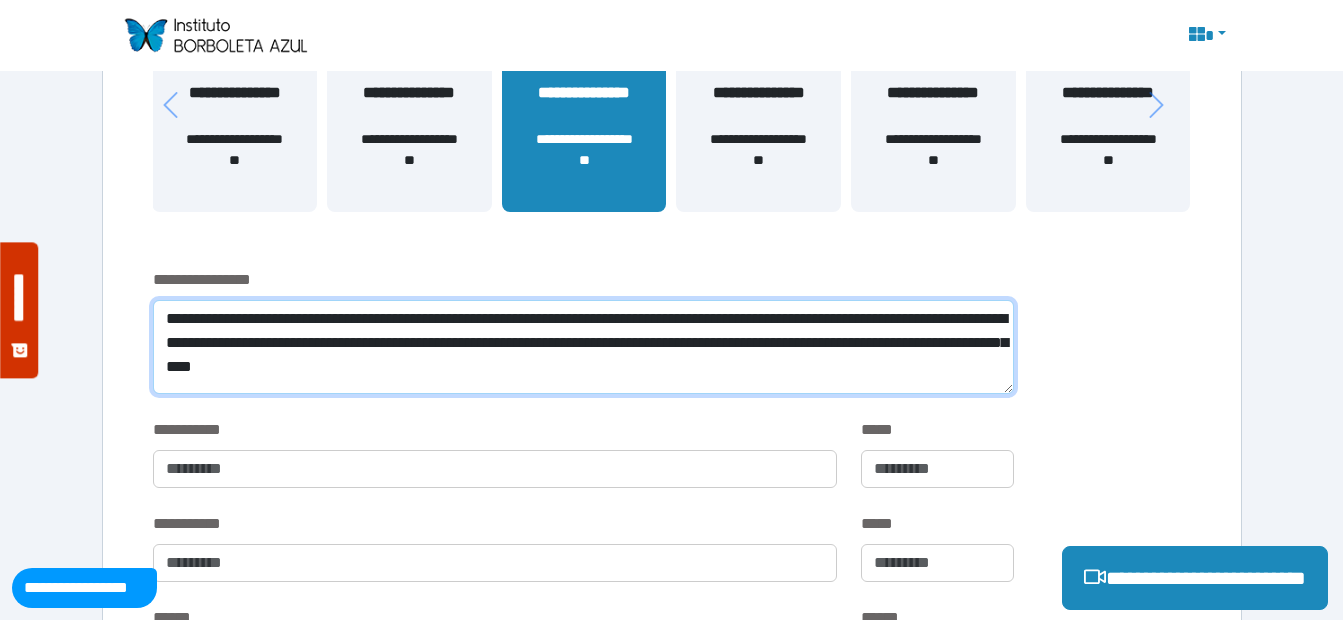 type on "**********" 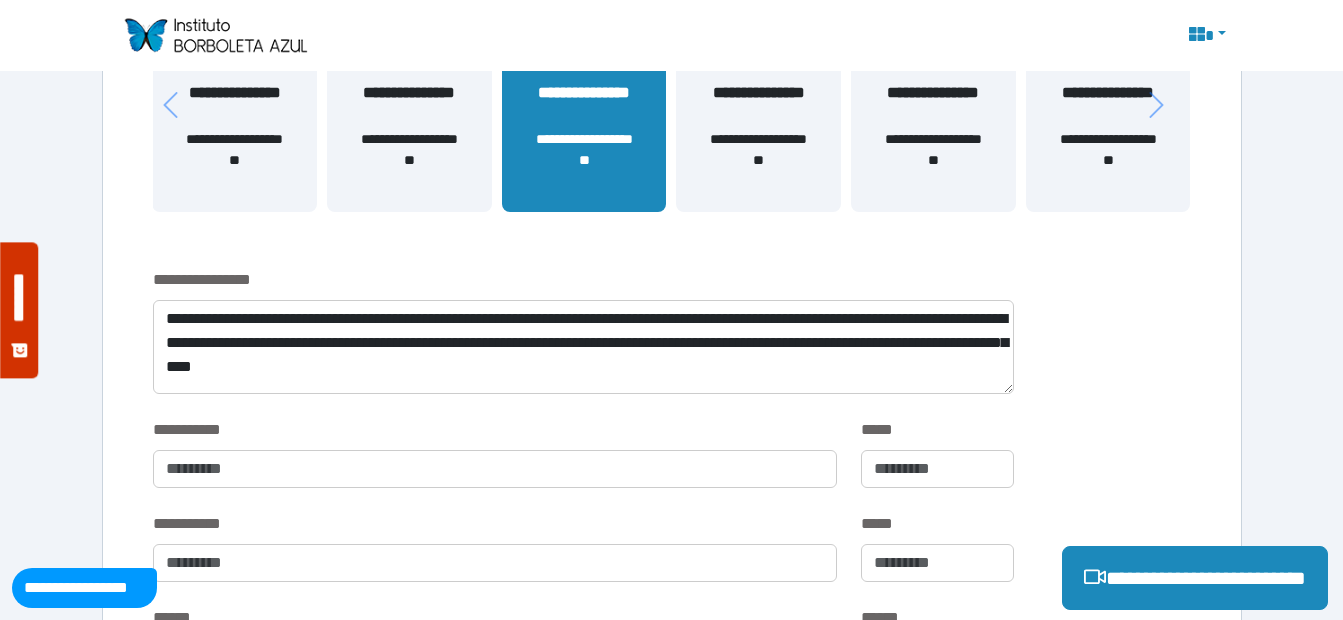 click on "**********" at bounding box center (672, 343) 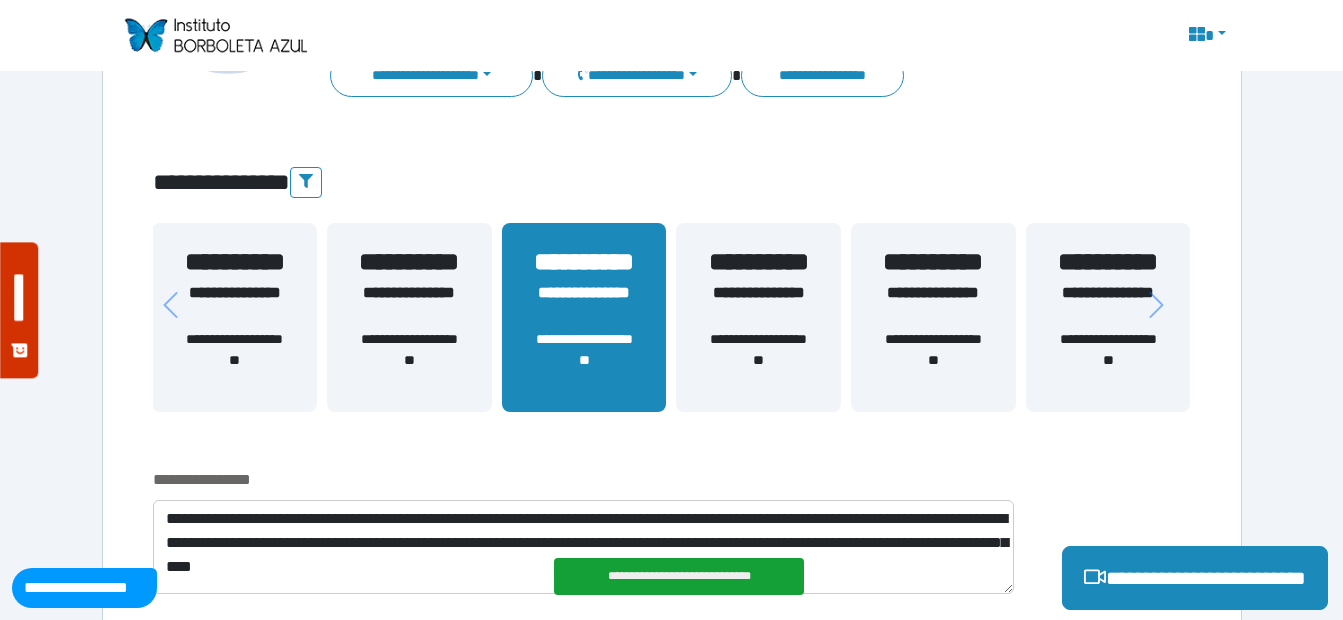 scroll, scrollTop: 399, scrollLeft: 0, axis: vertical 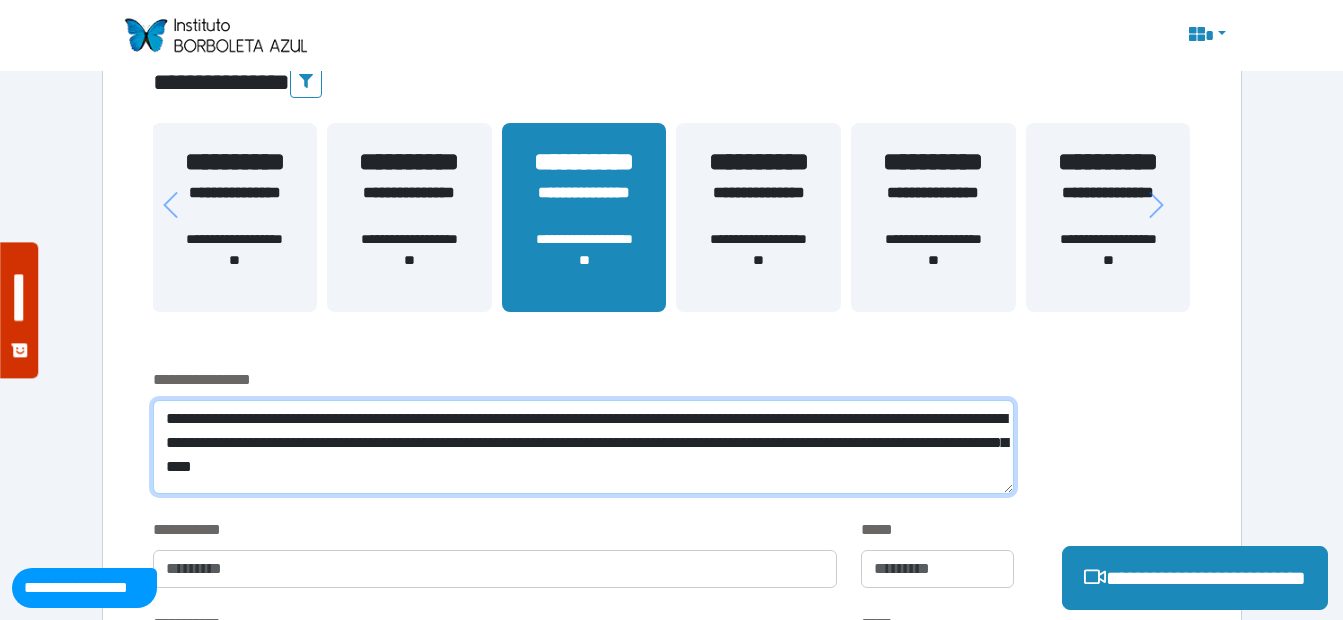 click on "**********" at bounding box center [583, 447] 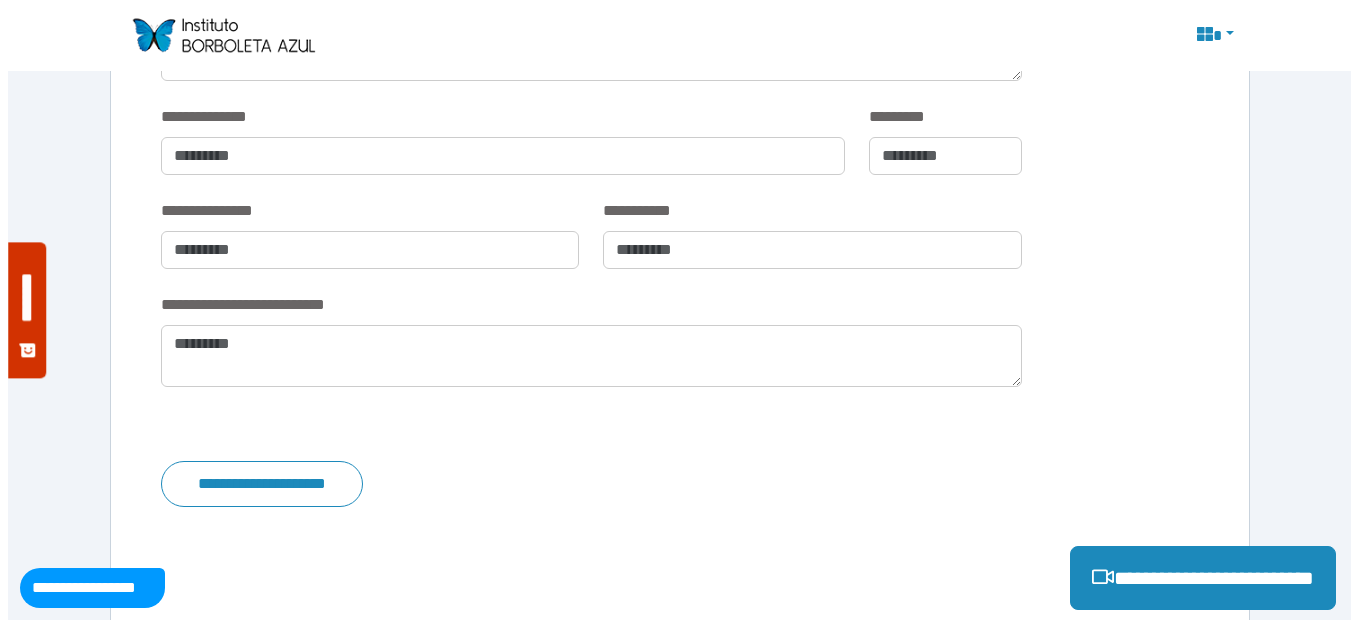 scroll, scrollTop: 3907, scrollLeft: 0, axis: vertical 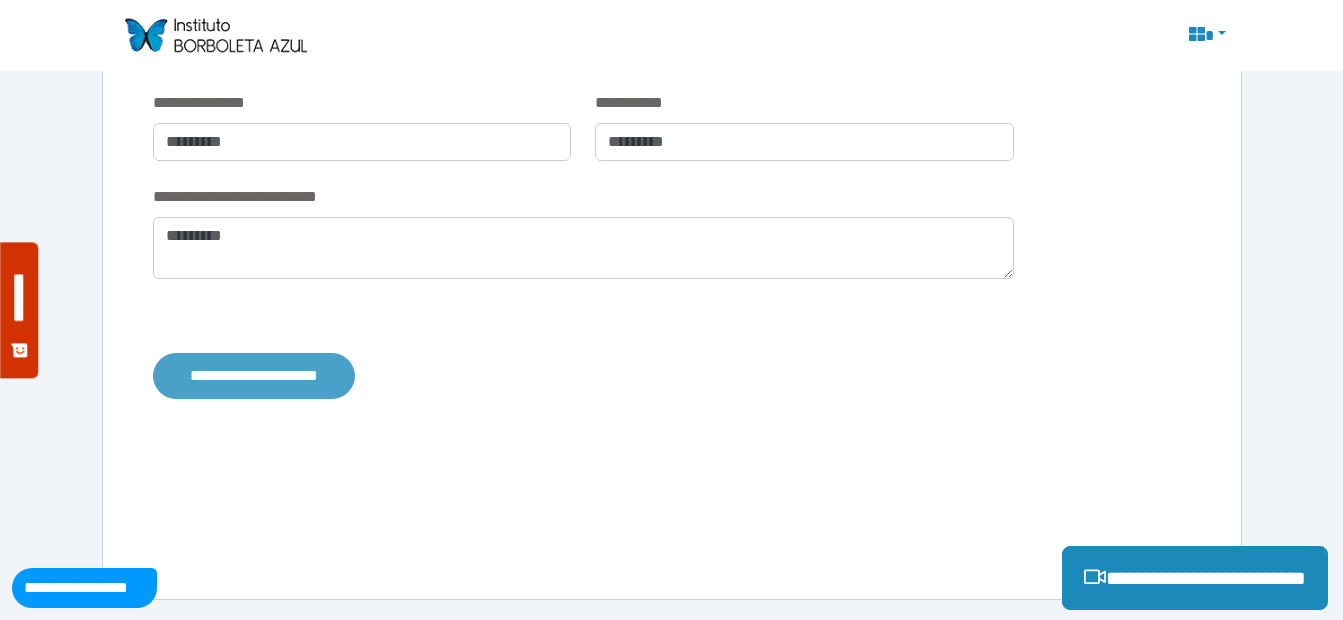 click on "**********" at bounding box center (254, 376) 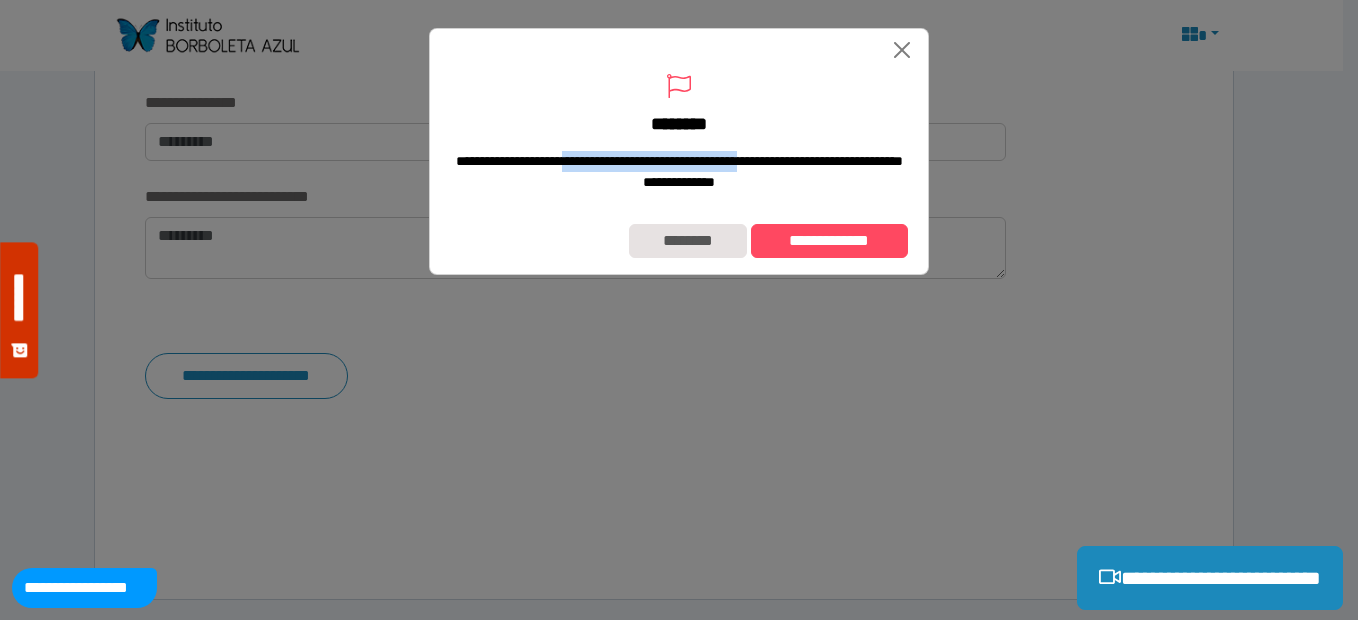 drag, startPoint x: 599, startPoint y: 154, endPoint x: 833, endPoint y: 156, distance: 234.00854 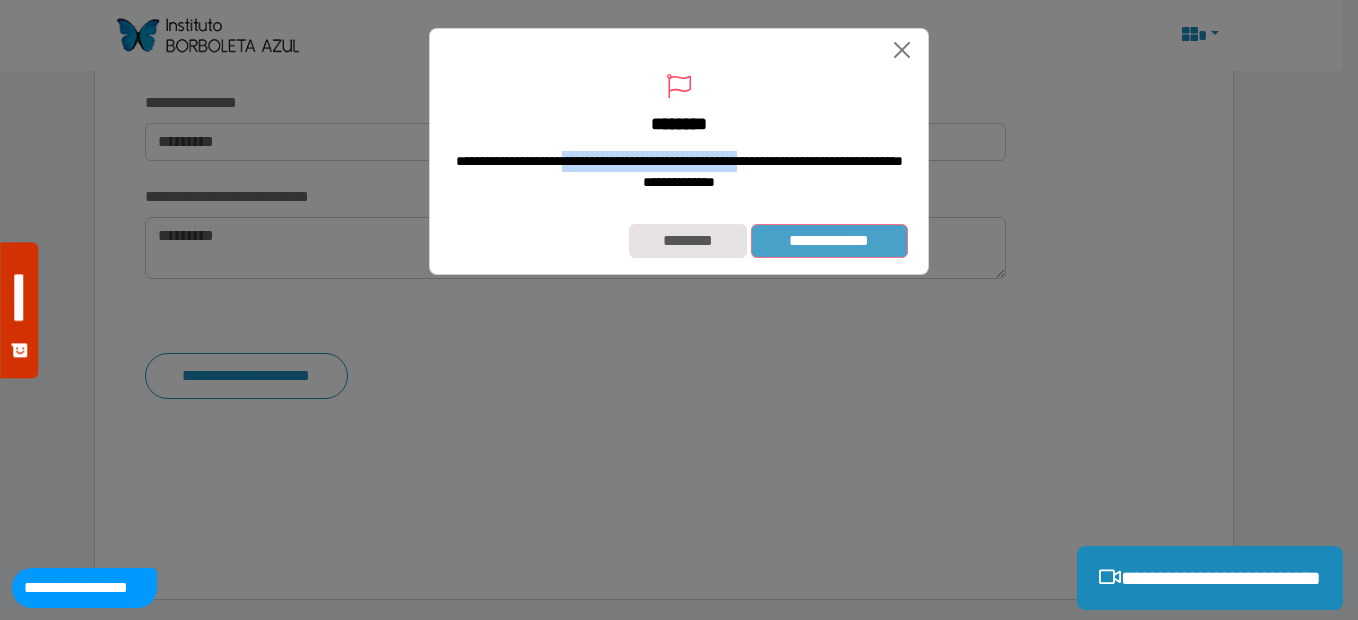 click on "**********" at bounding box center (829, 241) 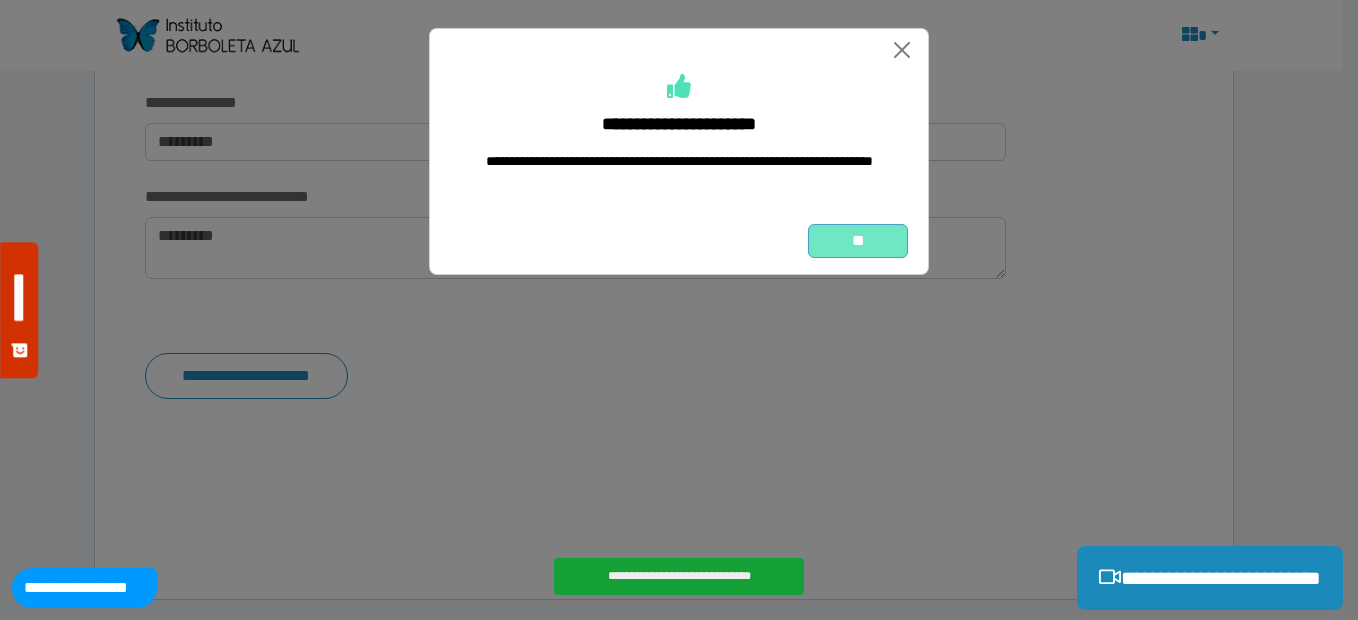 click on "**" at bounding box center (858, 241) 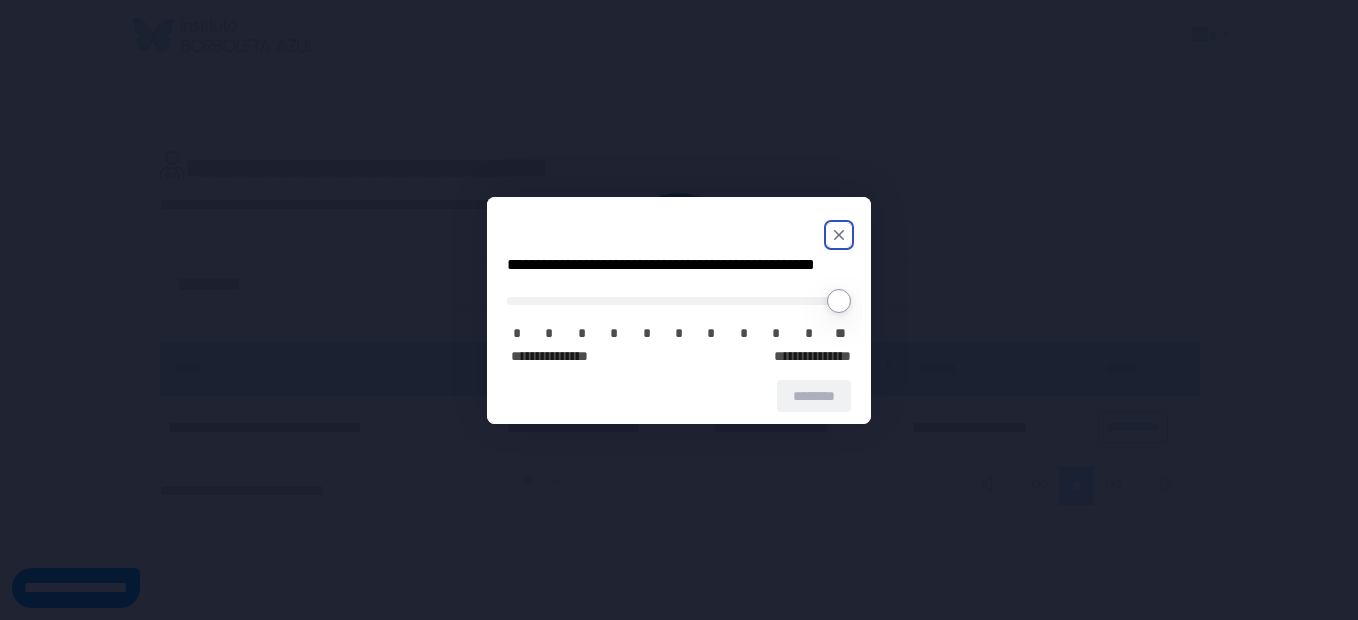 scroll, scrollTop: 0, scrollLeft: 0, axis: both 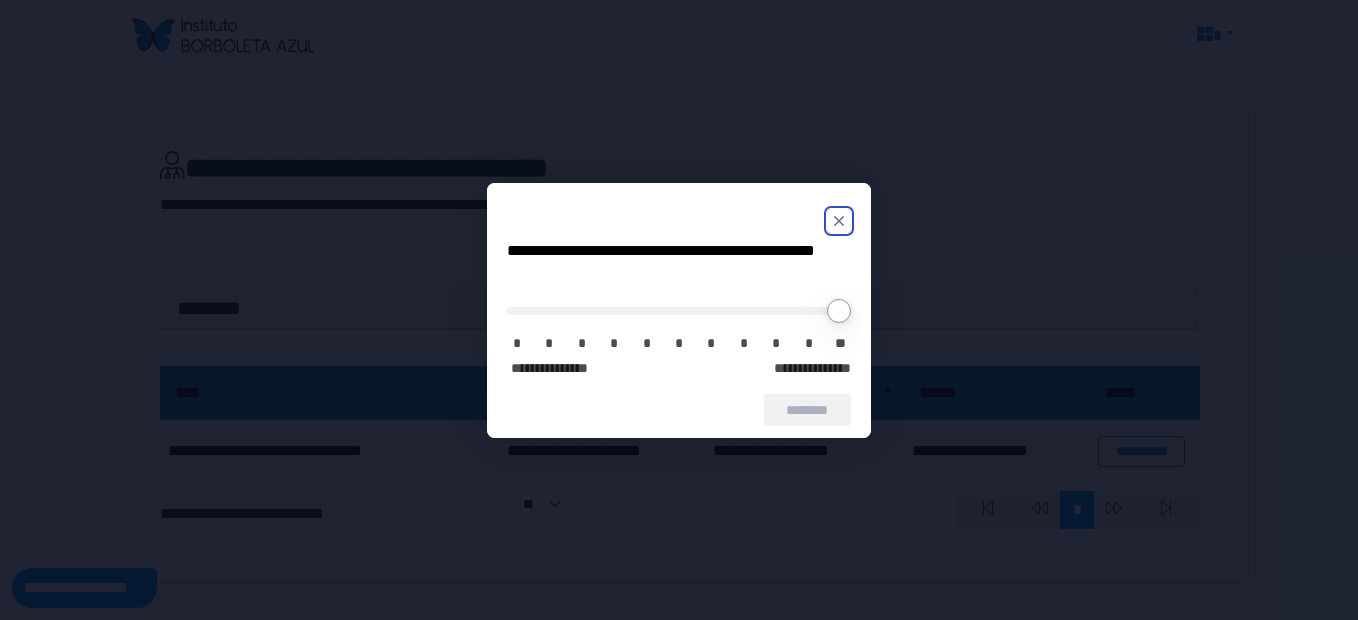 click 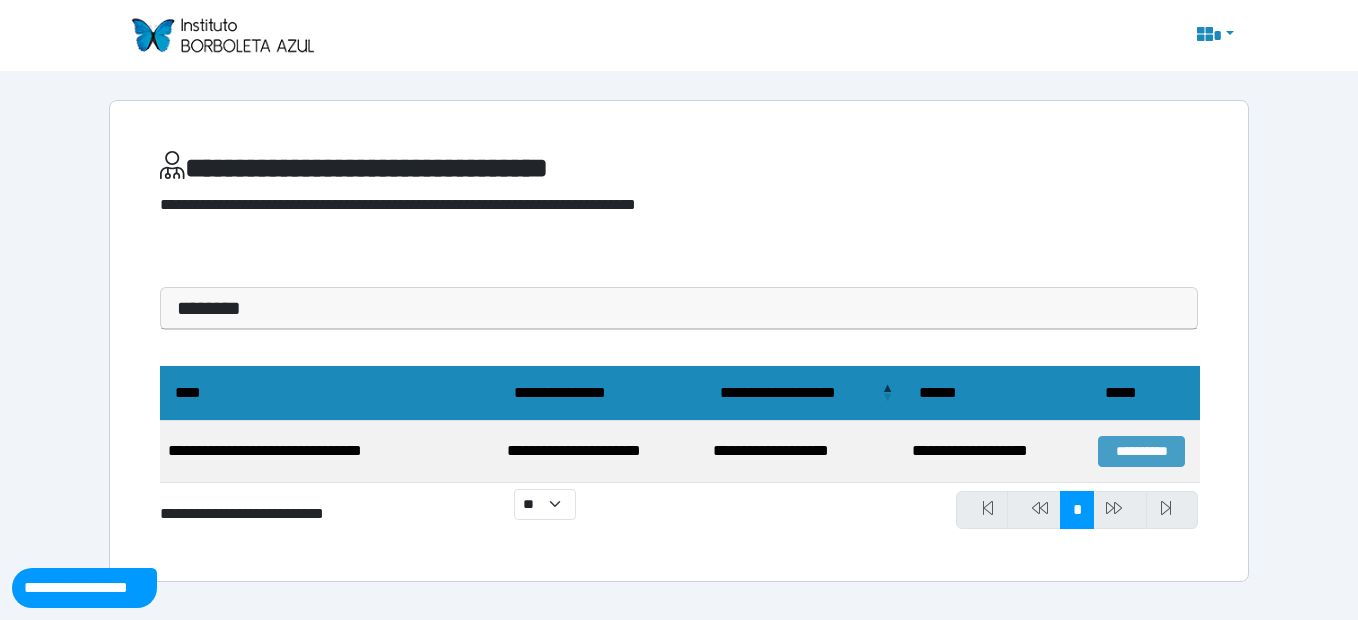 click on "**********" at bounding box center (1141, 451) 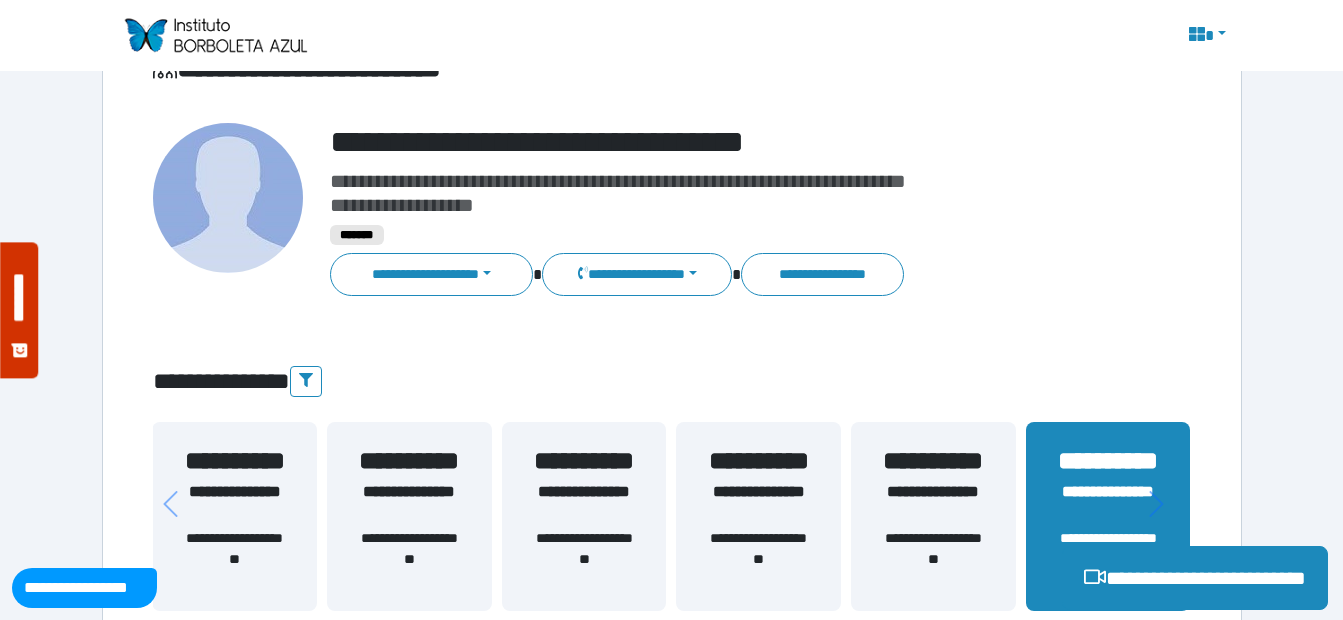 scroll, scrollTop: 400, scrollLeft: 0, axis: vertical 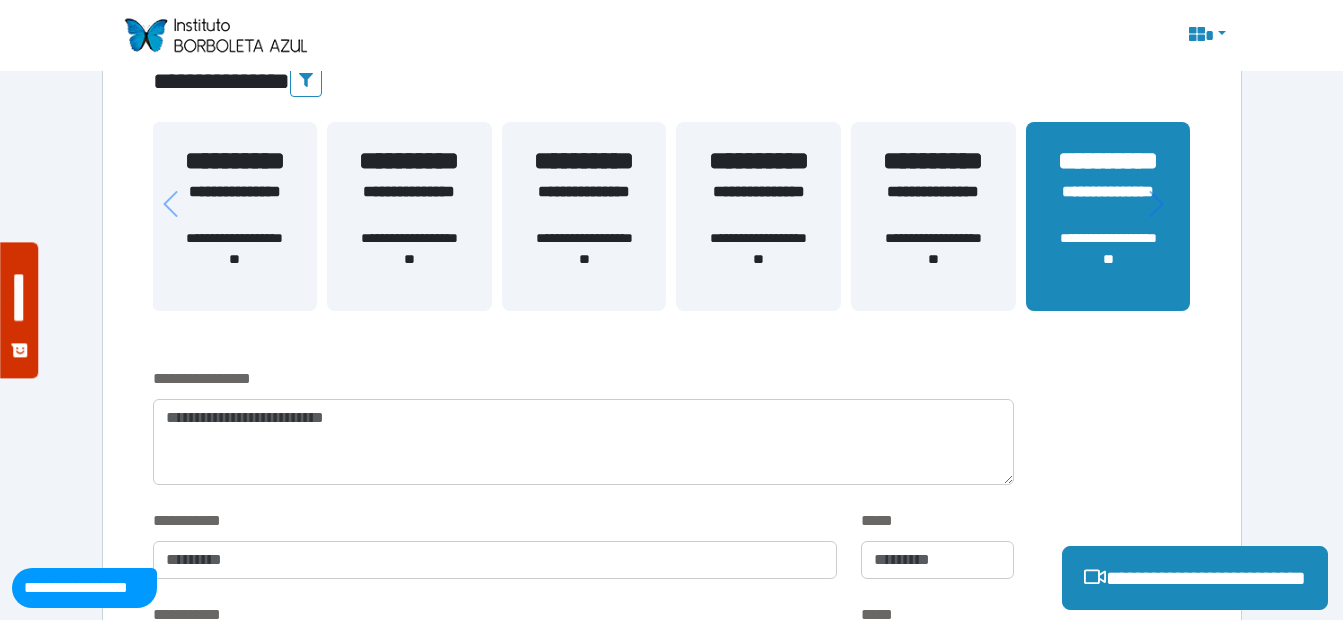 click on "**********" at bounding box center [584, 216] 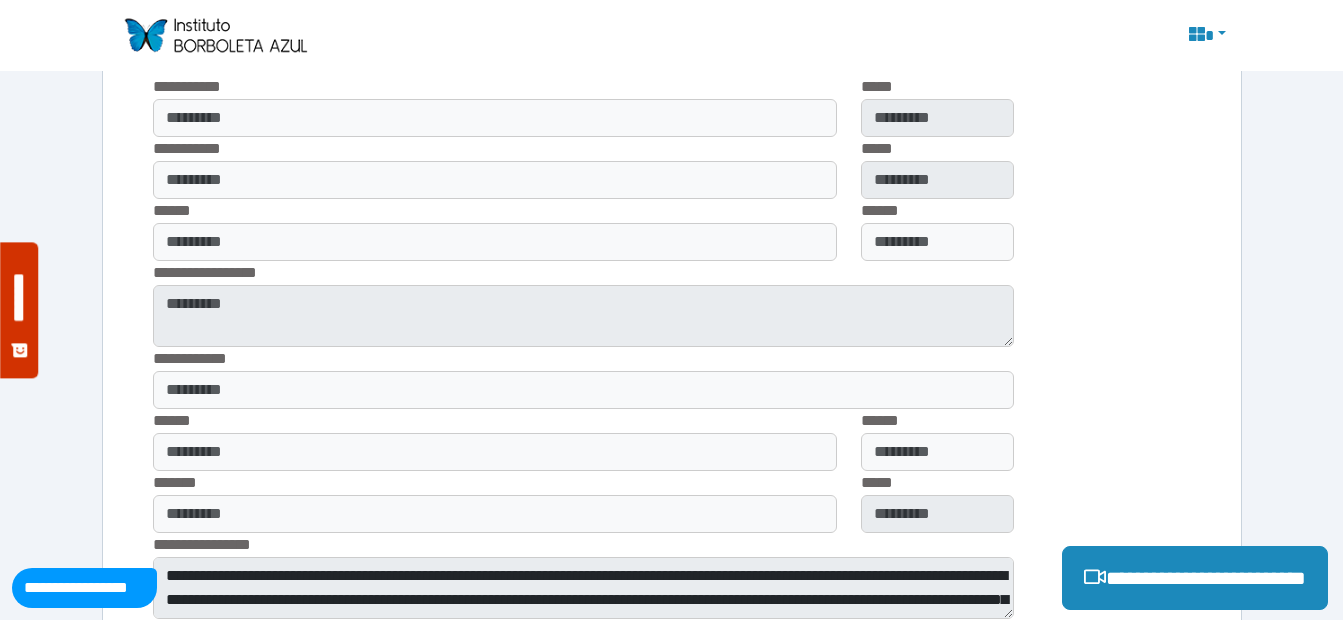 scroll, scrollTop: 1700, scrollLeft: 0, axis: vertical 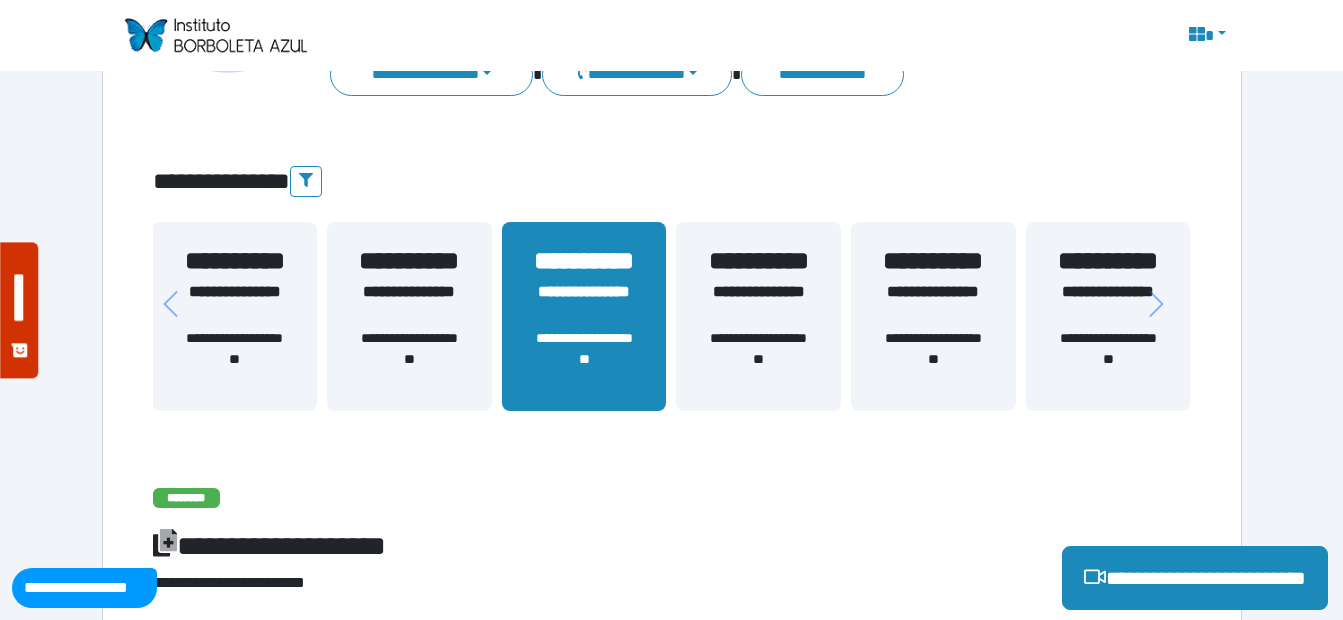 click on "**********" at bounding box center (758, 304) 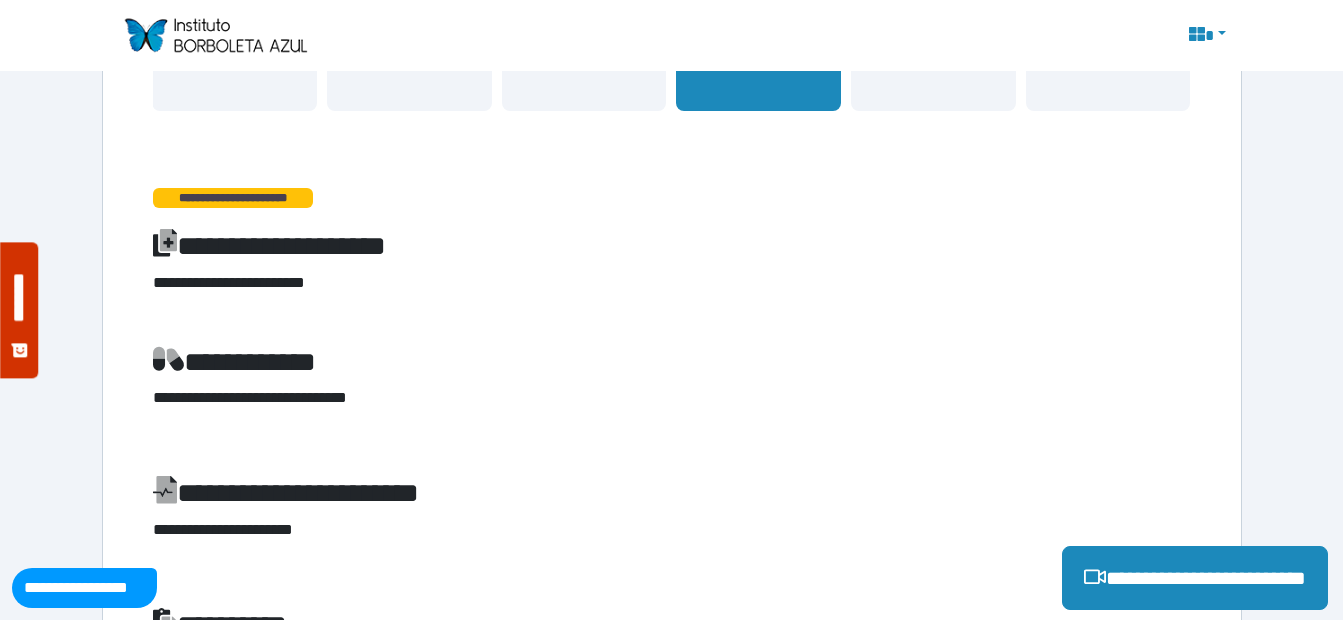 scroll, scrollTop: 200, scrollLeft: 0, axis: vertical 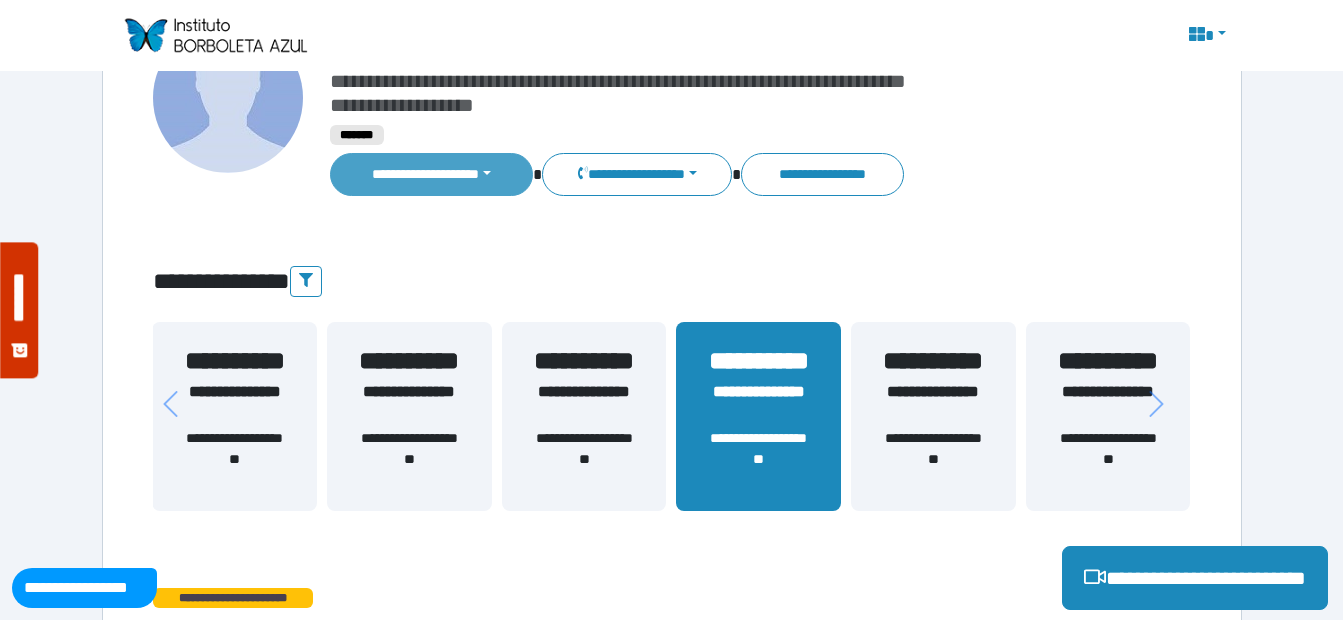 click on "**********" at bounding box center [432, 174] 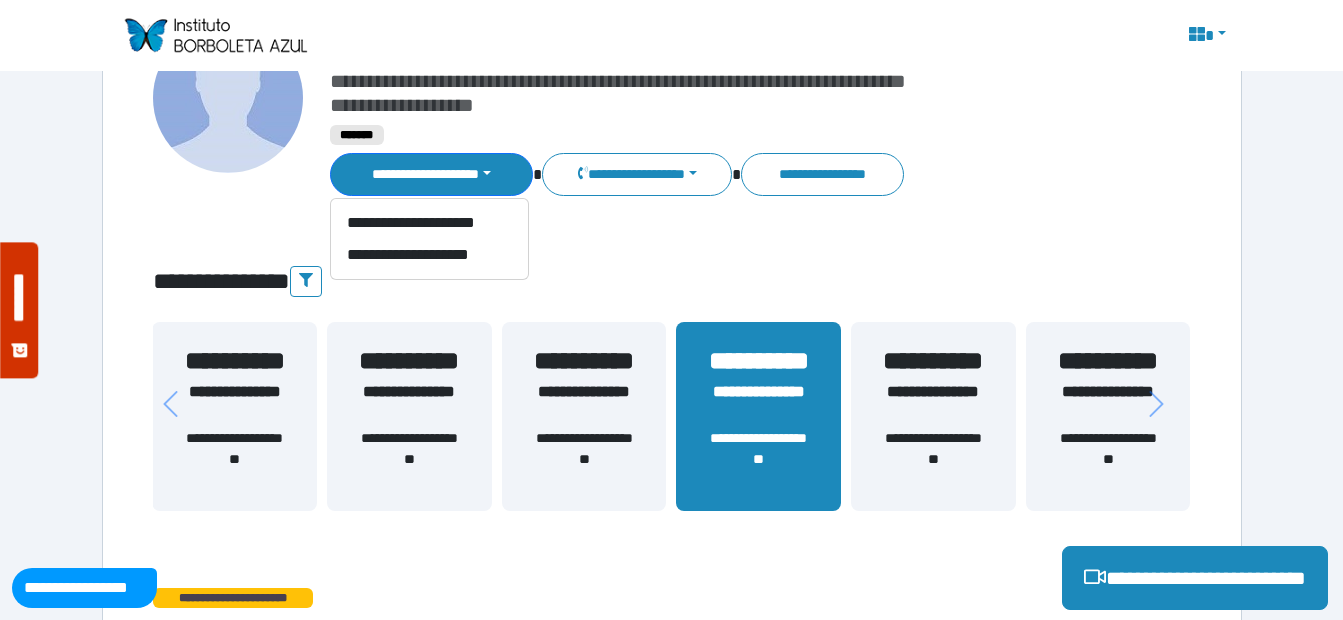 click on "**********" at bounding box center [672, 400] 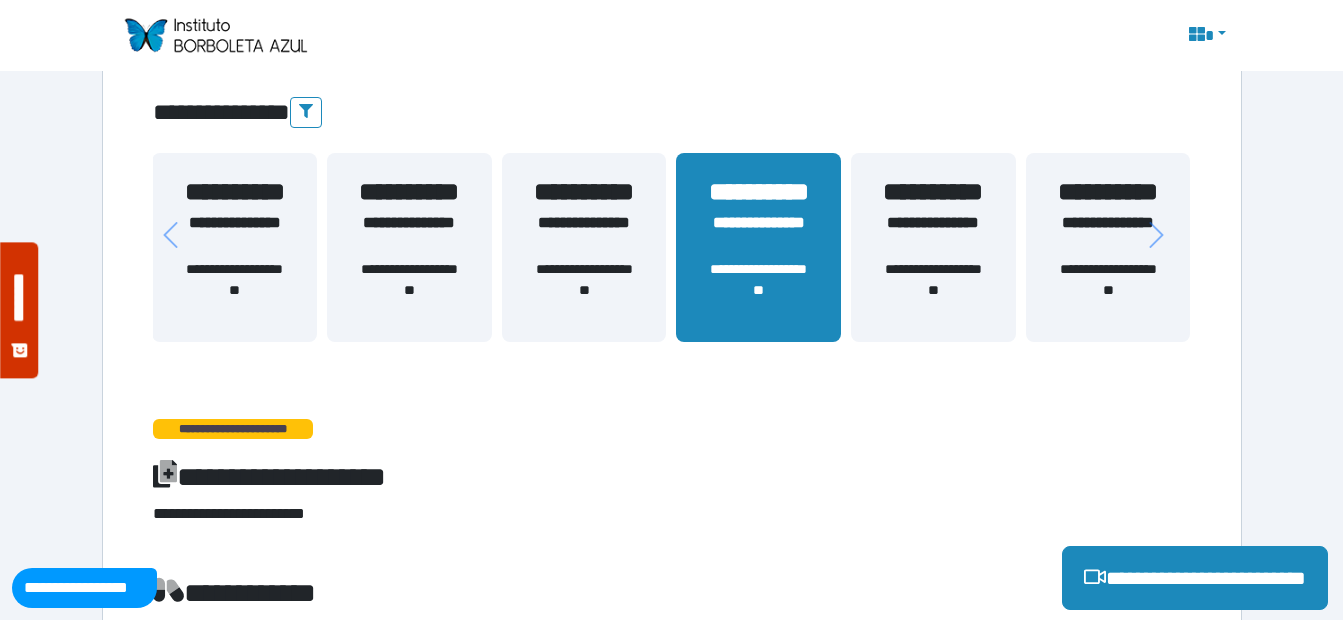 scroll, scrollTop: 669, scrollLeft: 0, axis: vertical 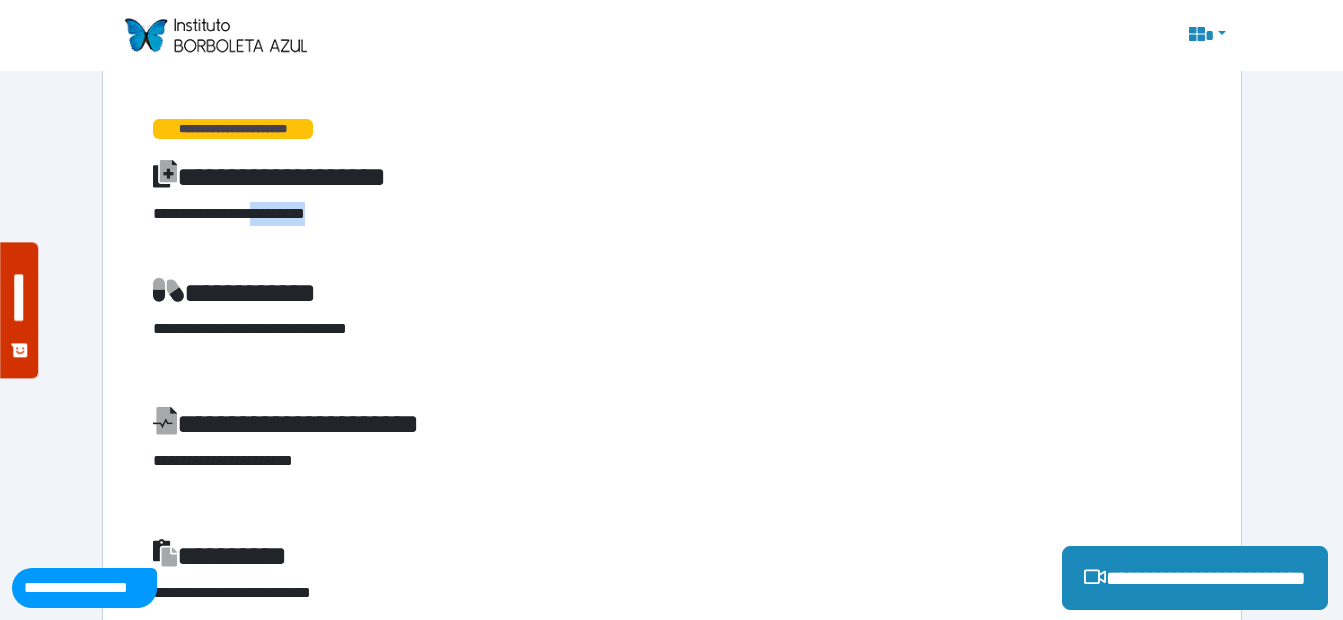 drag, startPoint x: 290, startPoint y: 215, endPoint x: 375, endPoint y: 225, distance: 85.58621 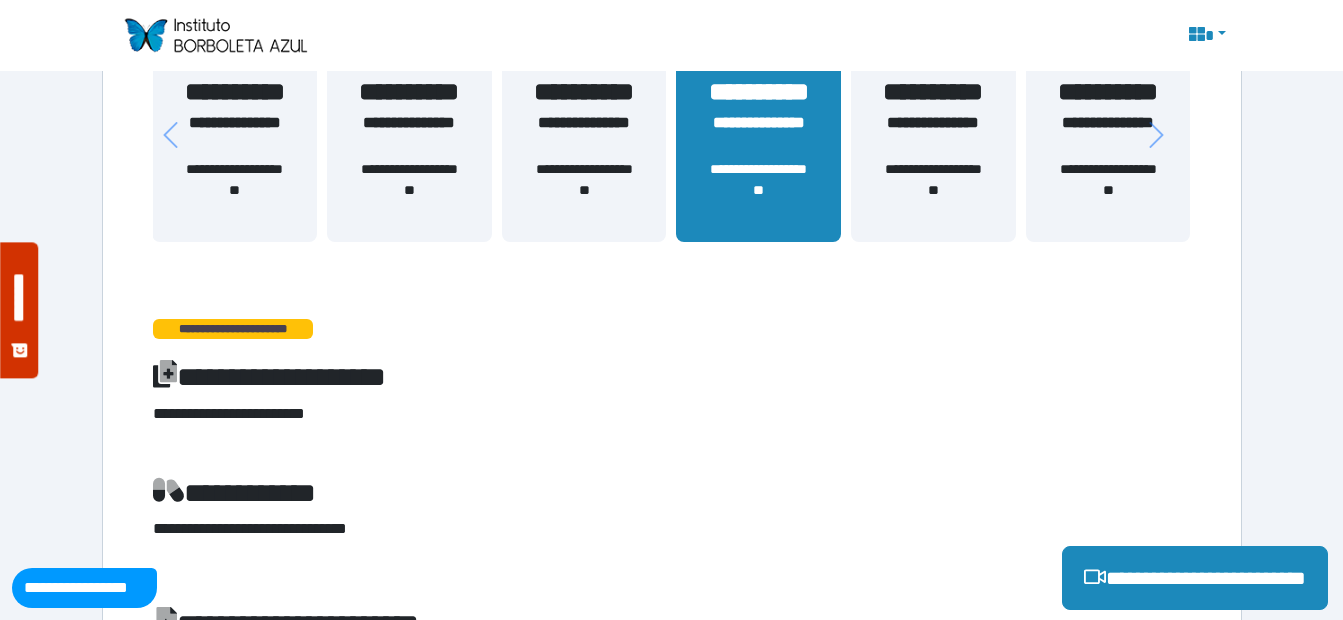click on "**********" at bounding box center (233, 329) 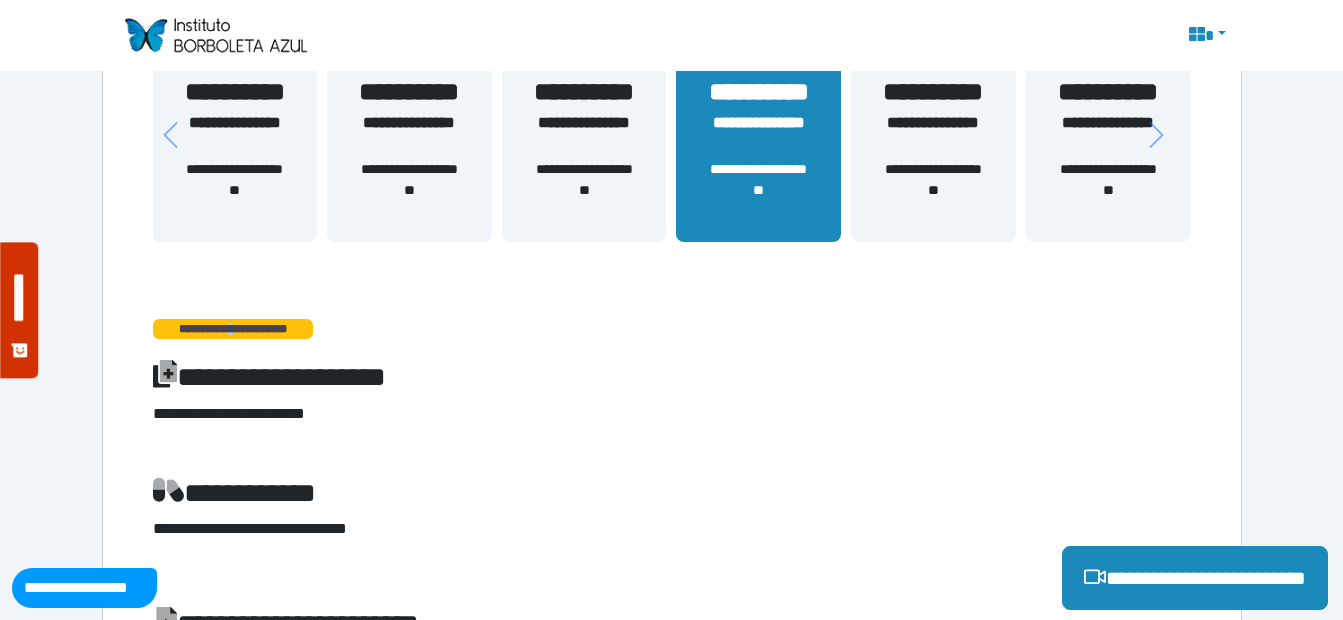 click on "**********" at bounding box center [233, 329] 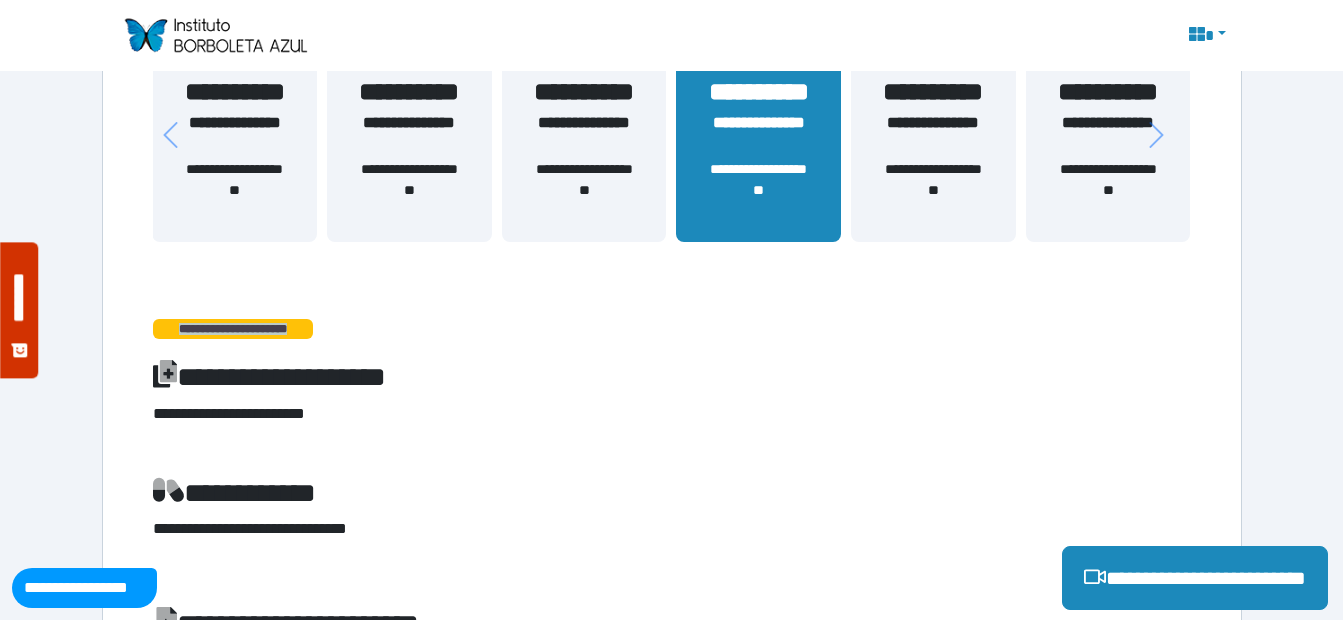 click on "**********" at bounding box center (233, 329) 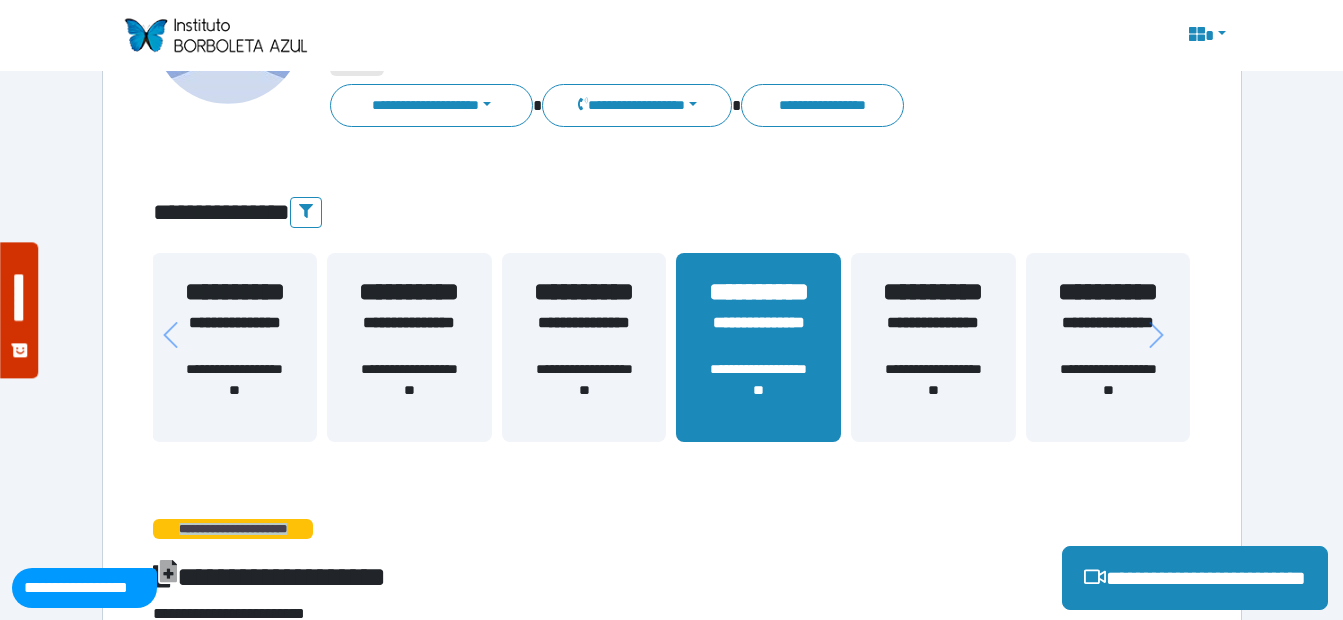 scroll, scrollTop: 0, scrollLeft: 0, axis: both 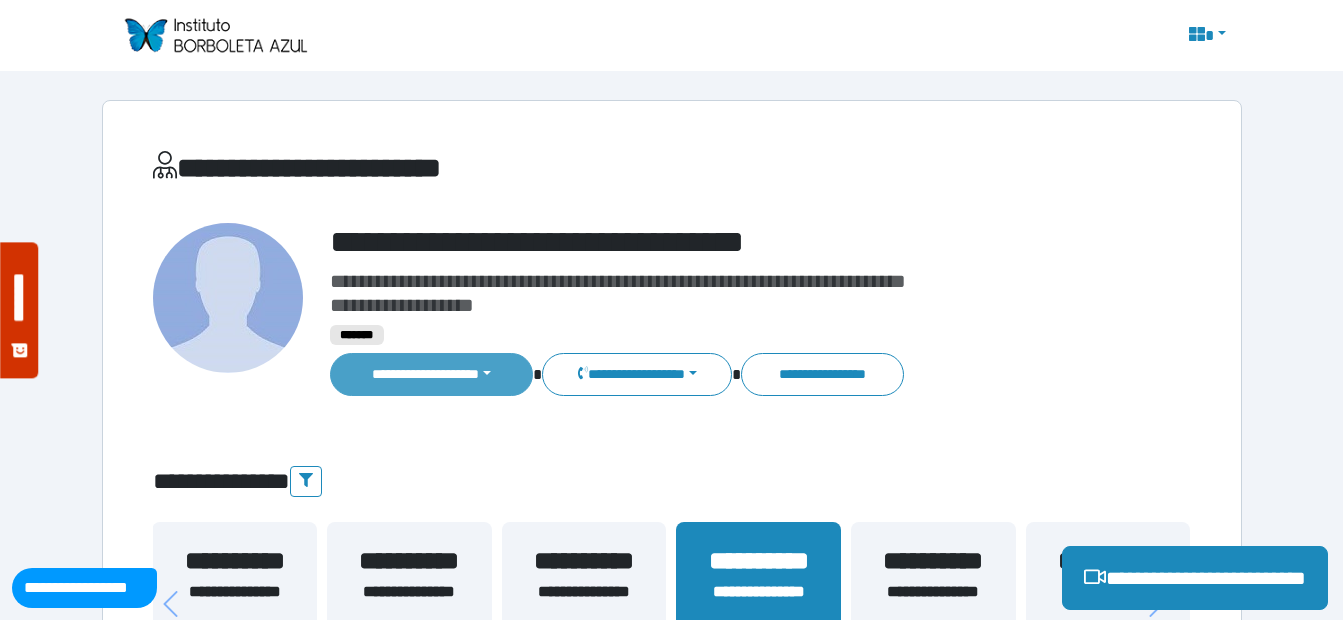click on "**********" at bounding box center (432, 374) 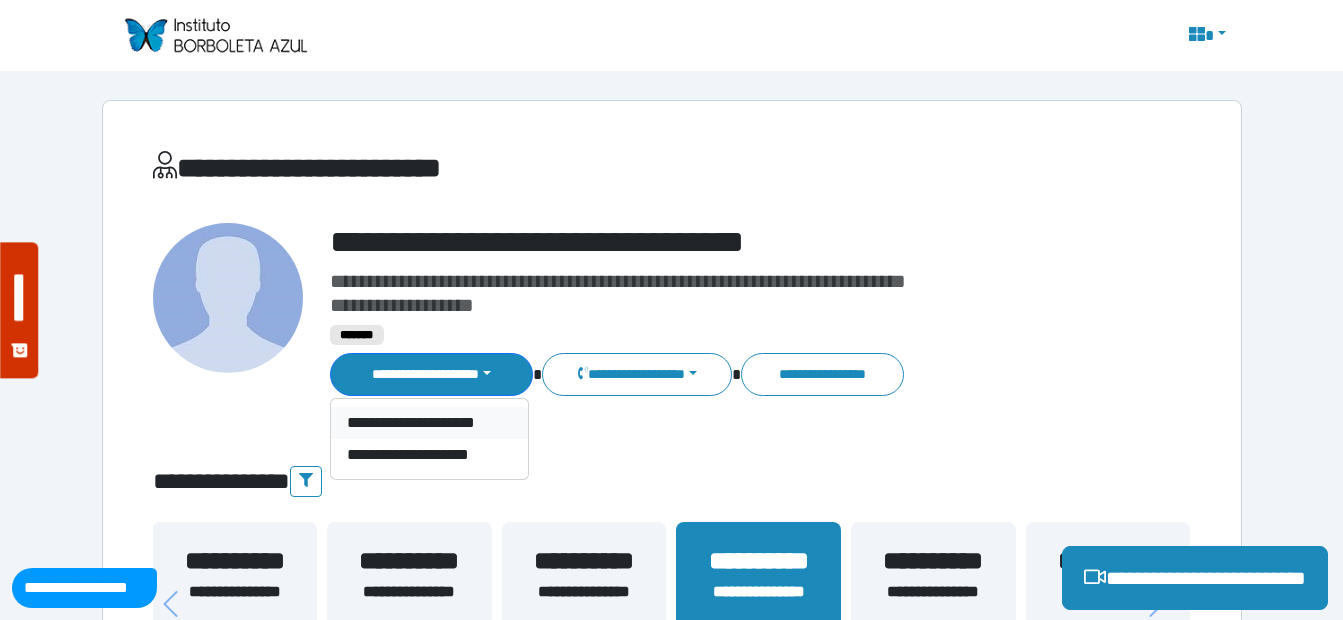 click on "**********" at bounding box center [429, 423] 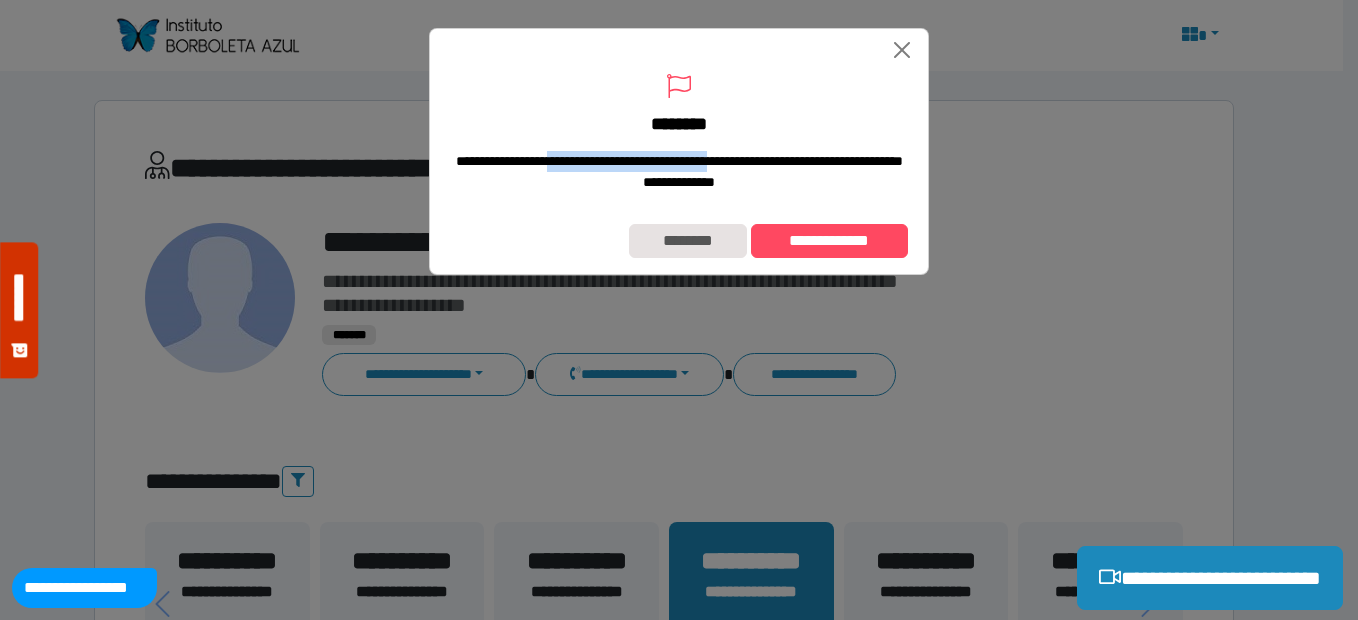drag, startPoint x: 579, startPoint y: 157, endPoint x: 786, endPoint y: 154, distance: 207.02174 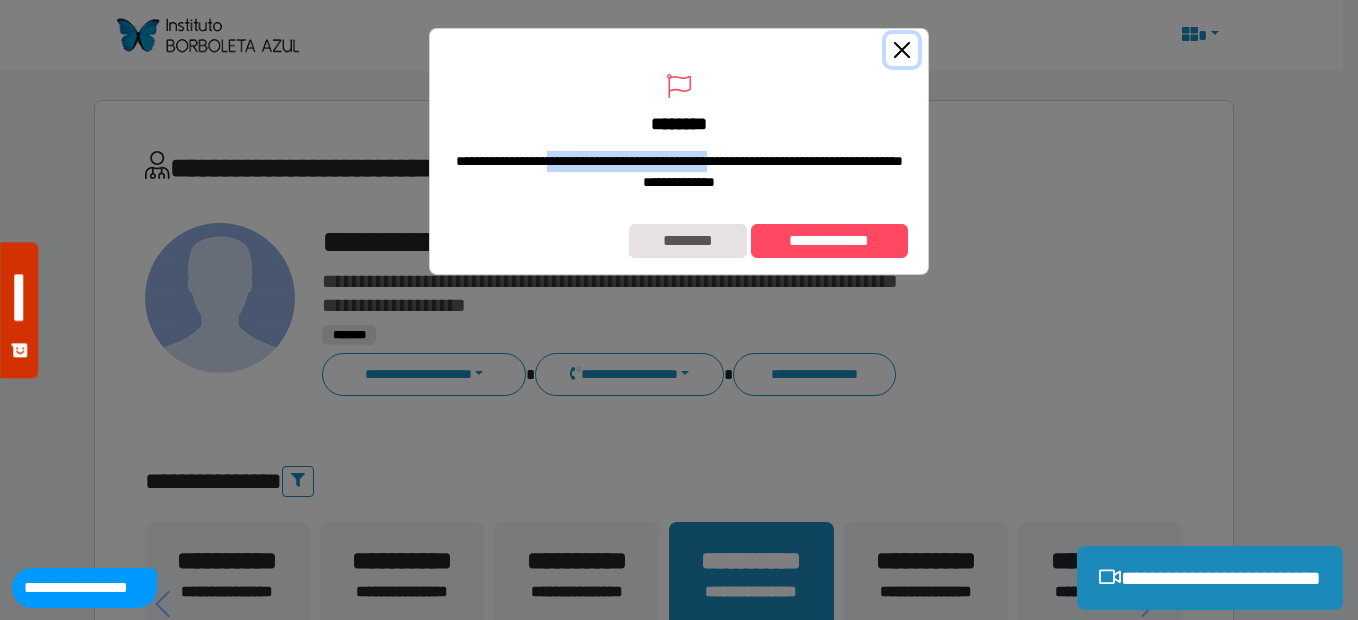 drag, startPoint x: 786, startPoint y: 154, endPoint x: 897, endPoint y: 56, distance: 148.07092 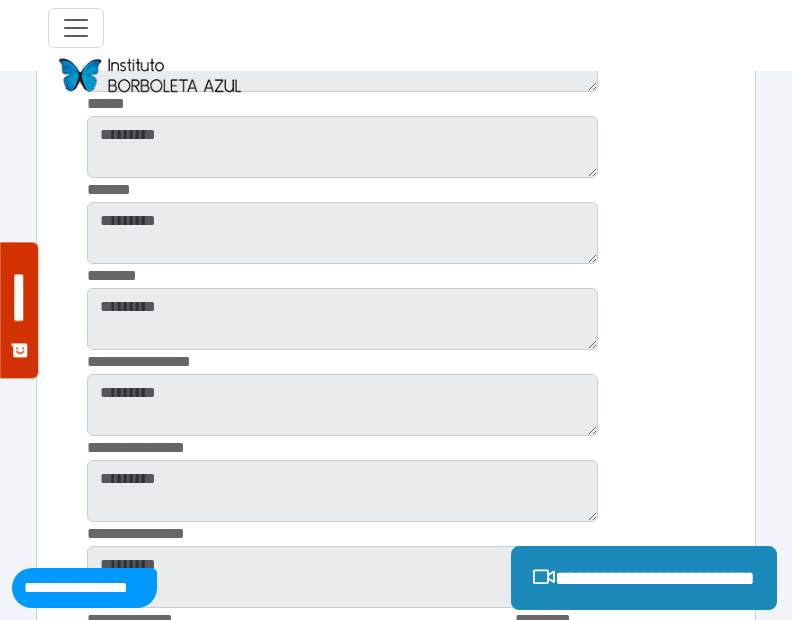 scroll, scrollTop: 3819, scrollLeft: 0, axis: vertical 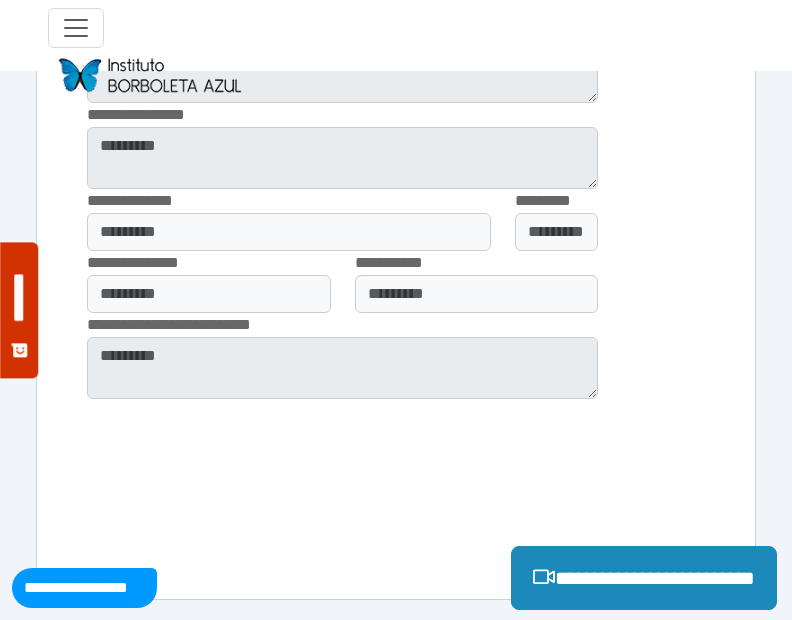click on "**********" at bounding box center [396, -1560] 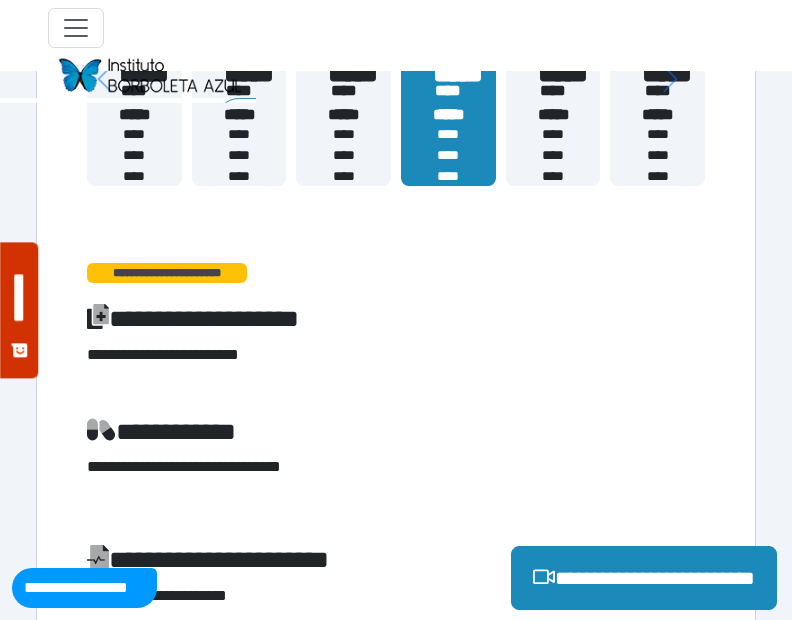 scroll, scrollTop: 519, scrollLeft: 0, axis: vertical 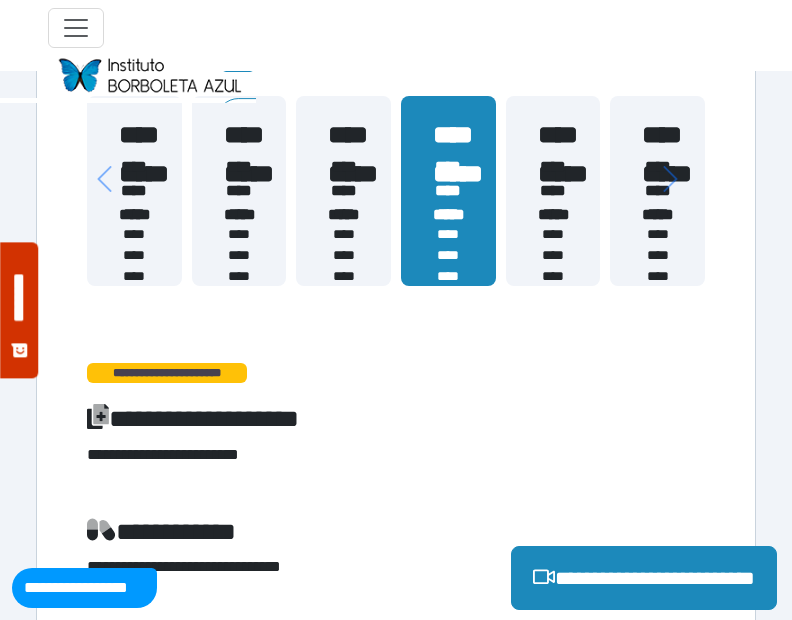 click on "**********" at bounding box center [167, 373] 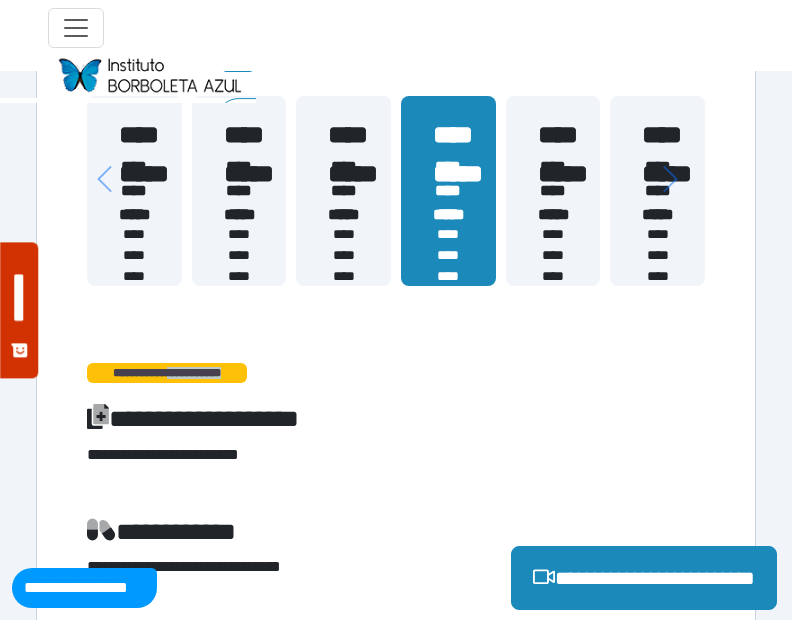 click on "**********" at bounding box center [167, 373] 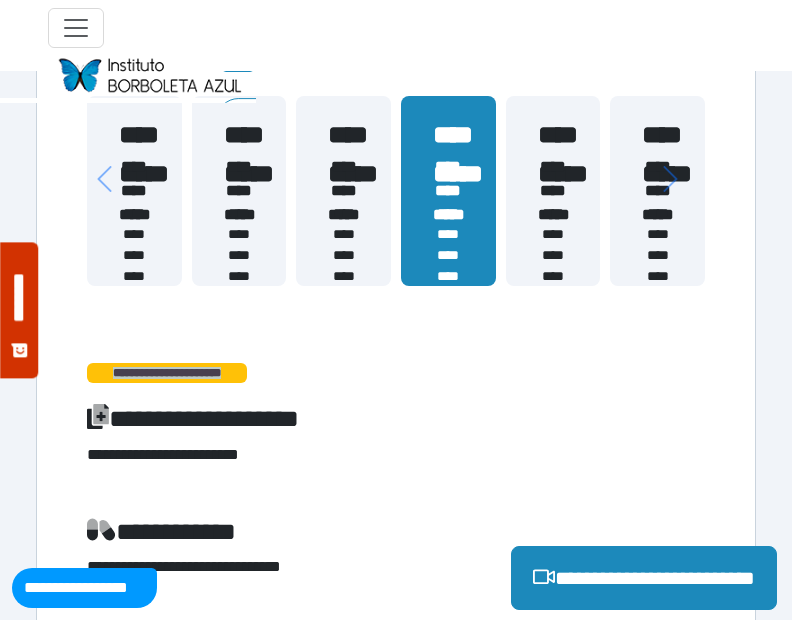 click on "**********" at bounding box center (167, 373) 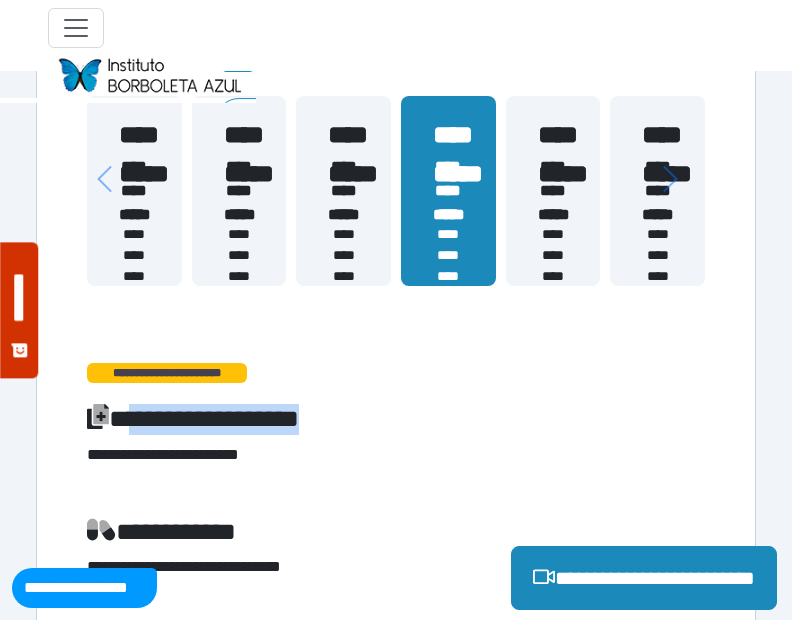 drag, startPoint x: 195, startPoint y: 388, endPoint x: 129, endPoint y: 388, distance: 66 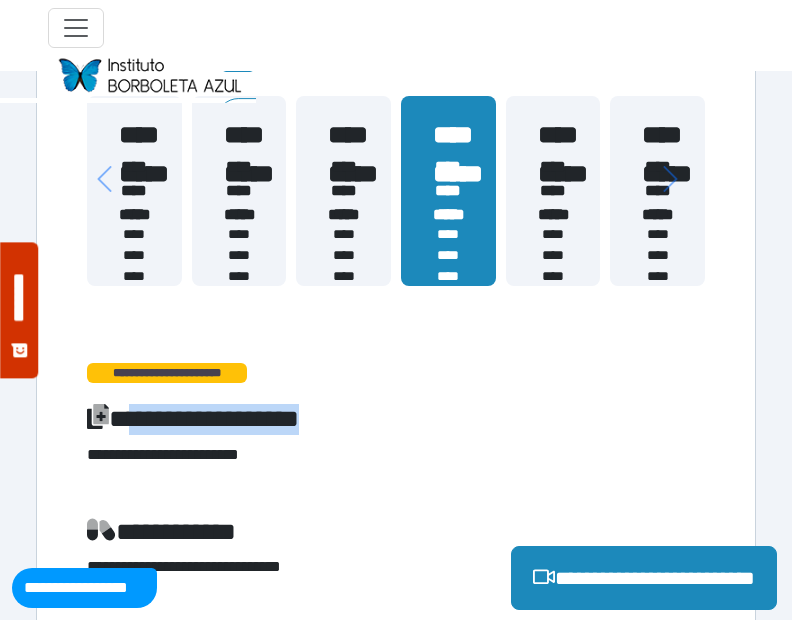 drag, startPoint x: 129, startPoint y: 388, endPoint x: 329, endPoint y: 413, distance: 201.55644 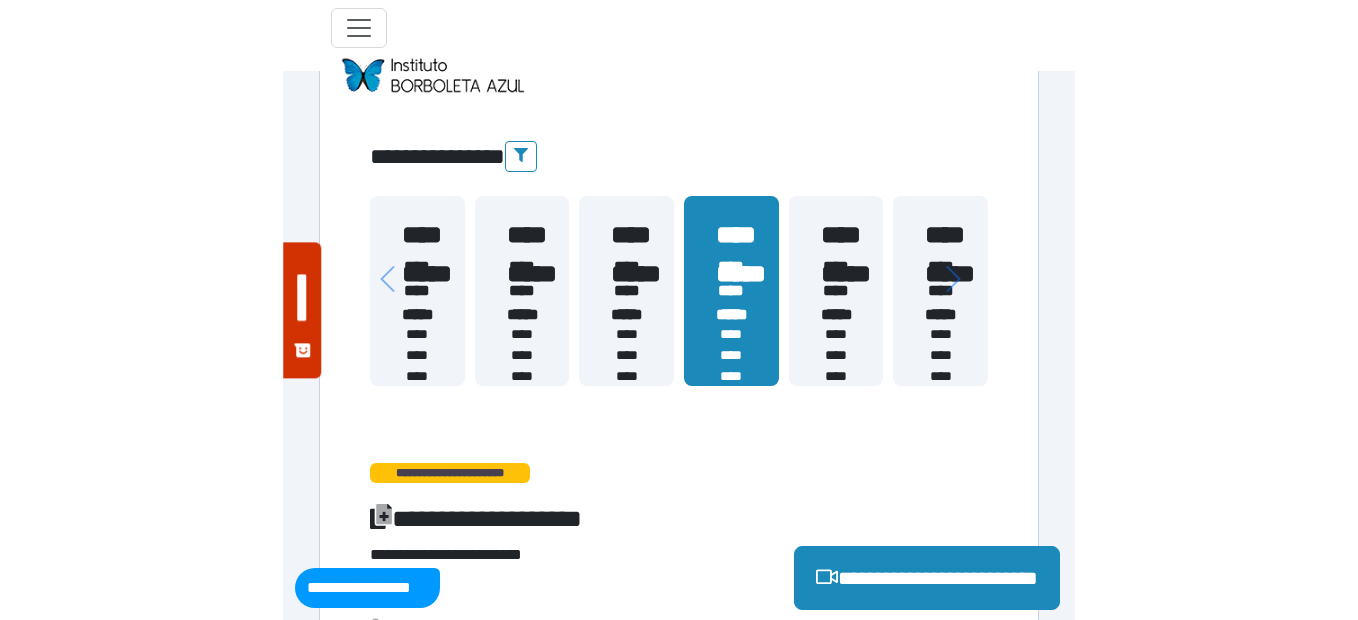 scroll, scrollTop: 119, scrollLeft: 0, axis: vertical 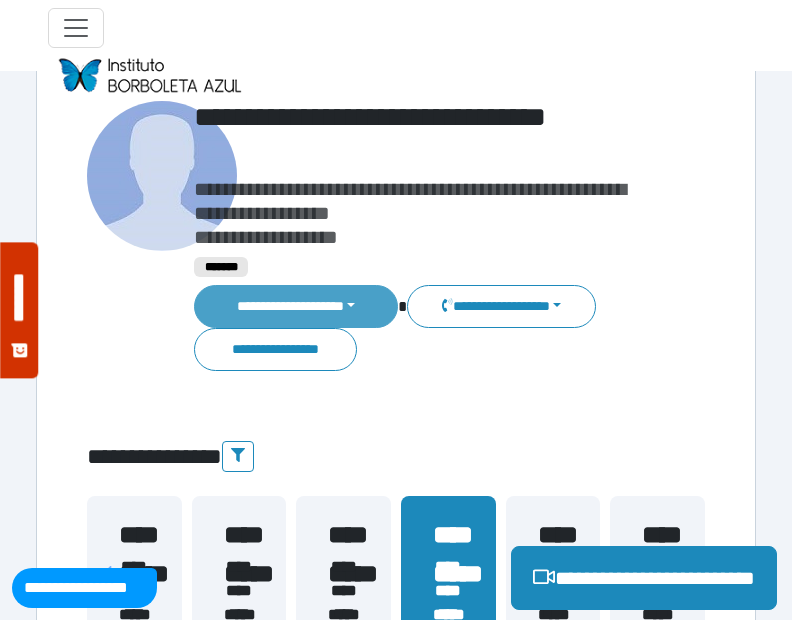 click on "**********" at bounding box center (296, 306) 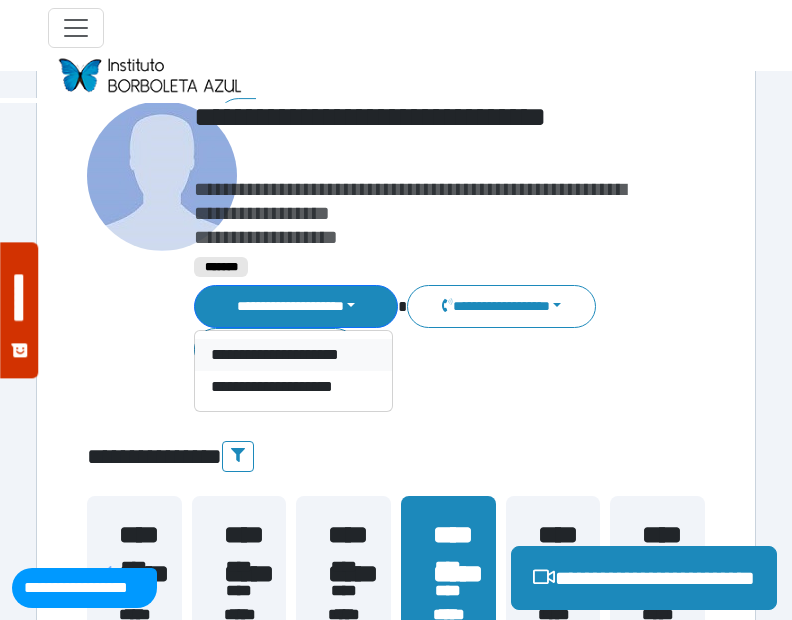 click on "**********" at bounding box center [293, 355] 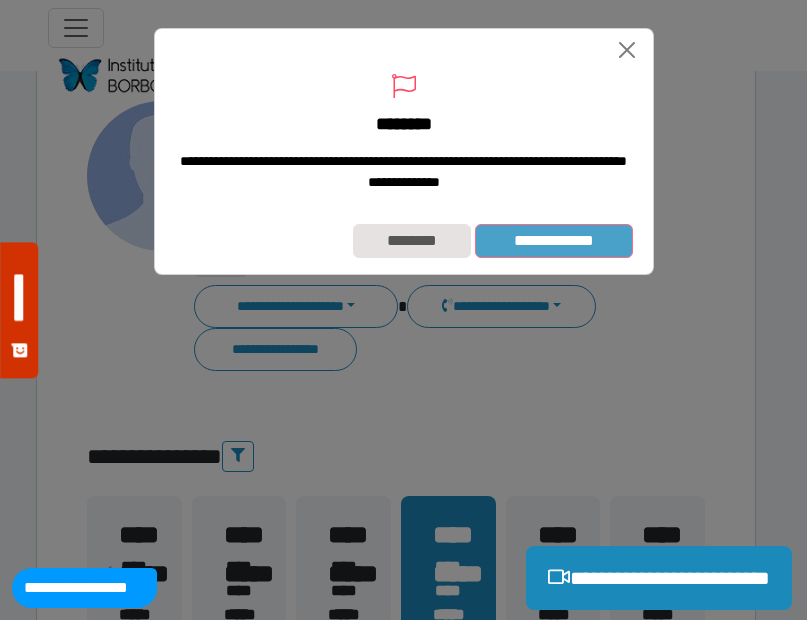 click on "**********" at bounding box center [553, 241] 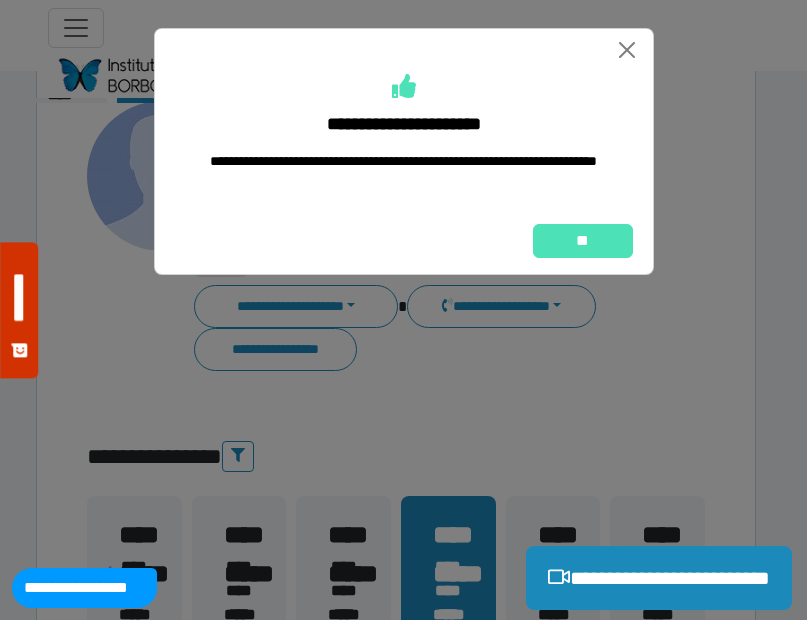 click on "**********" at bounding box center (403, 310) 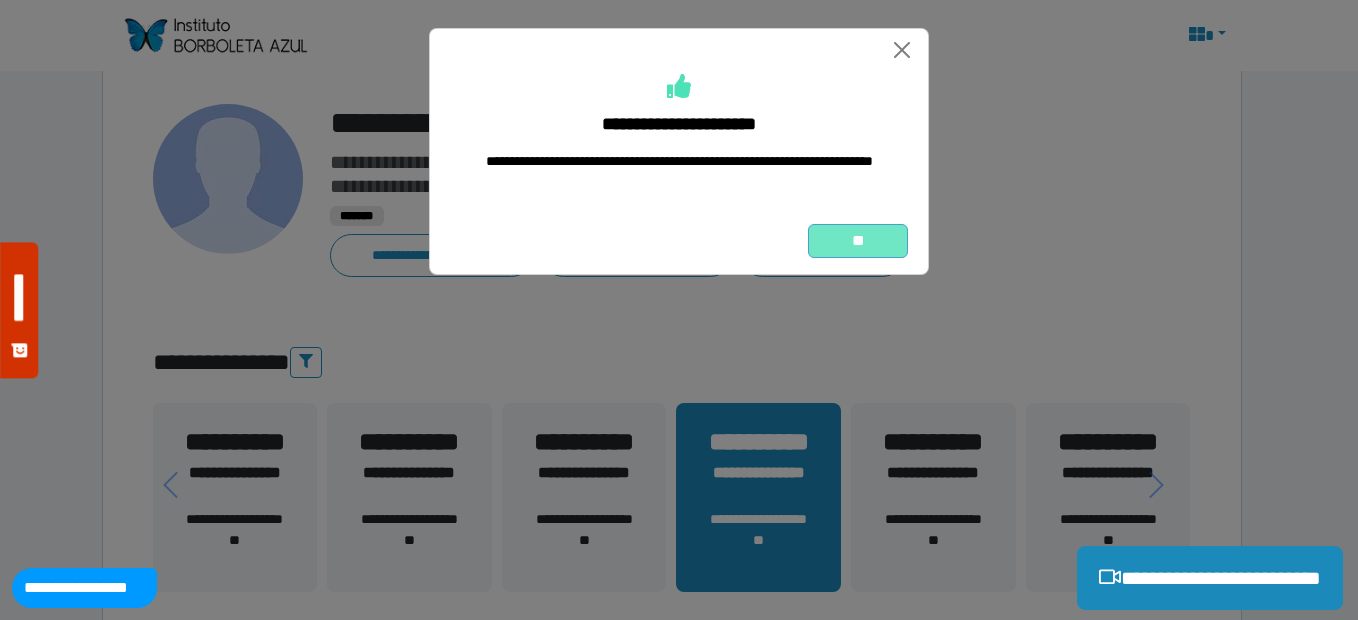 click on "**" at bounding box center (858, 241) 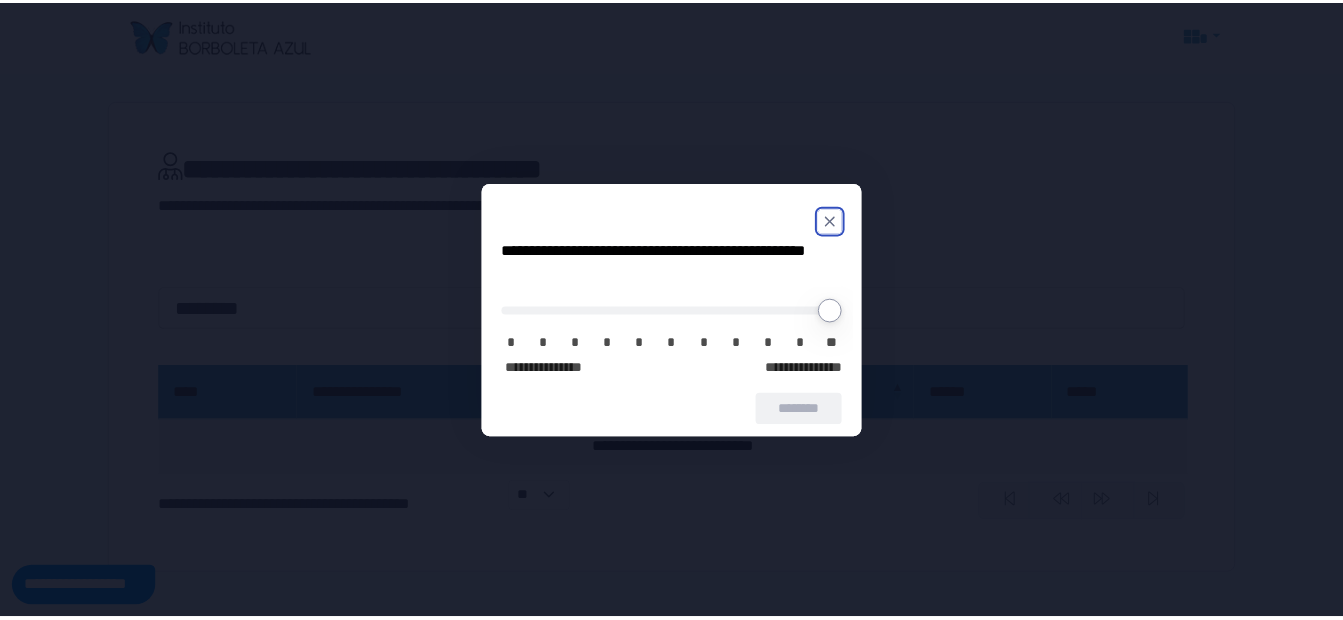 scroll, scrollTop: 0, scrollLeft: 0, axis: both 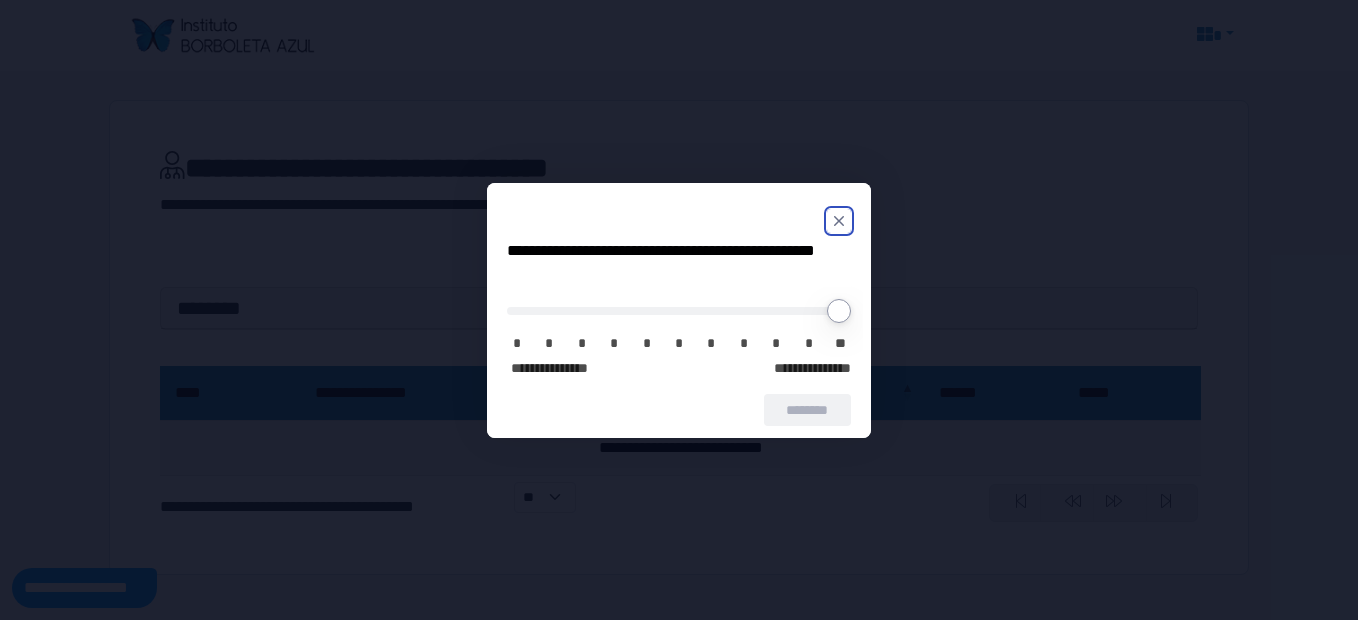 click 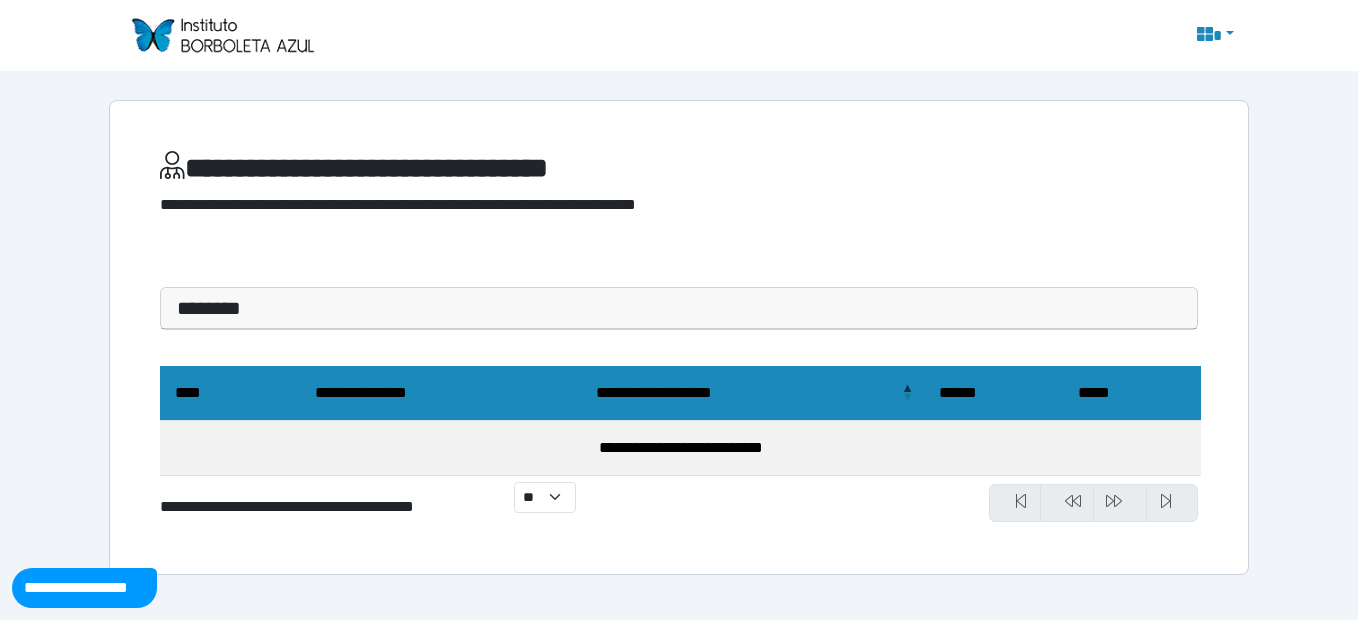 click on "**********" at bounding box center [680, 448] 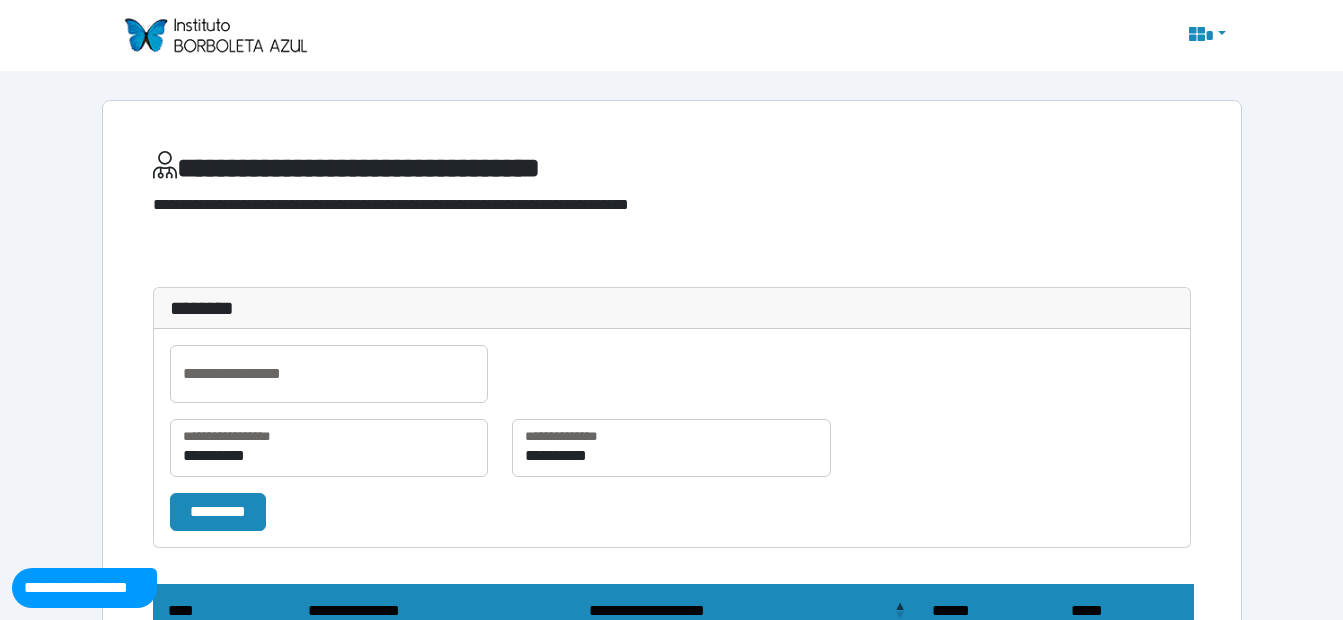 click on "********" at bounding box center (672, 308) 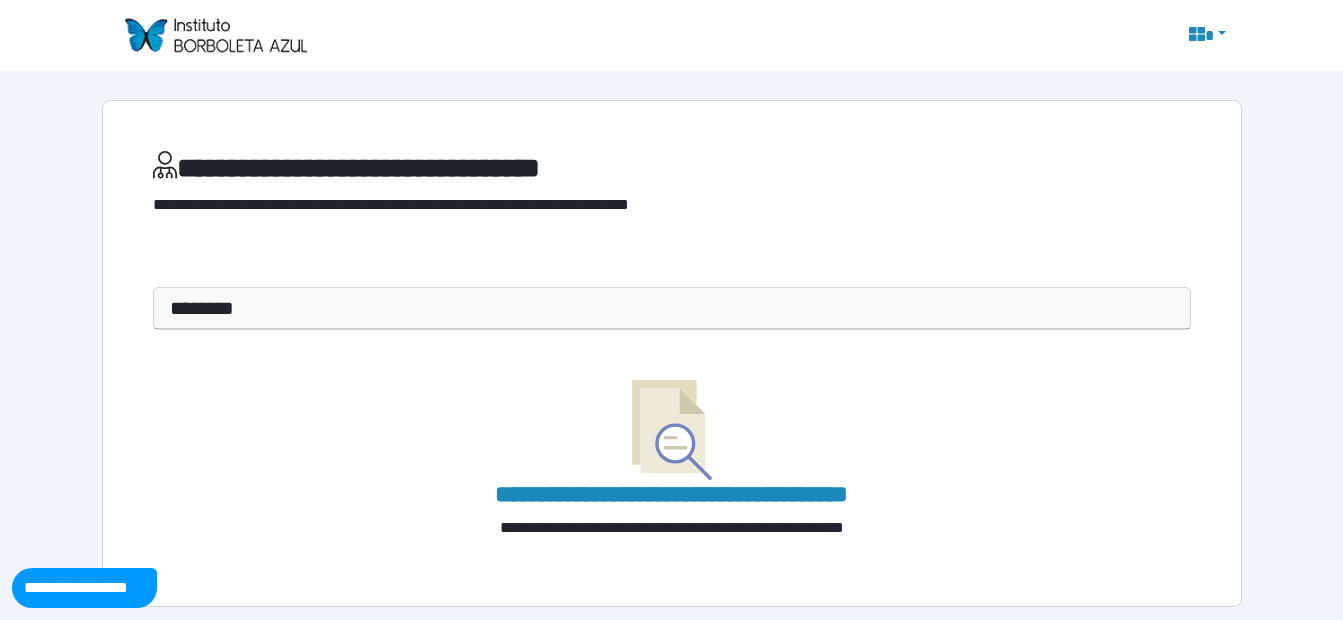 click on "********" at bounding box center [672, 308] 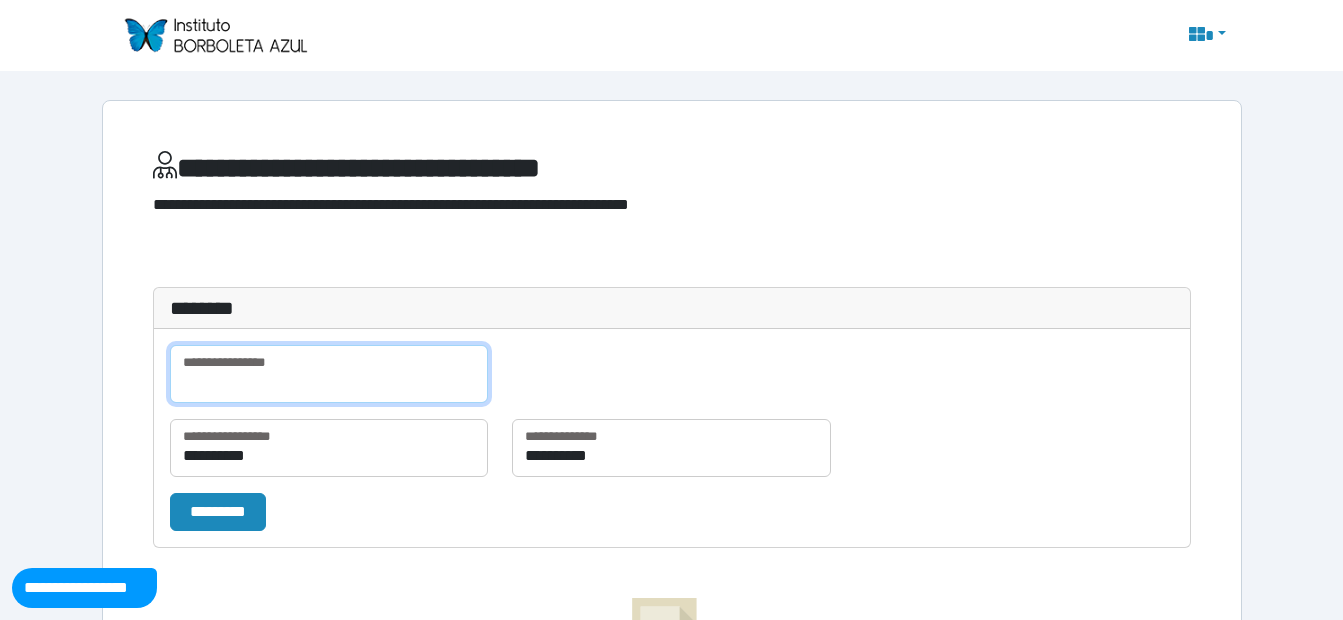 click at bounding box center [329, 374] 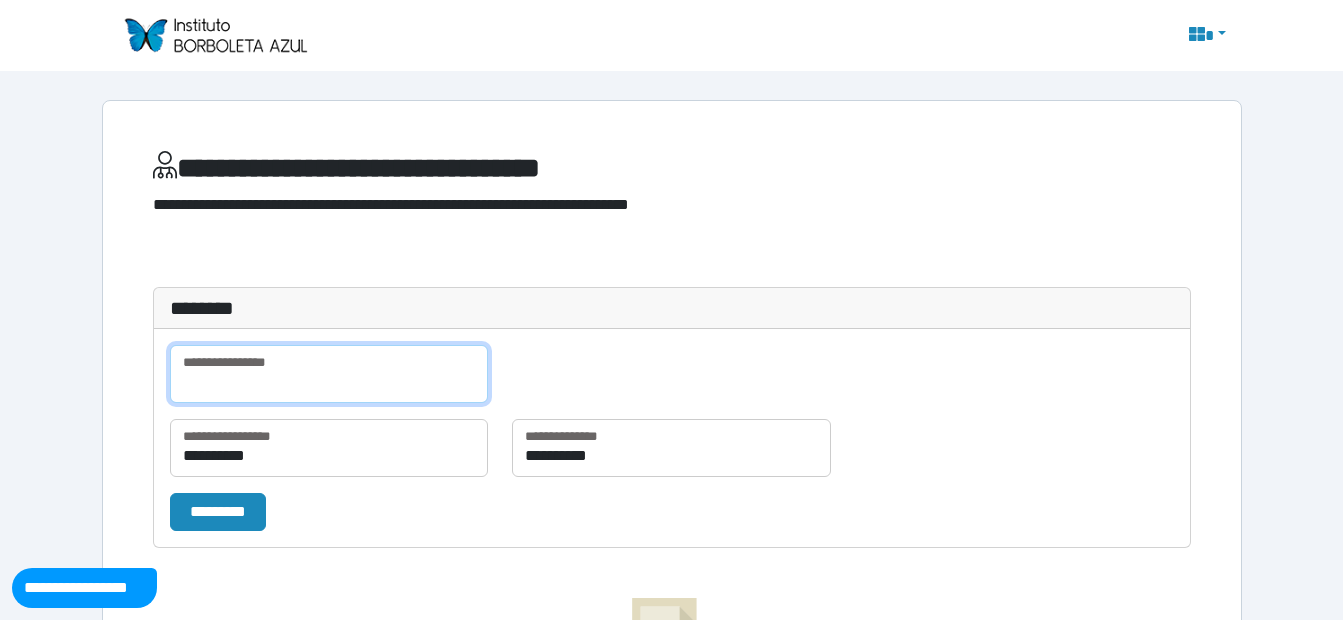 click at bounding box center [329, 374] 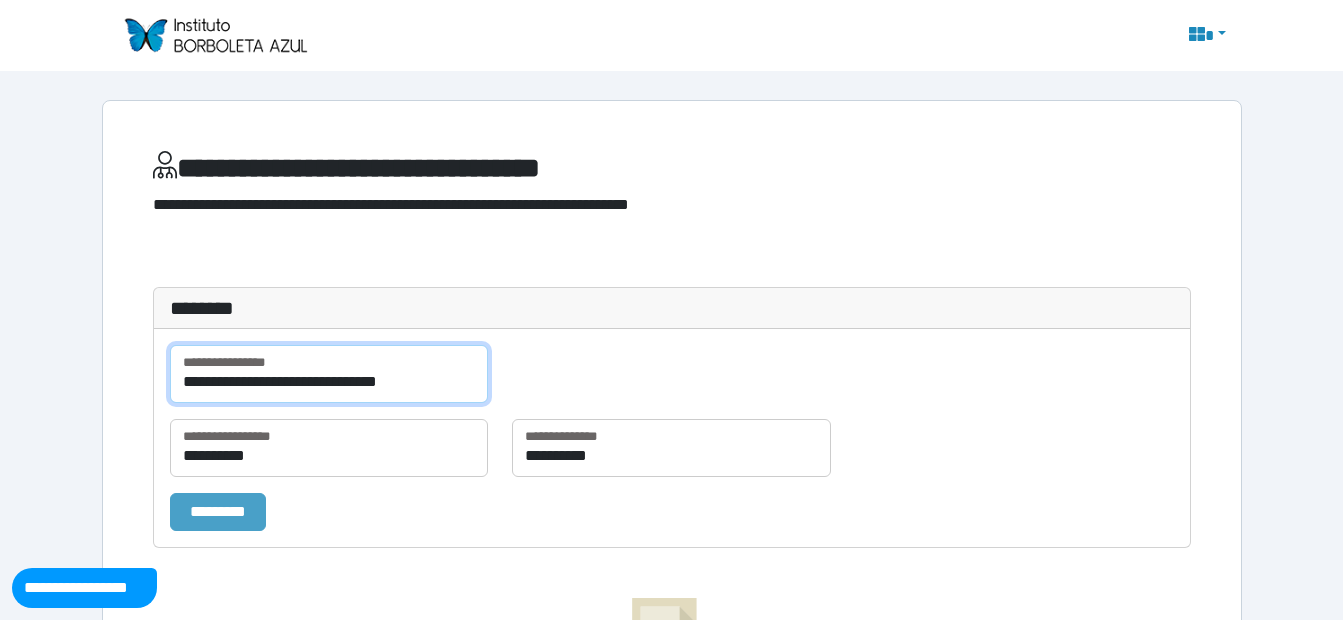 type on "**********" 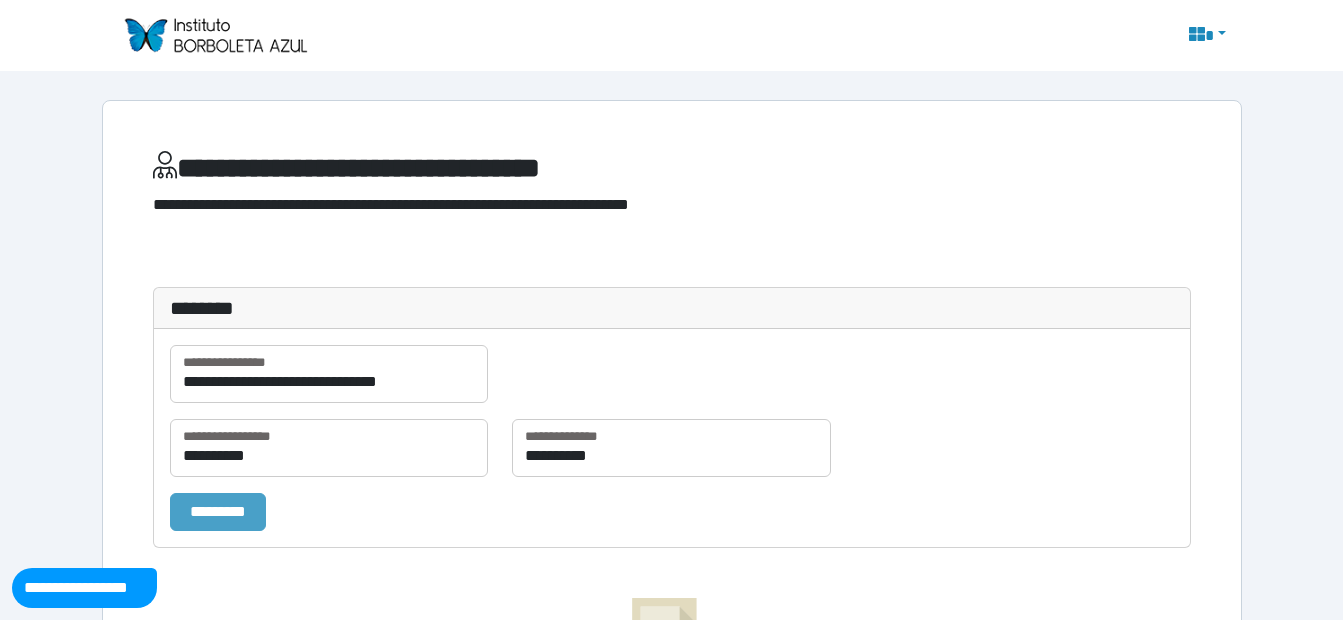 click on "*********" at bounding box center (218, 512) 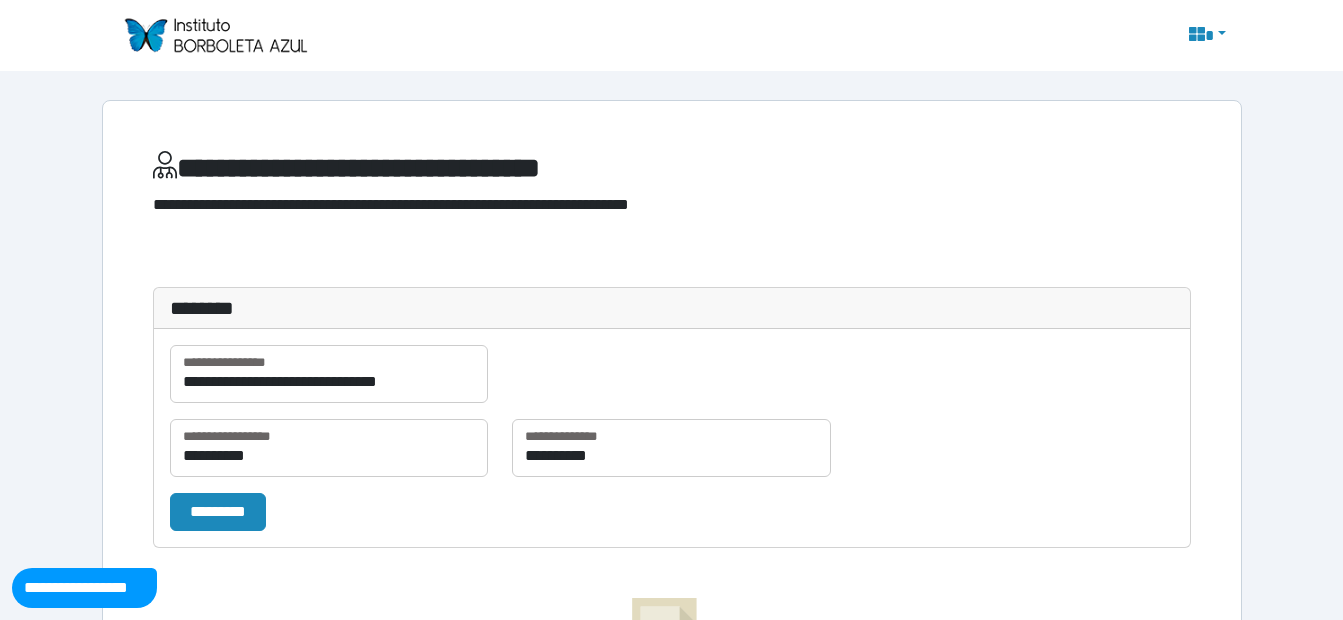 scroll, scrollTop: 225, scrollLeft: 0, axis: vertical 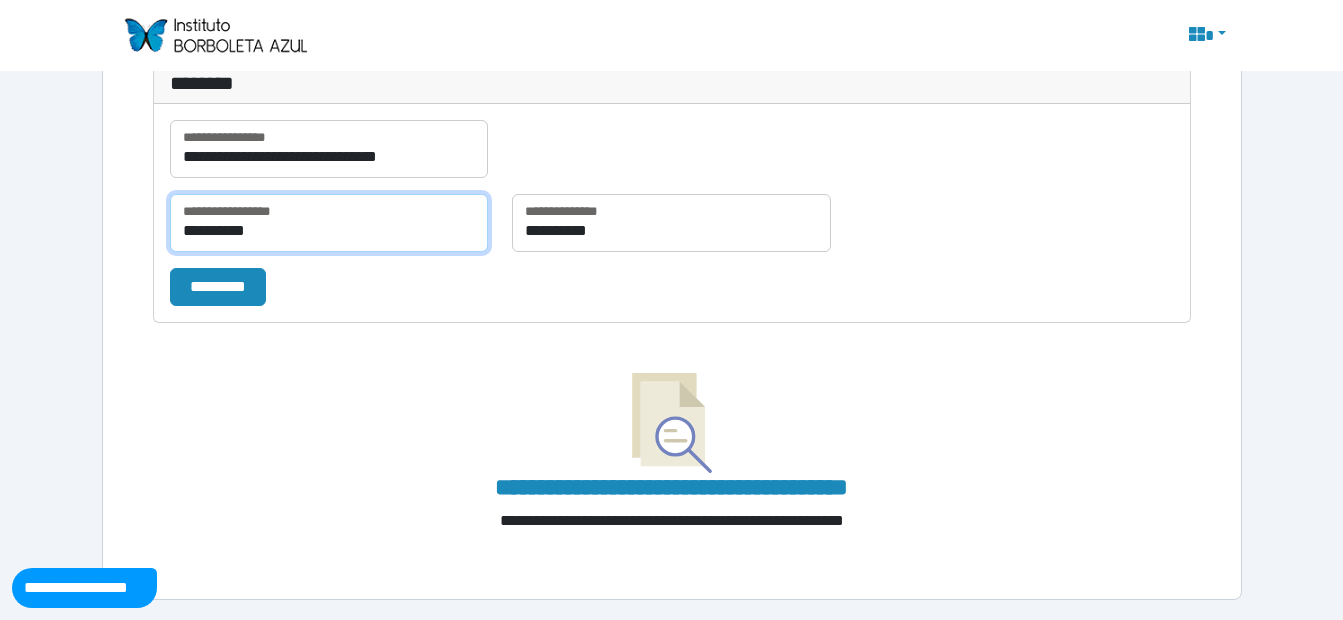 click on "**********" at bounding box center (329, 223) 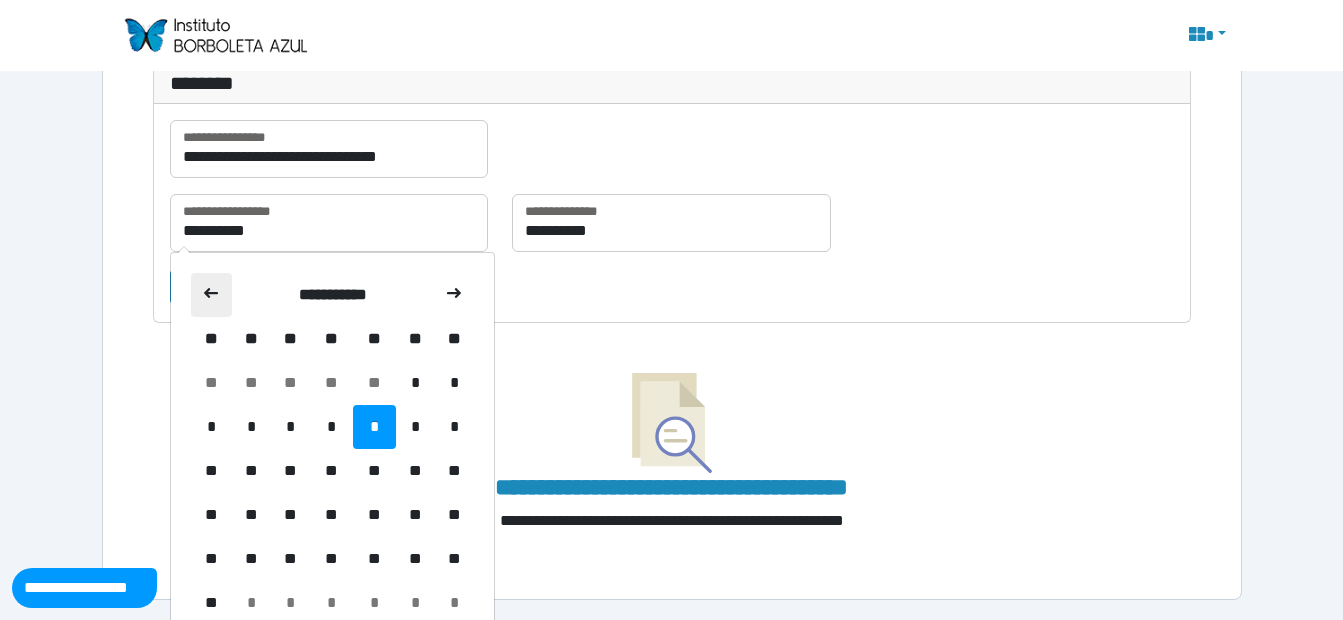 click 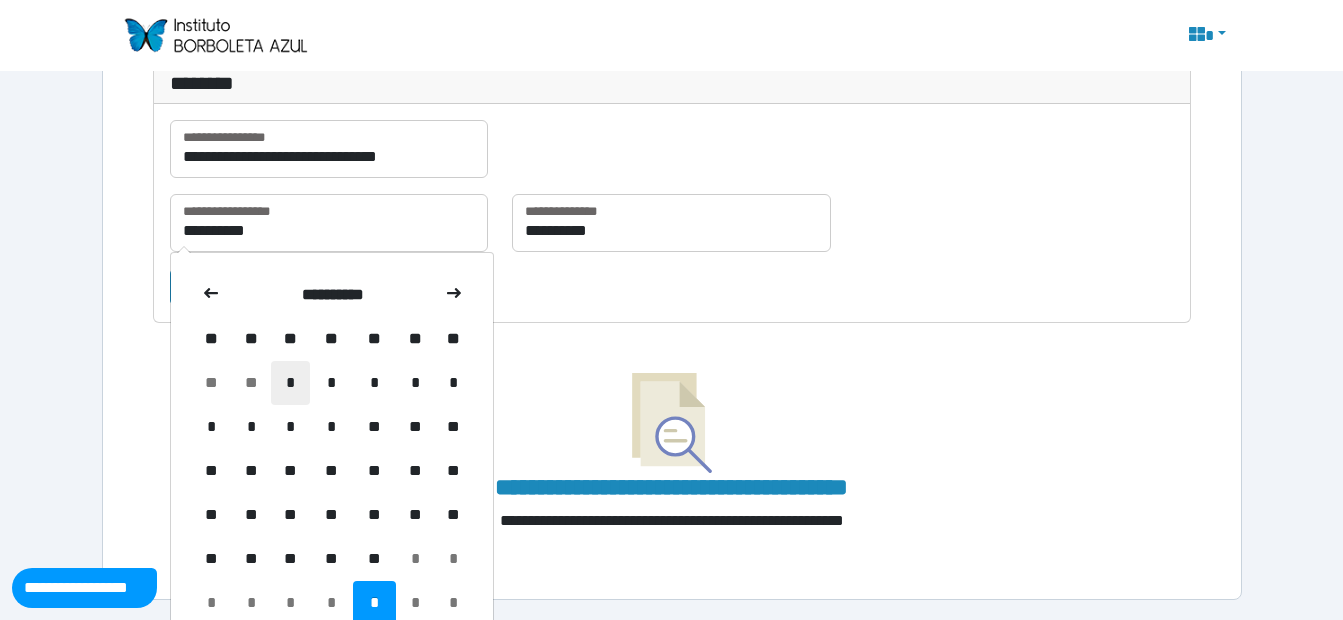click on "*" at bounding box center (290, 383) 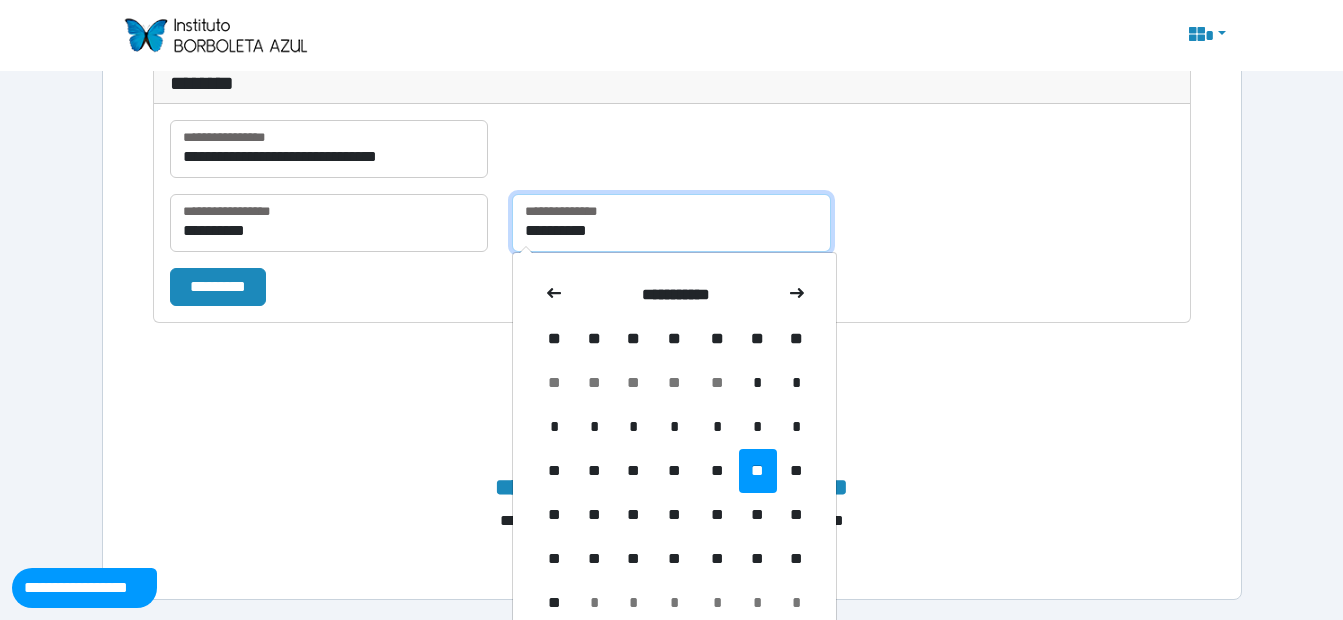 click on "**********" at bounding box center (671, 223) 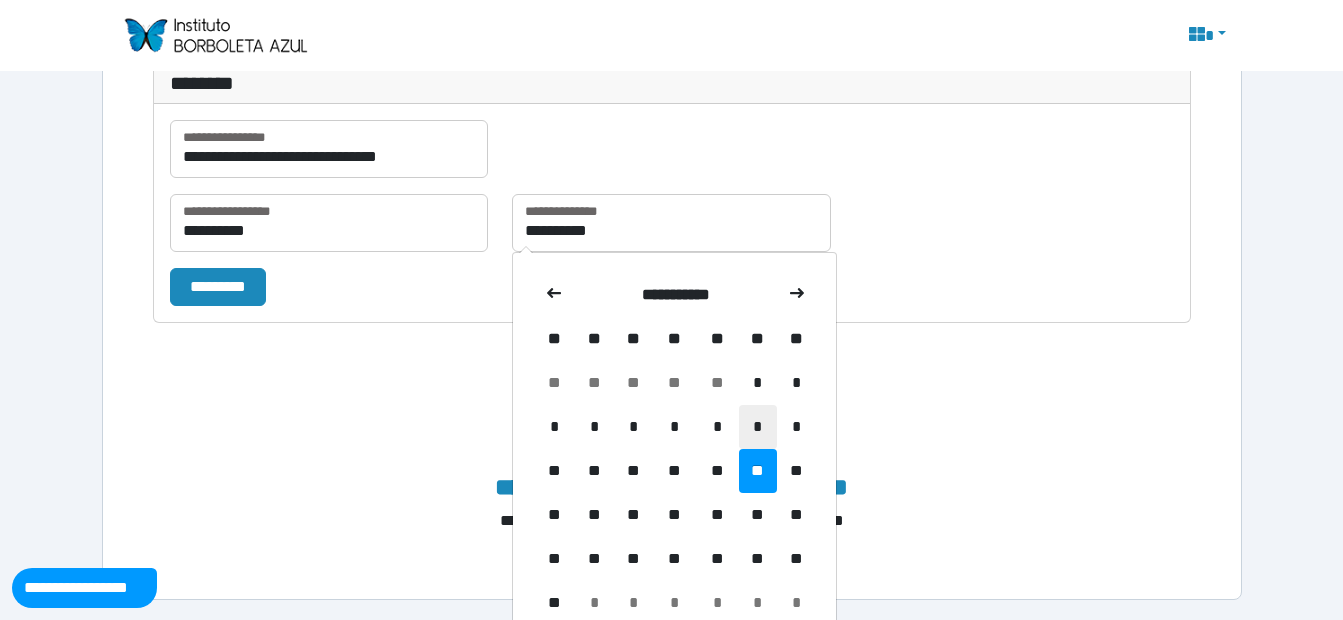 click on "*" at bounding box center (758, 427) 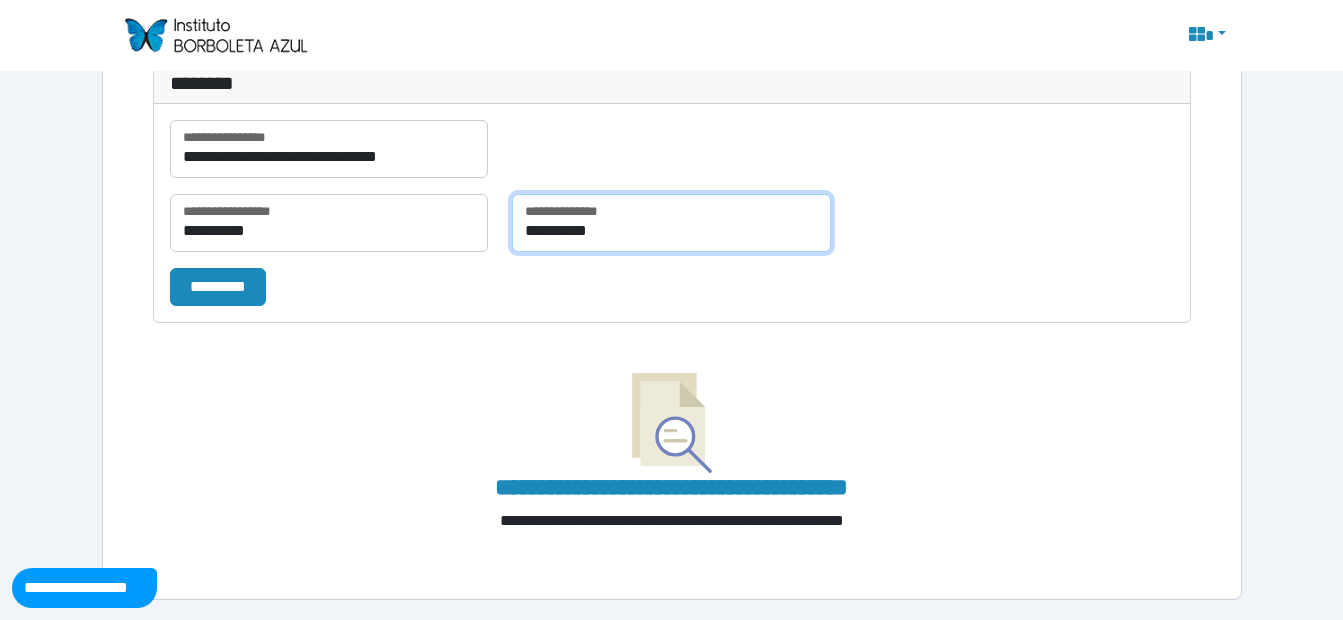click on "**********" at bounding box center [671, 223] 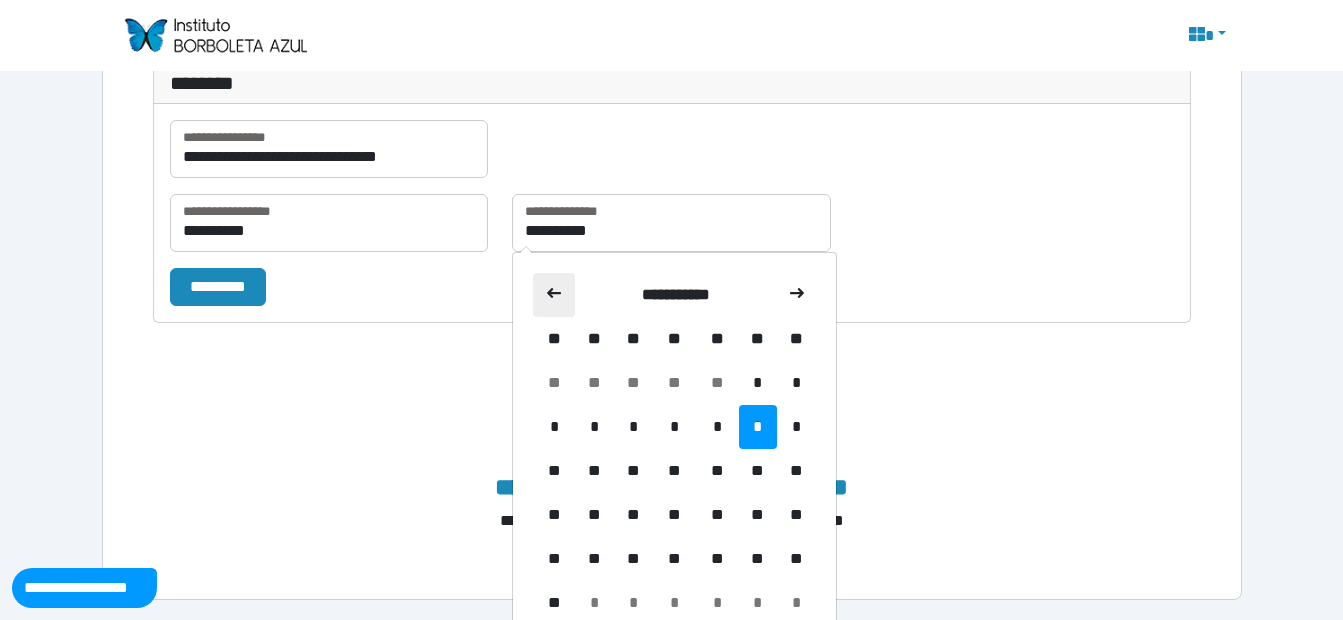 click at bounding box center [554, 295] 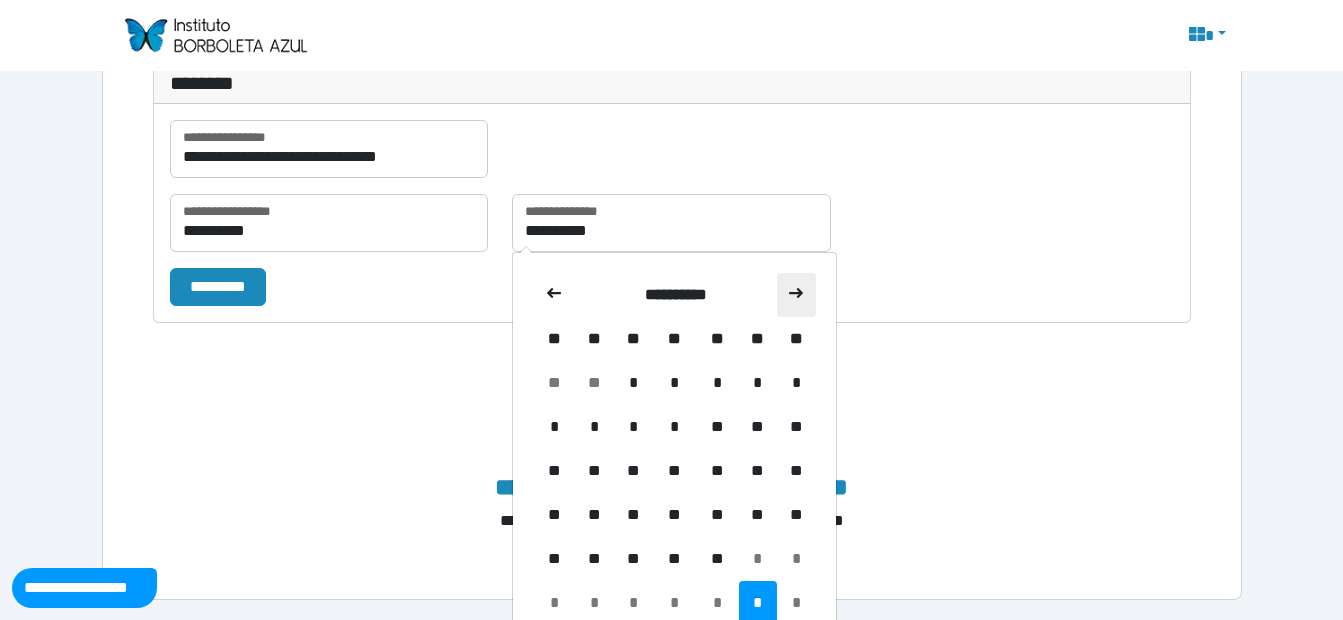click 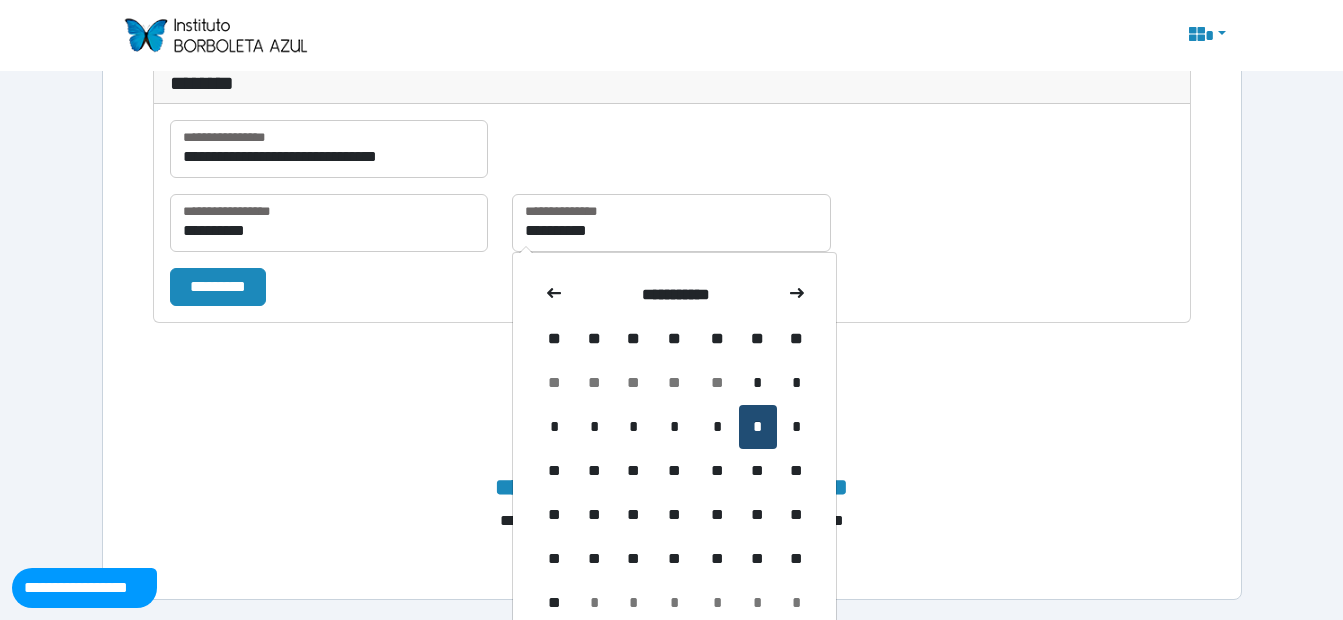 click on "*" at bounding box center (758, 427) 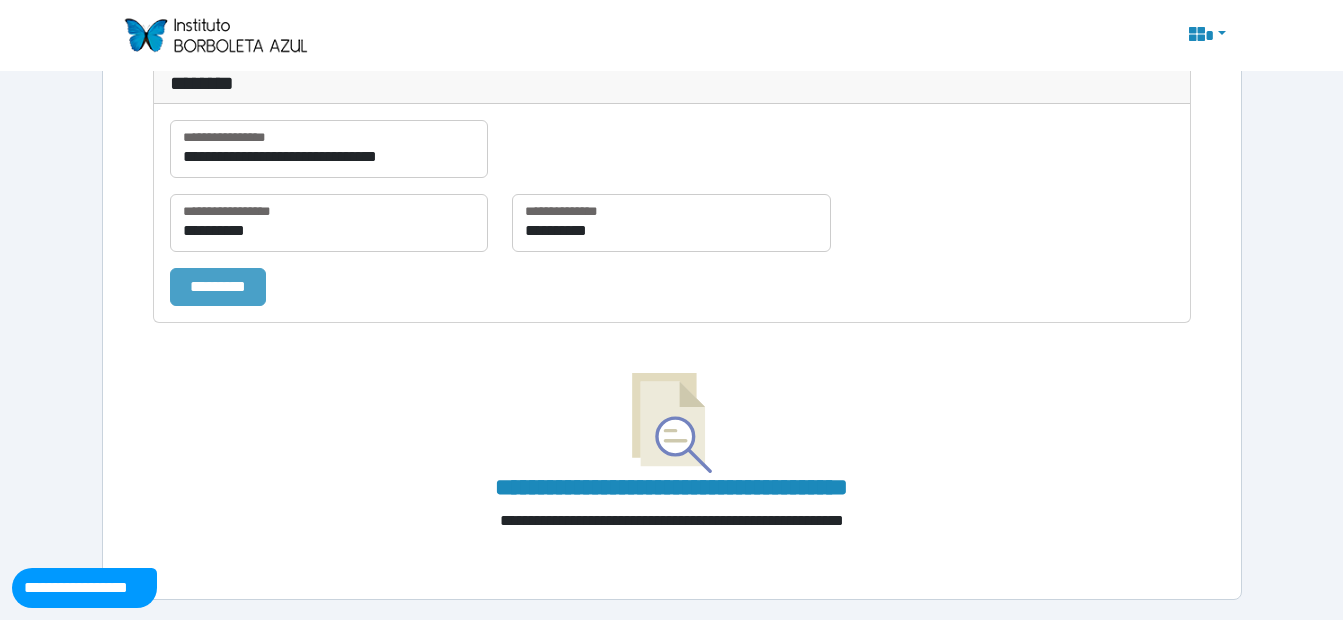 click on "*********" at bounding box center (218, 287) 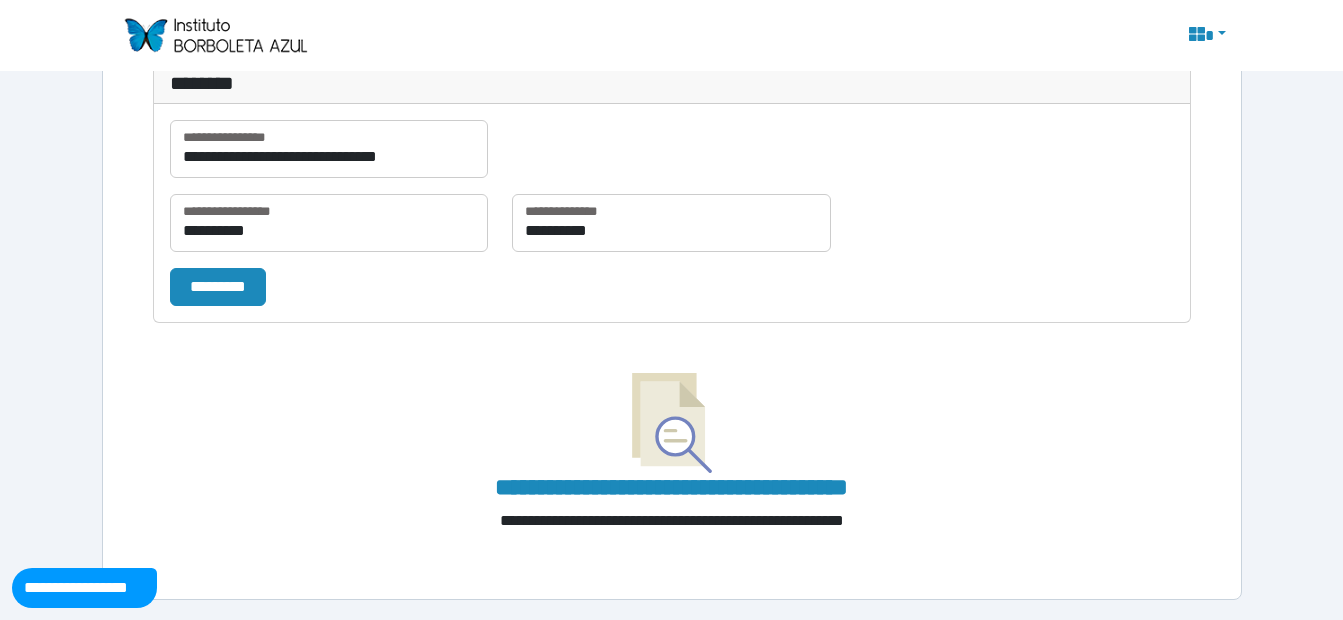 scroll, scrollTop: 0, scrollLeft: 0, axis: both 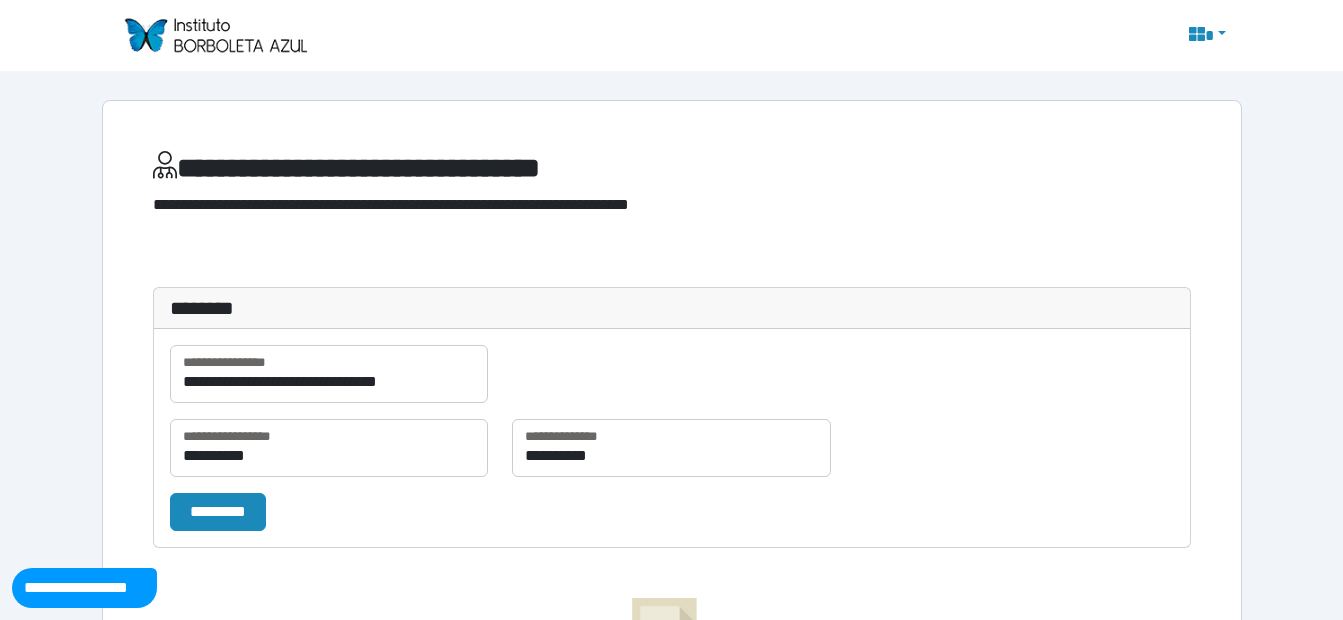 click at bounding box center (215, 35) 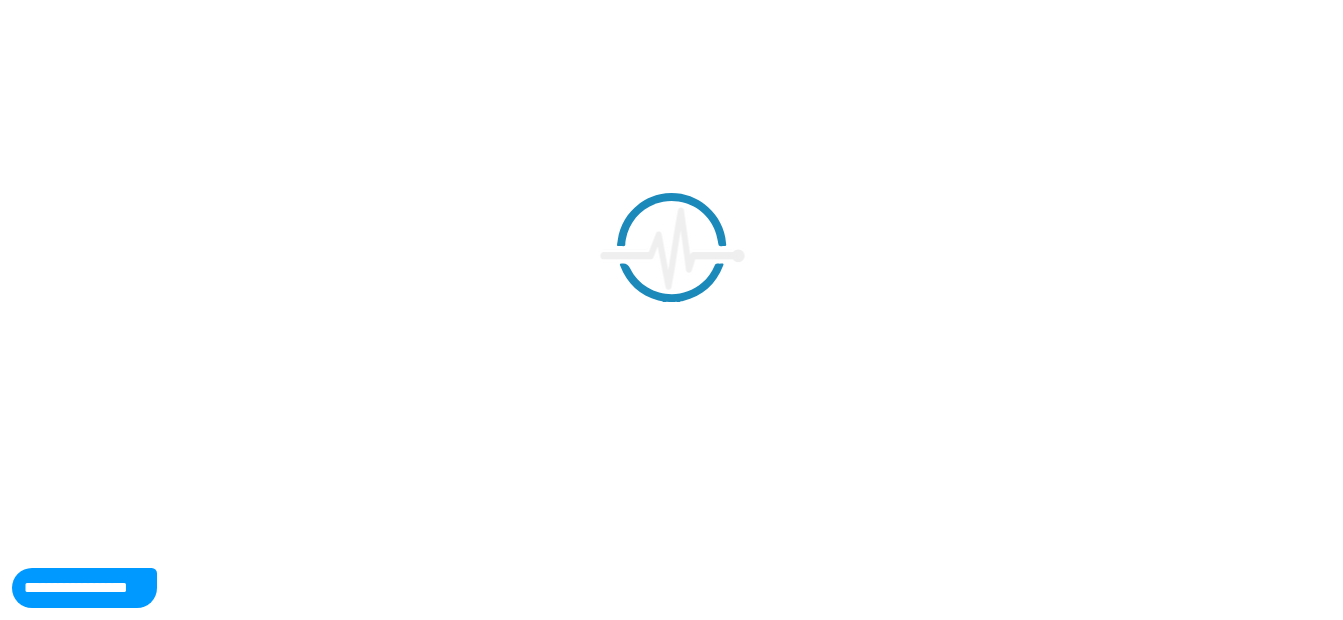 scroll, scrollTop: 0, scrollLeft: 0, axis: both 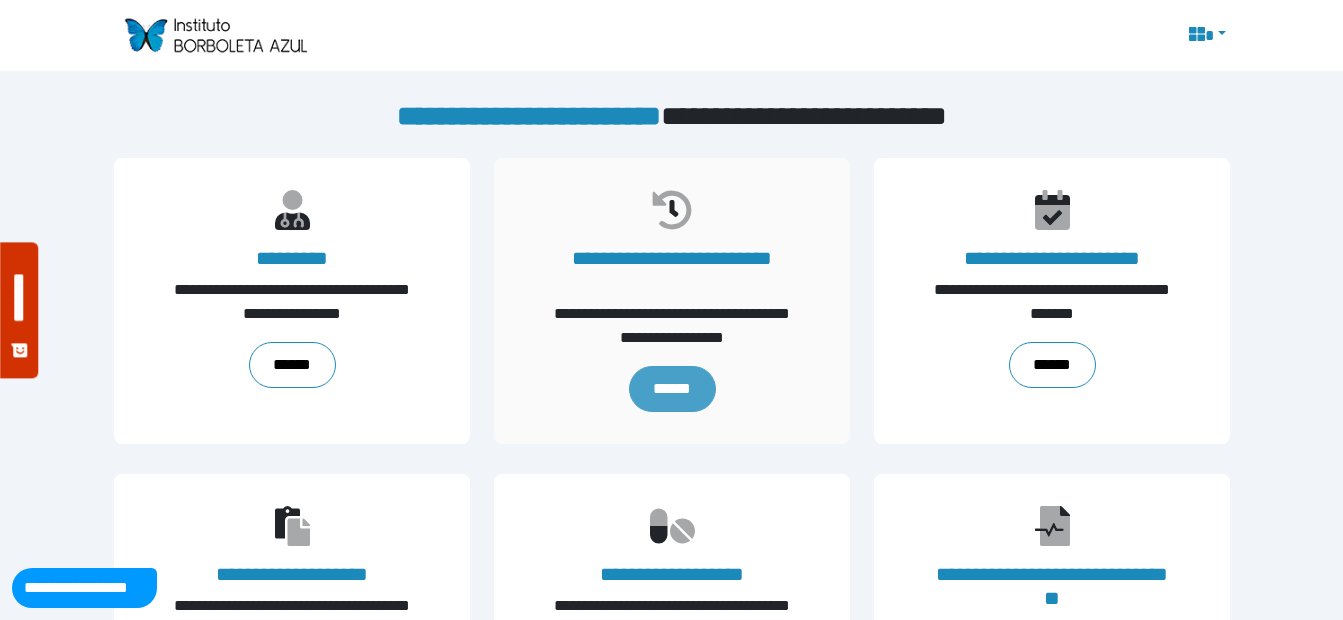 click on "******" at bounding box center [671, 389] 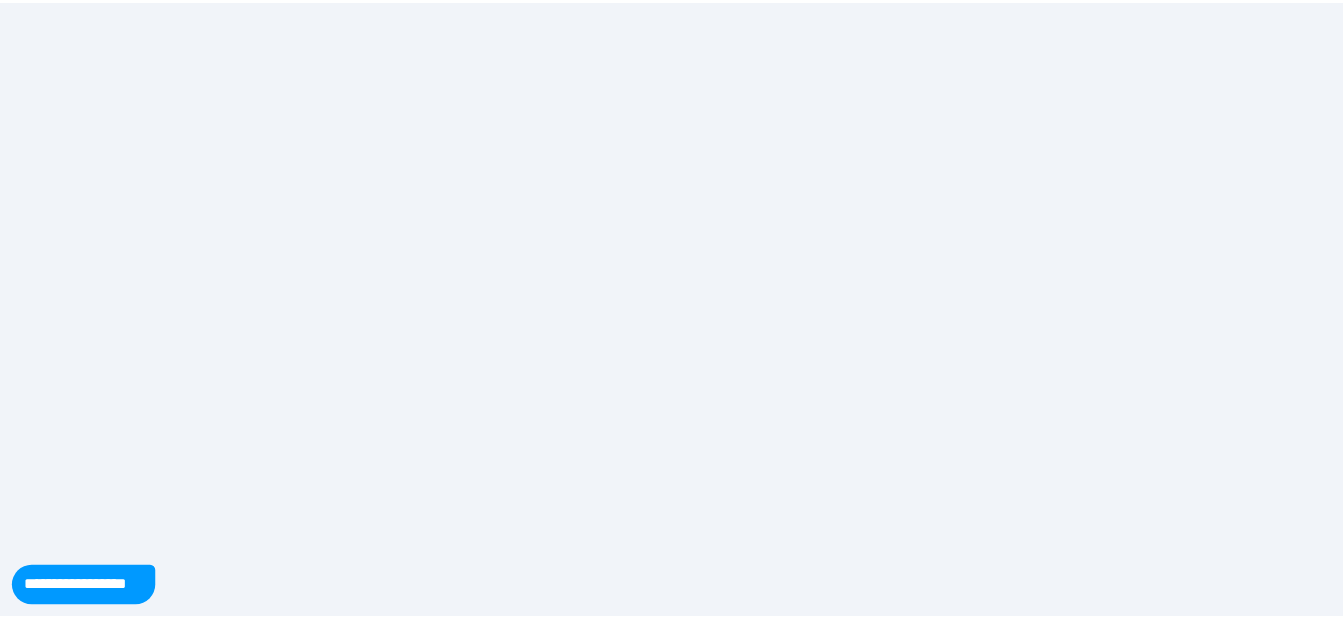 scroll, scrollTop: 0, scrollLeft: 0, axis: both 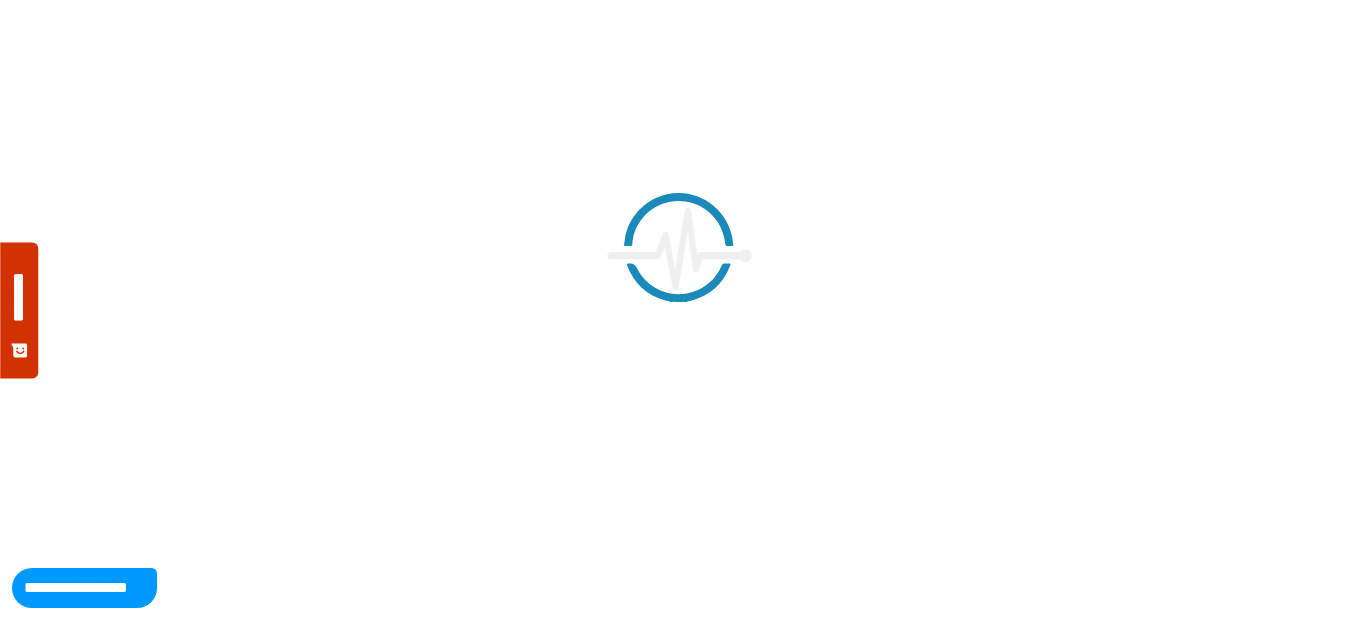 select on "**" 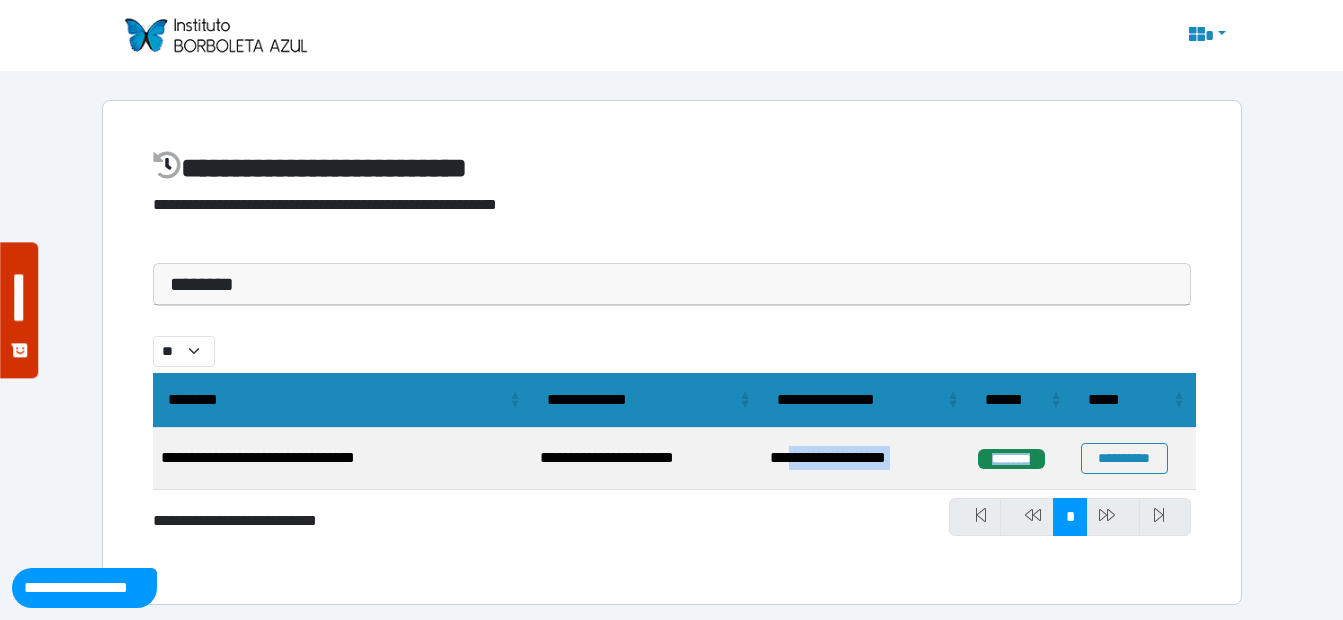 drag, startPoint x: 795, startPoint y: 456, endPoint x: 1039, endPoint y: 456, distance: 244 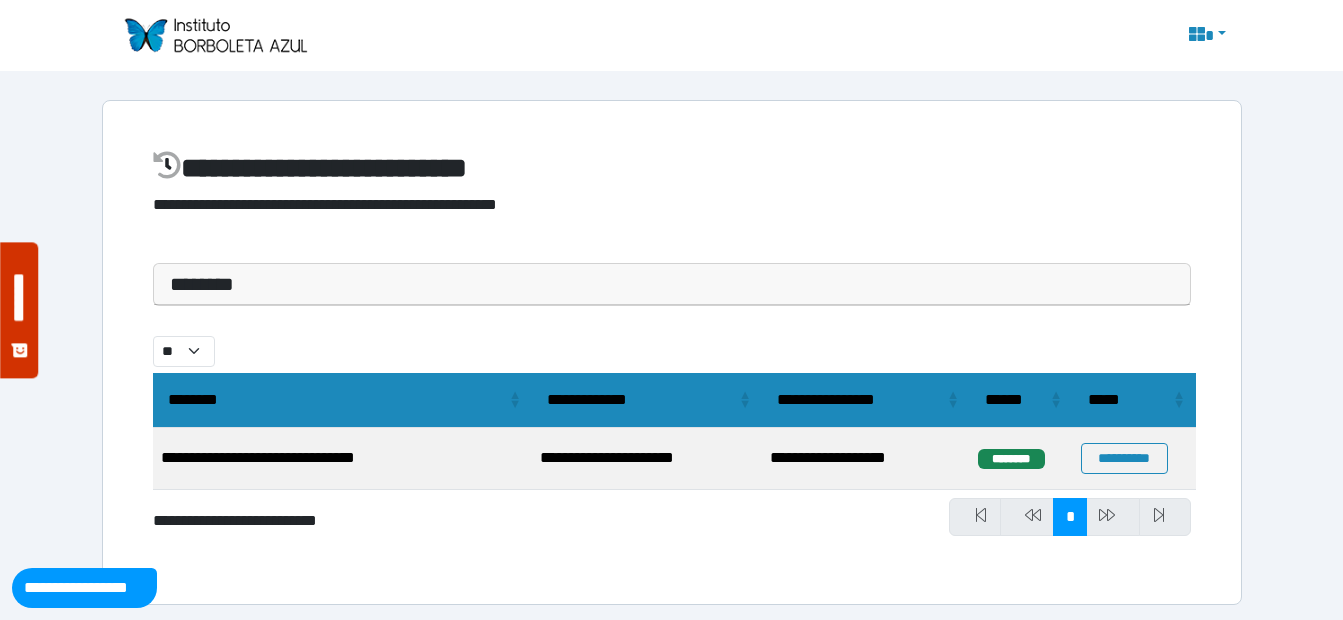 click on "**********" at bounding box center (672, 431) 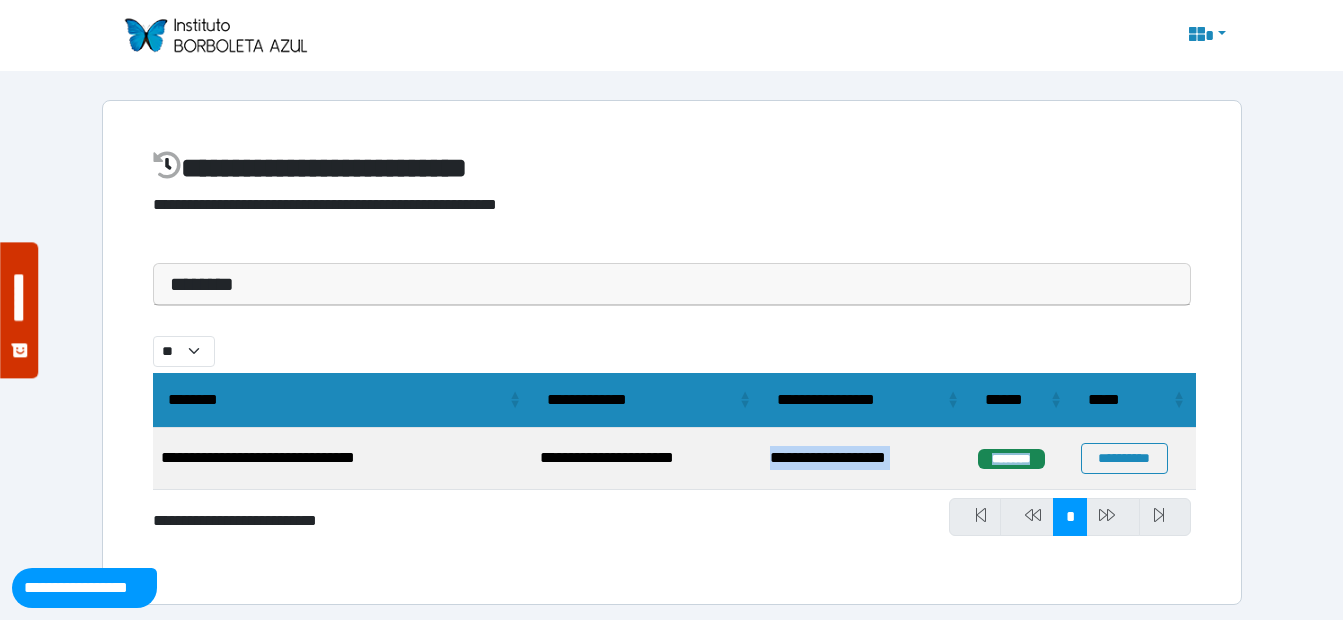 drag, startPoint x: 771, startPoint y: 458, endPoint x: 1065, endPoint y: 463, distance: 294.0425 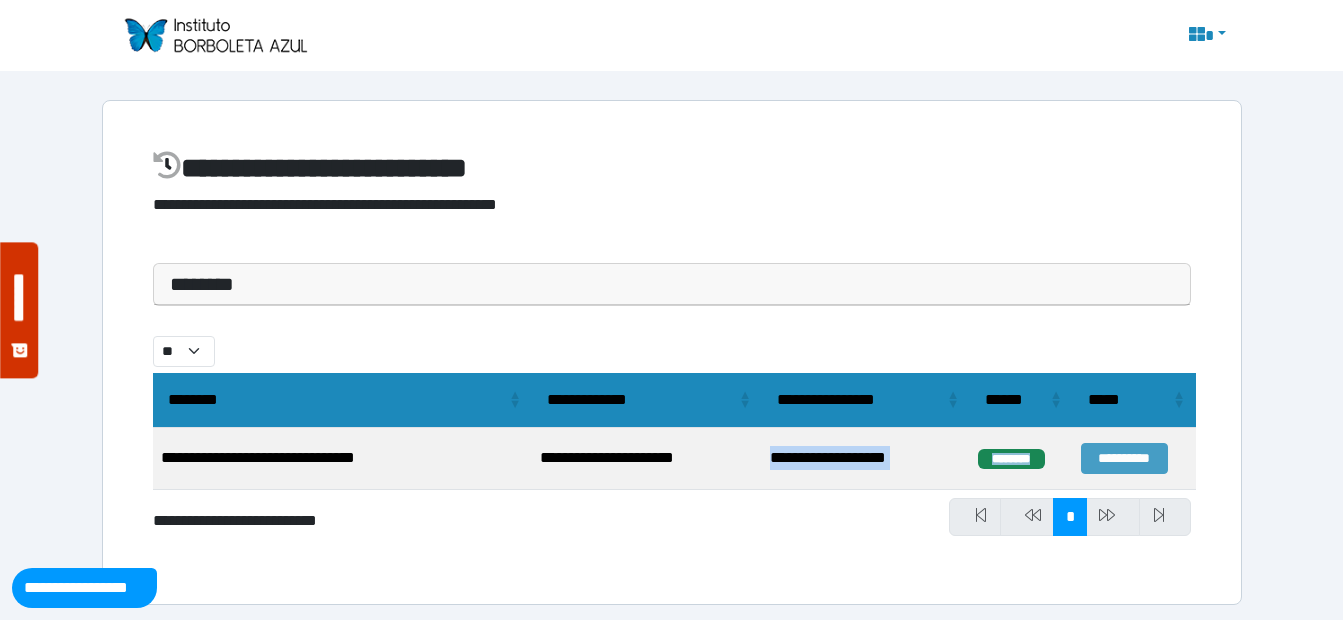 click on "**********" at bounding box center [1124, 458] 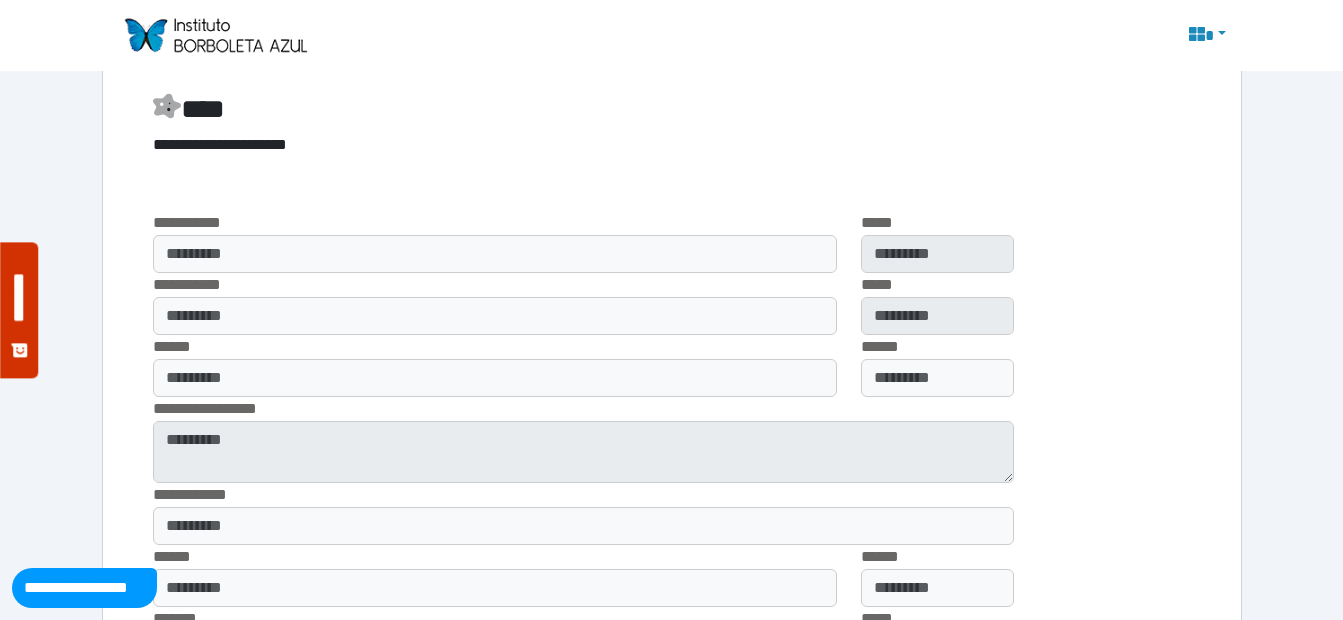 scroll, scrollTop: 1600, scrollLeft: 0, axis: vertical 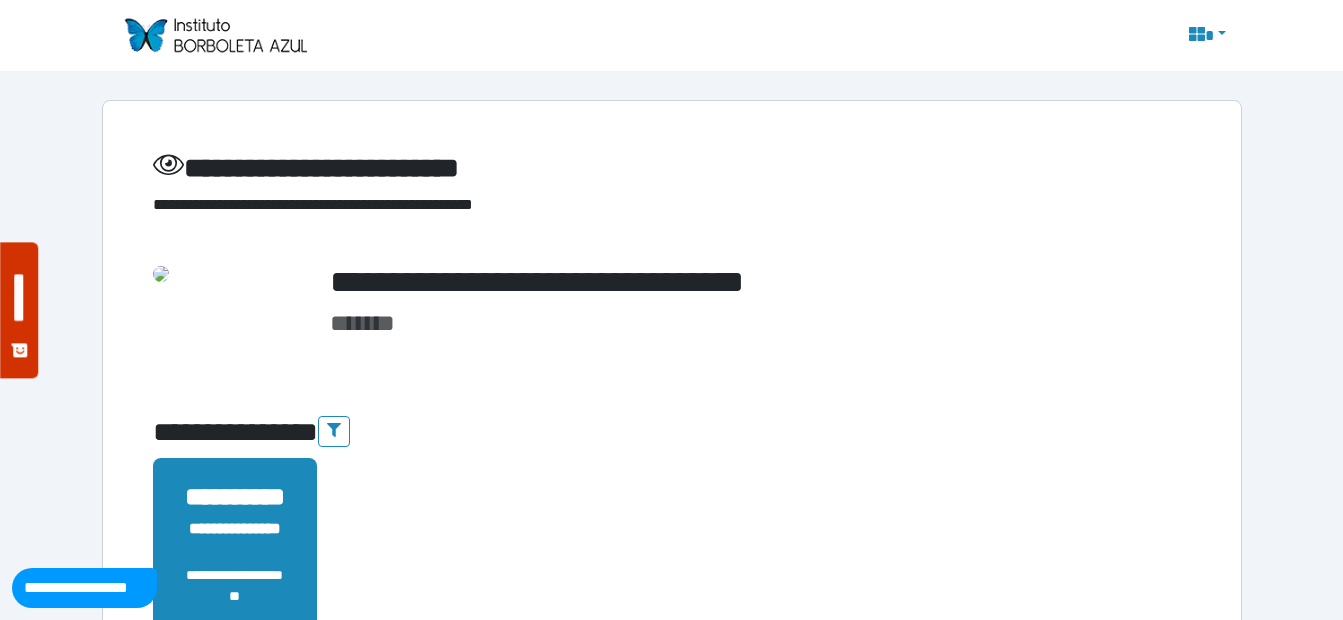click at bounding box center [215, 35] 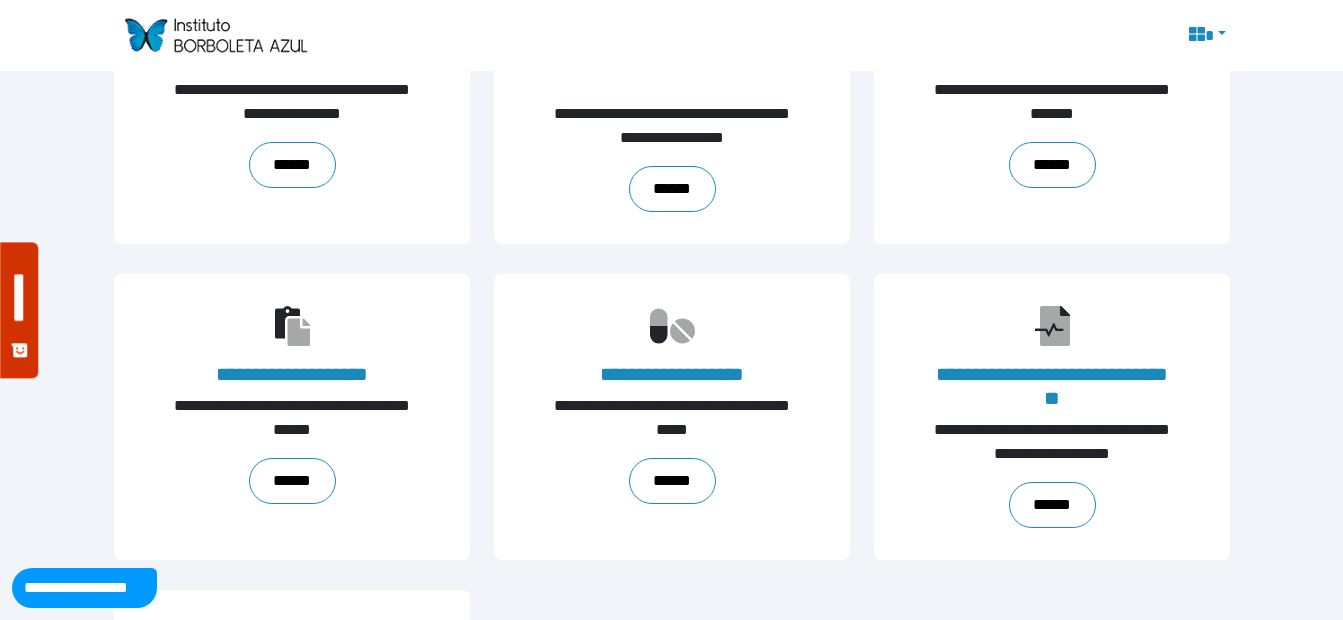 scroll, scrollTop: 100, scrollLeft: 0, axis: vertical 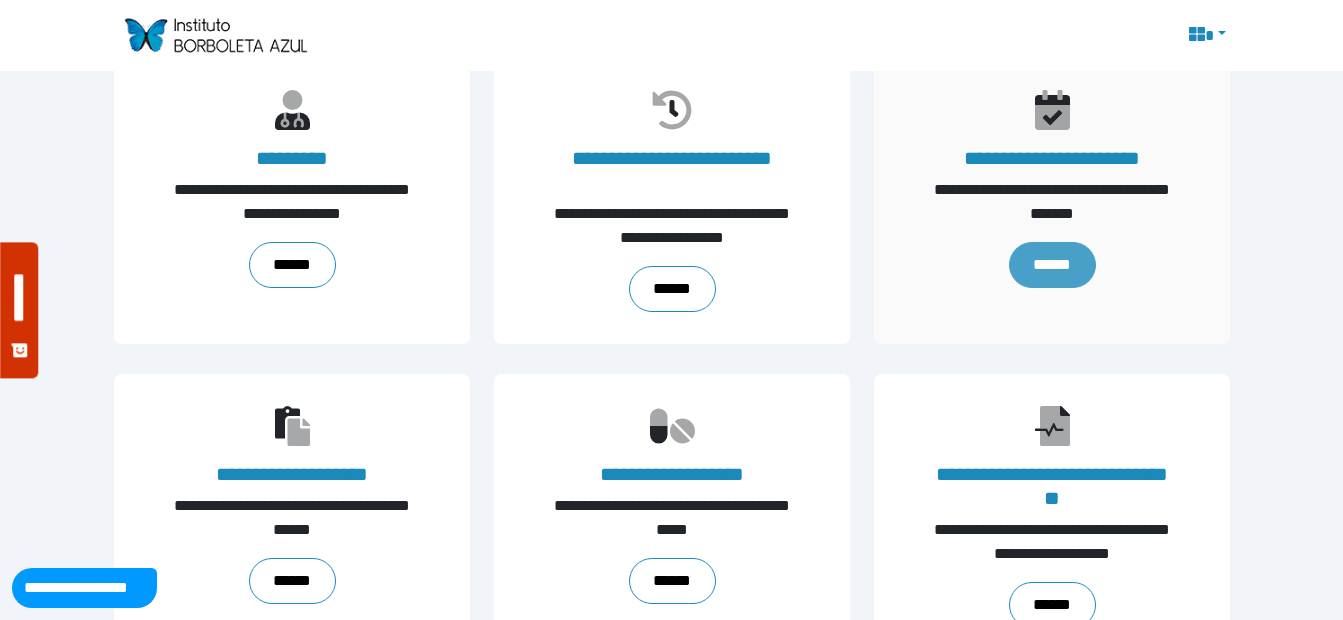 click on "******" at bounding box center (1051, 265) 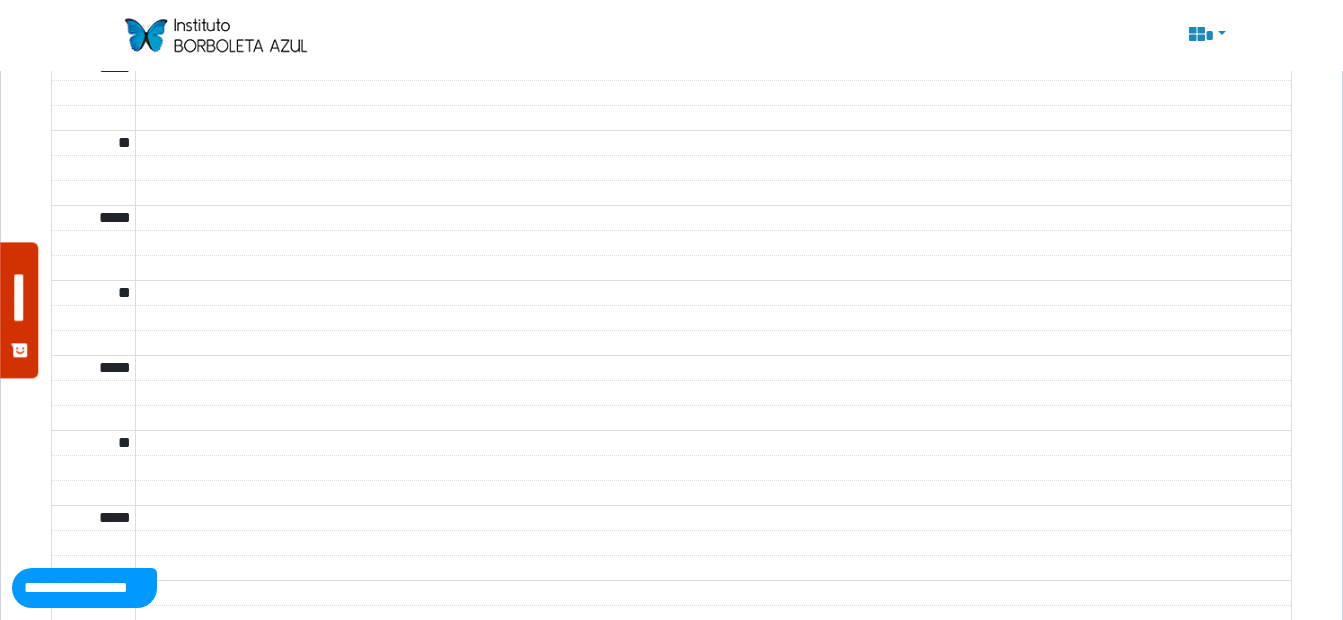 scroll, scrollTop: 0, scrollLeft: 0, axis: both 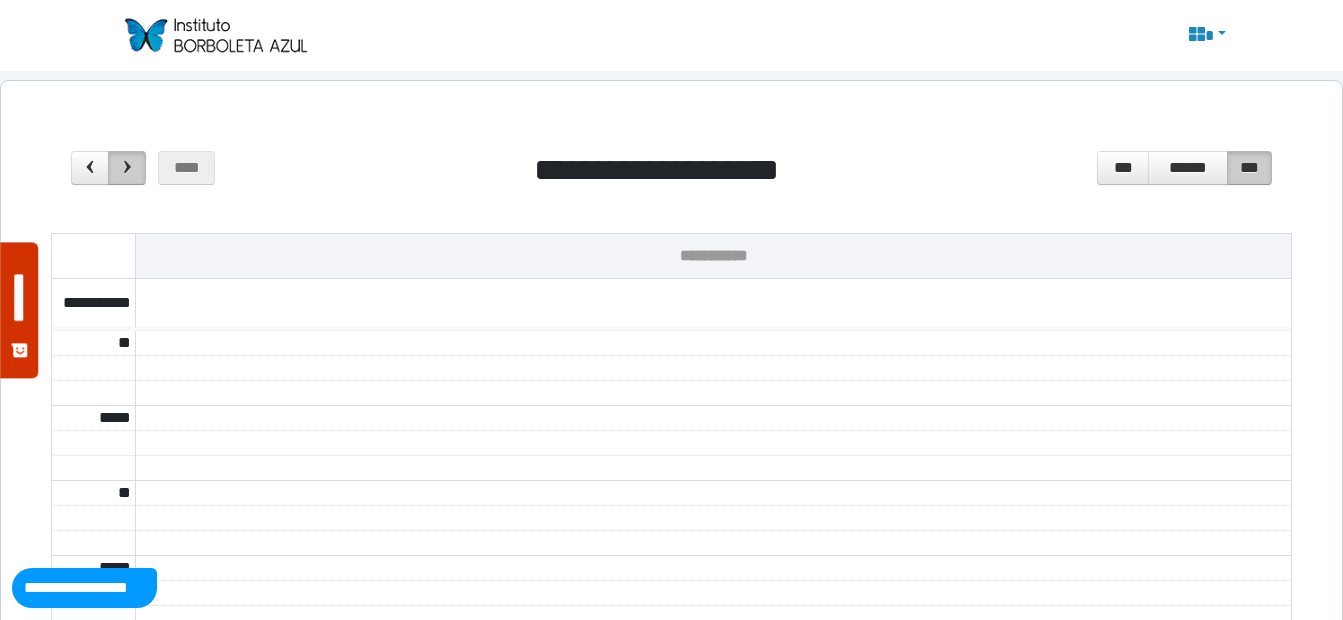 click at bounding box center (127, 167) 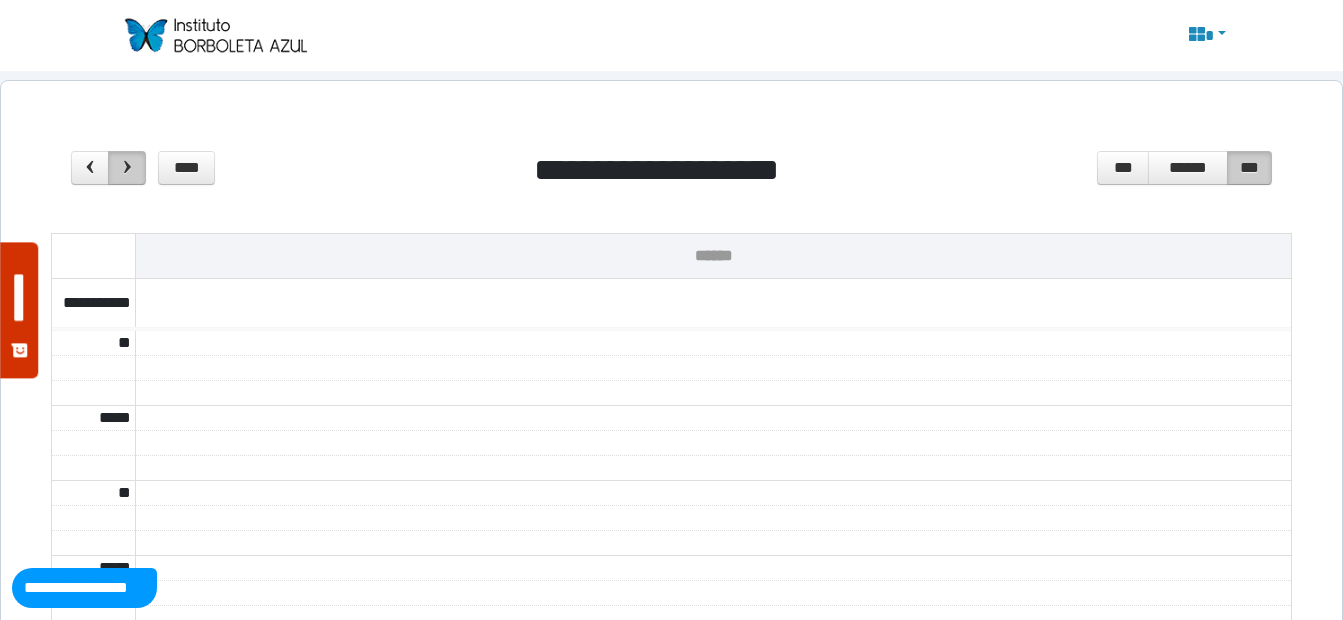 click at bounding box center [127, 167] 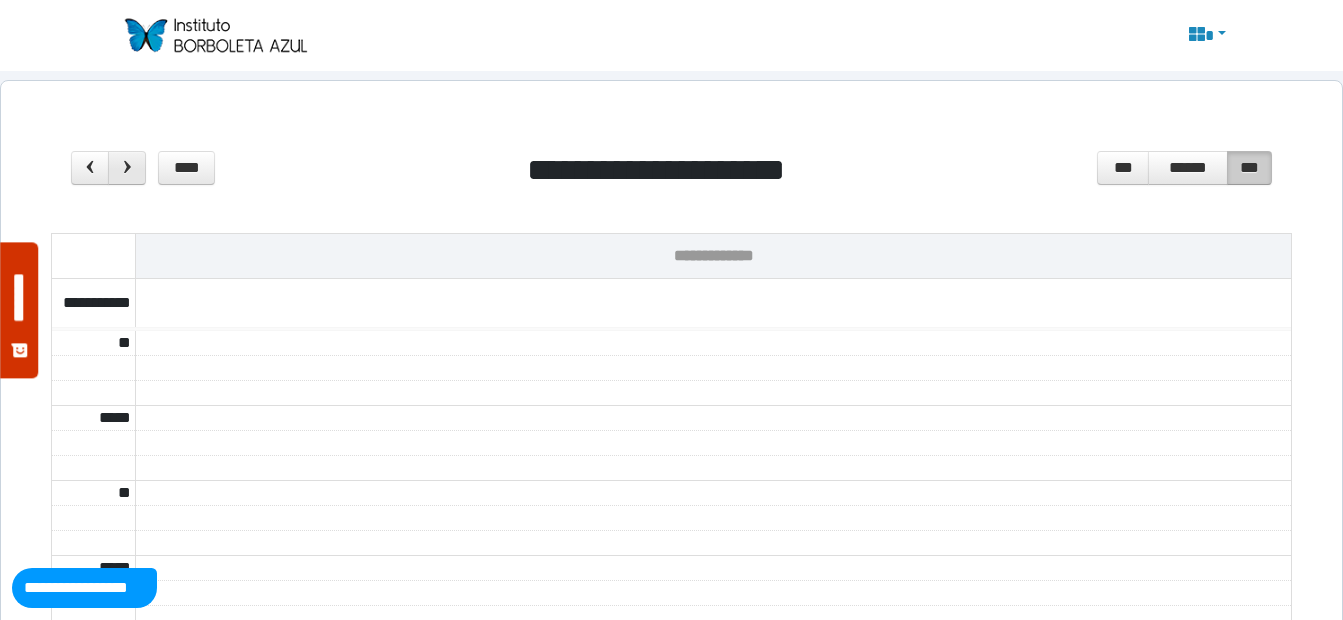 click at bounding box center (127, 167) 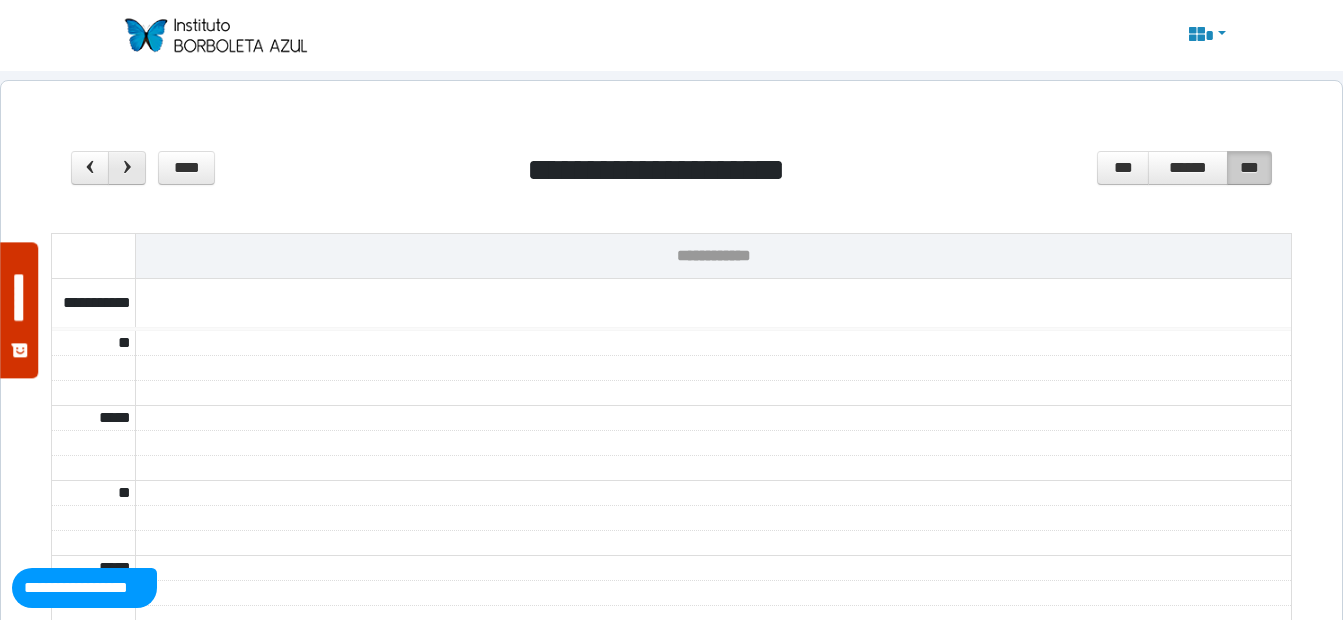 click at bounding box center [127, 167] 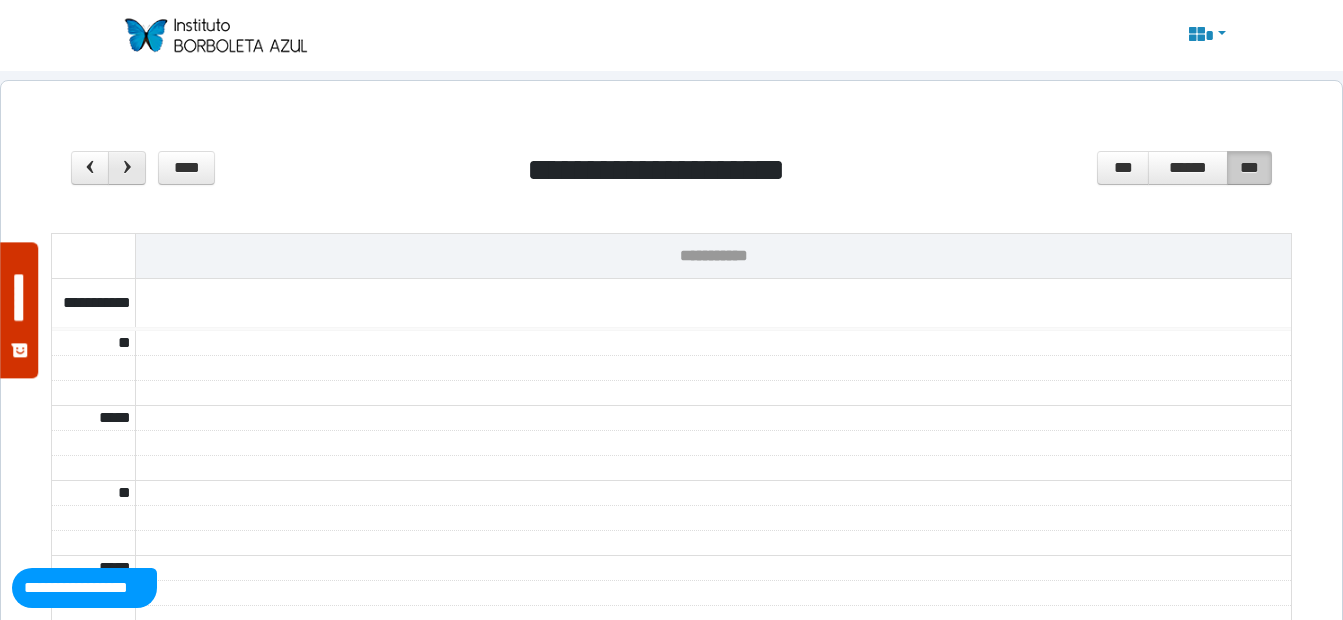 click at bounding box center (127, 167) 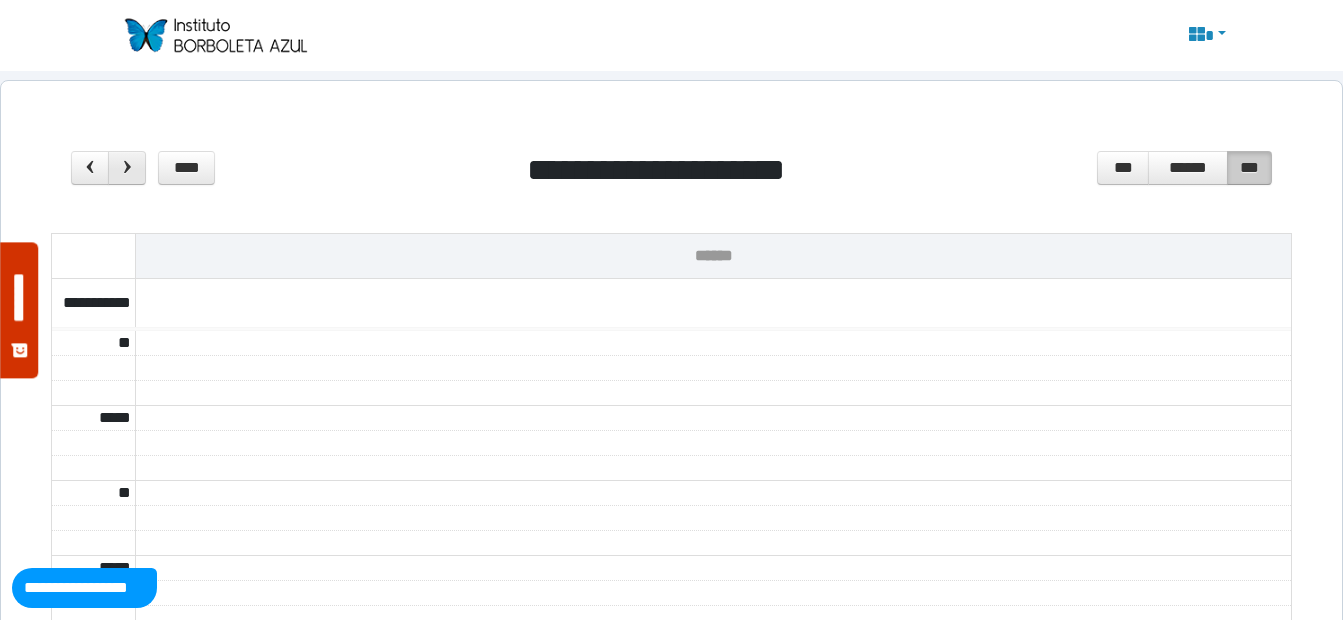 click at bounding box center (127, 167) 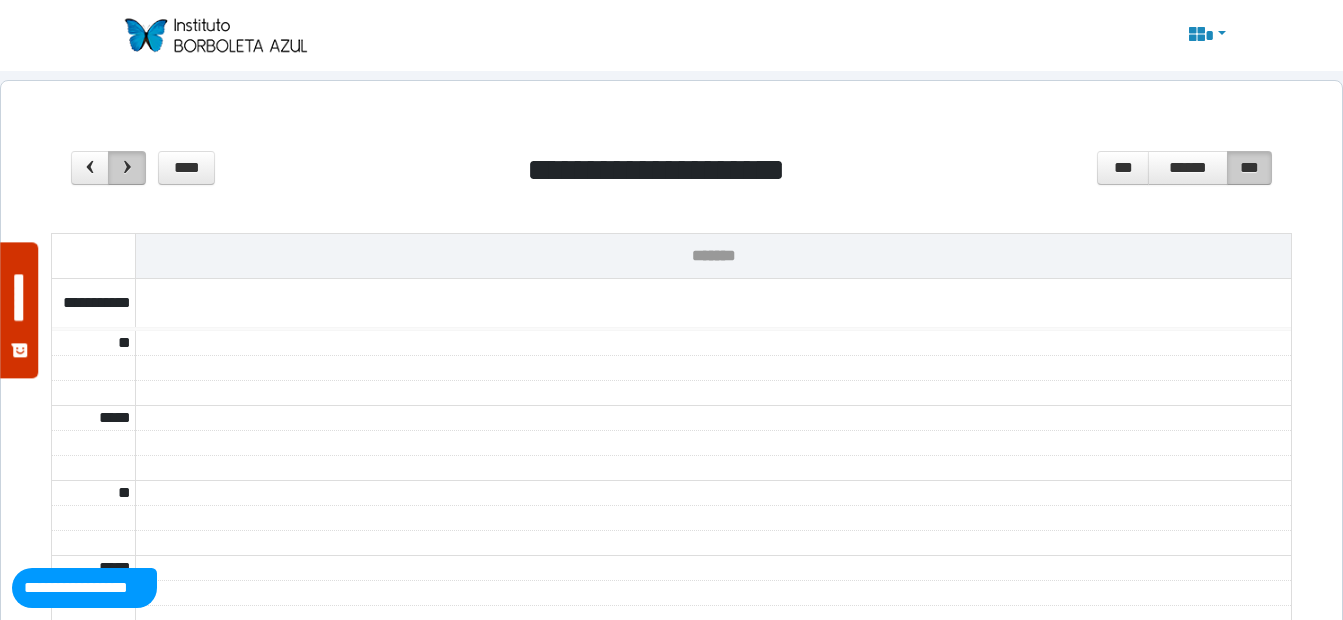 click at bounding box center [127, 167] 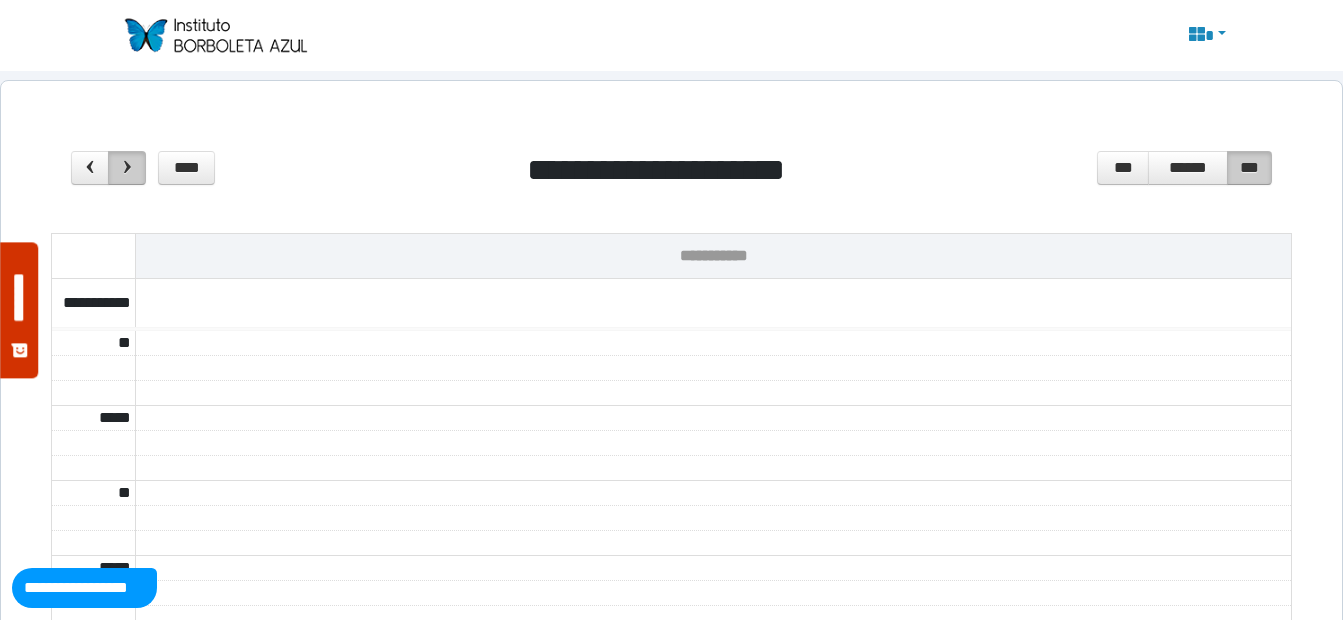 click at bounding box center (127, 167) 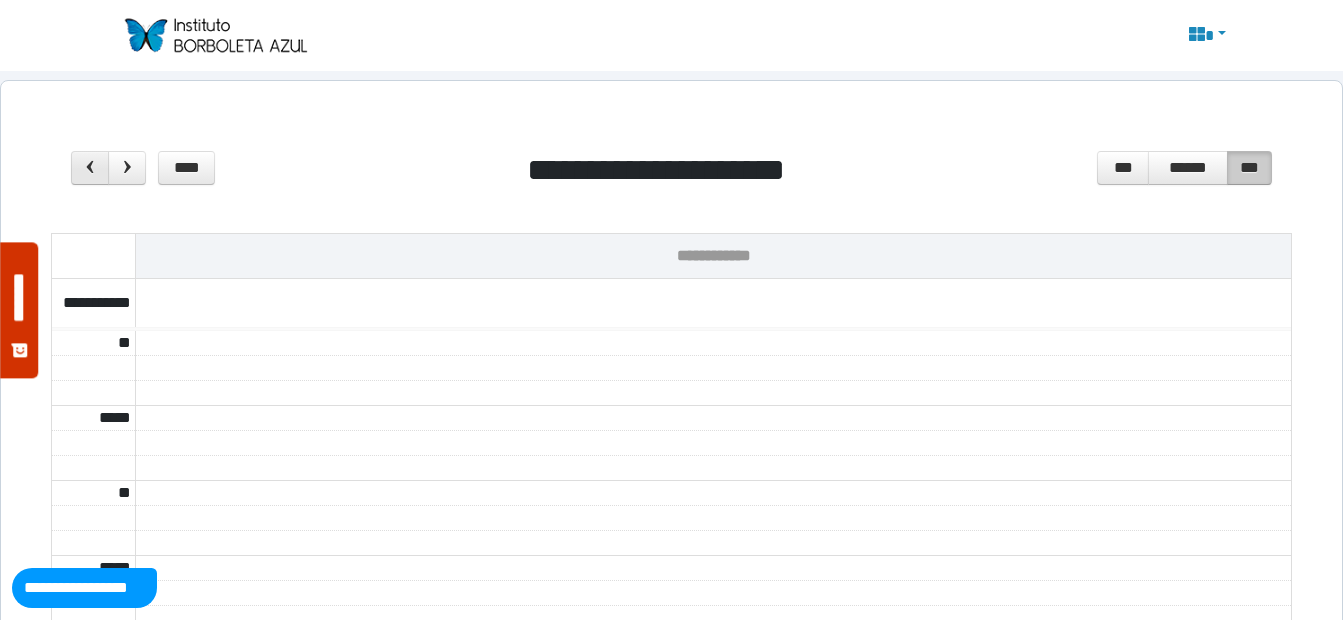 click at bounding box center (90, 168) 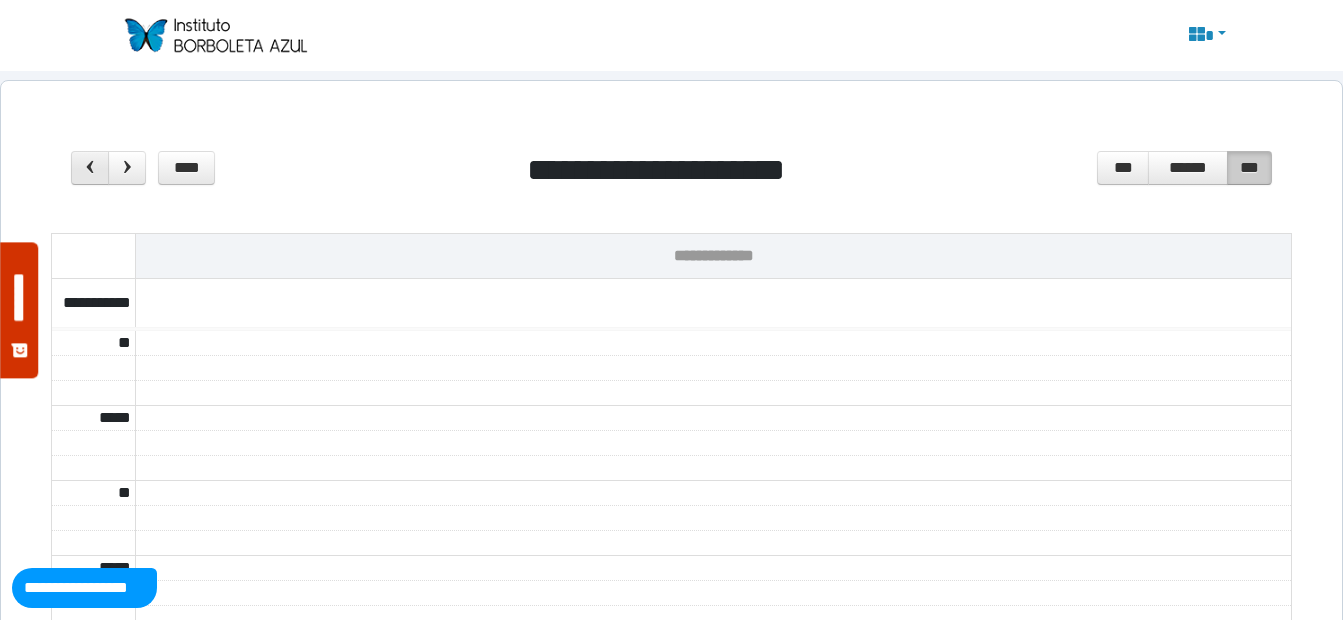 click at bounding box center (90, 168) 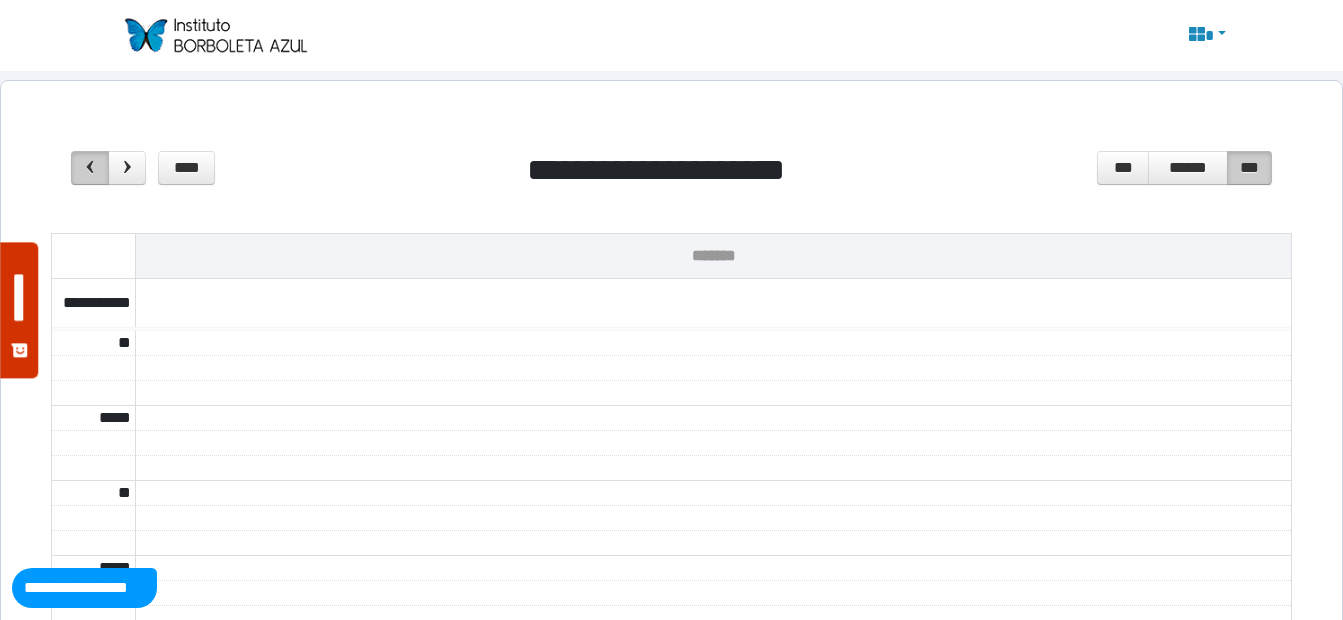 click at bounding box center (90, 168) 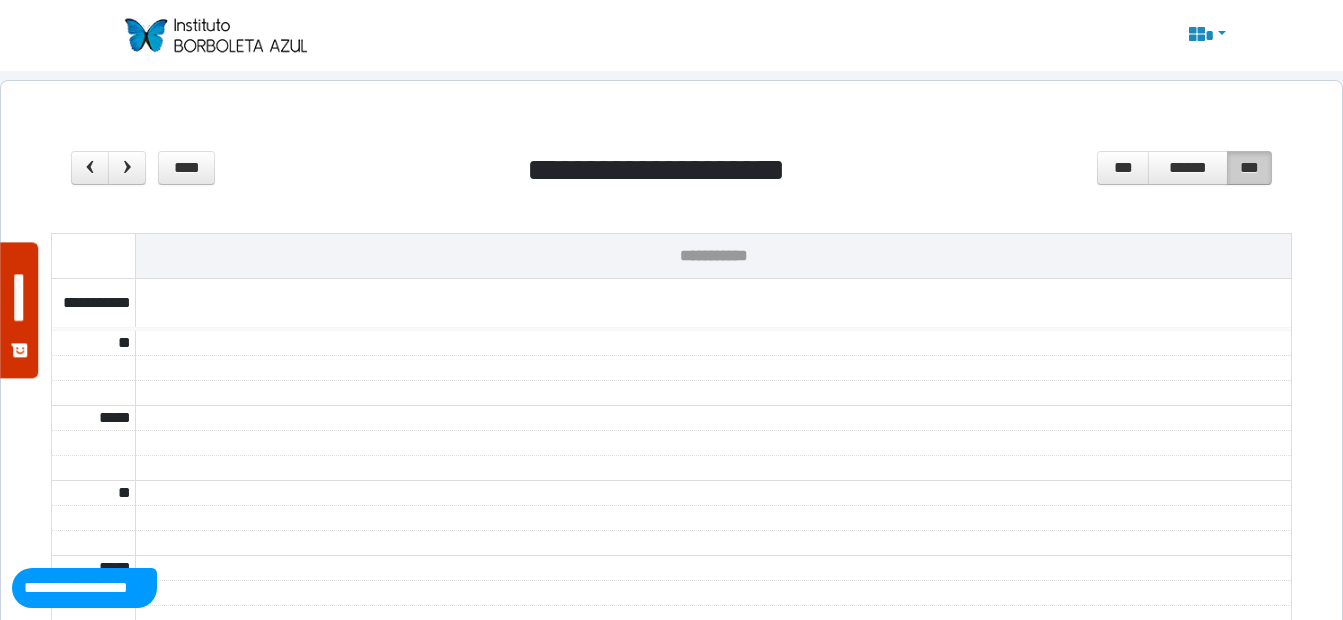 click at bounding box center (215, 35) 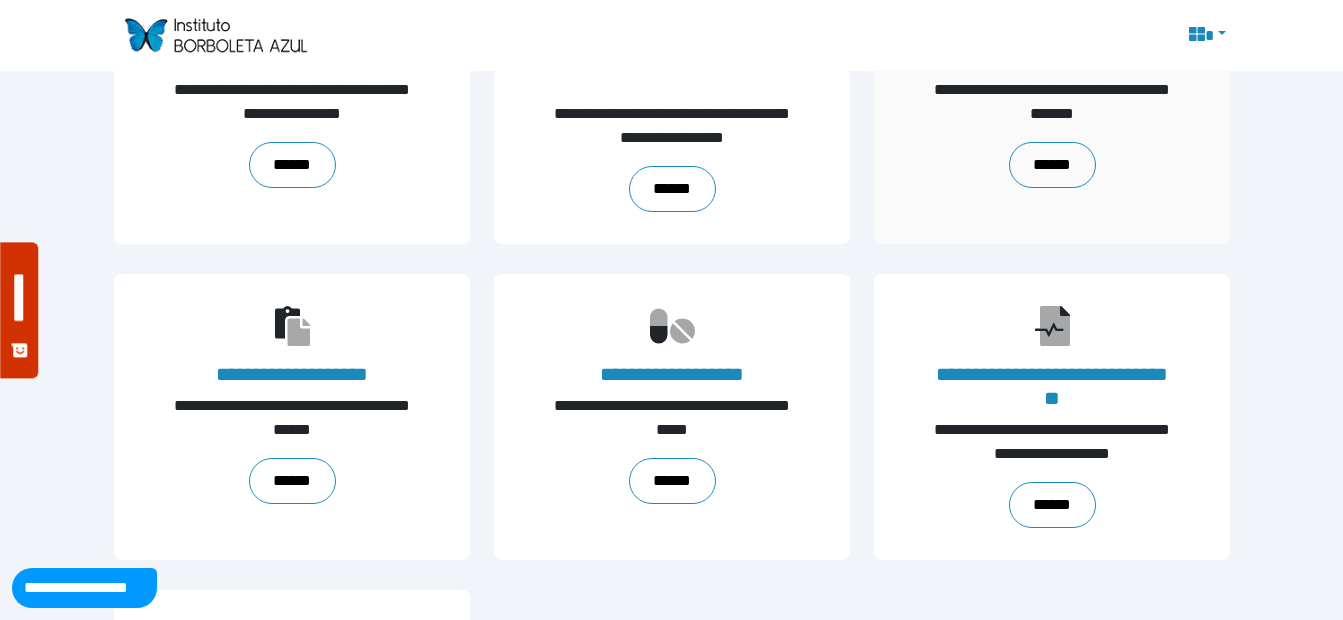 scroll, scrollTop: 0, scrollLeft: 0, axis: both 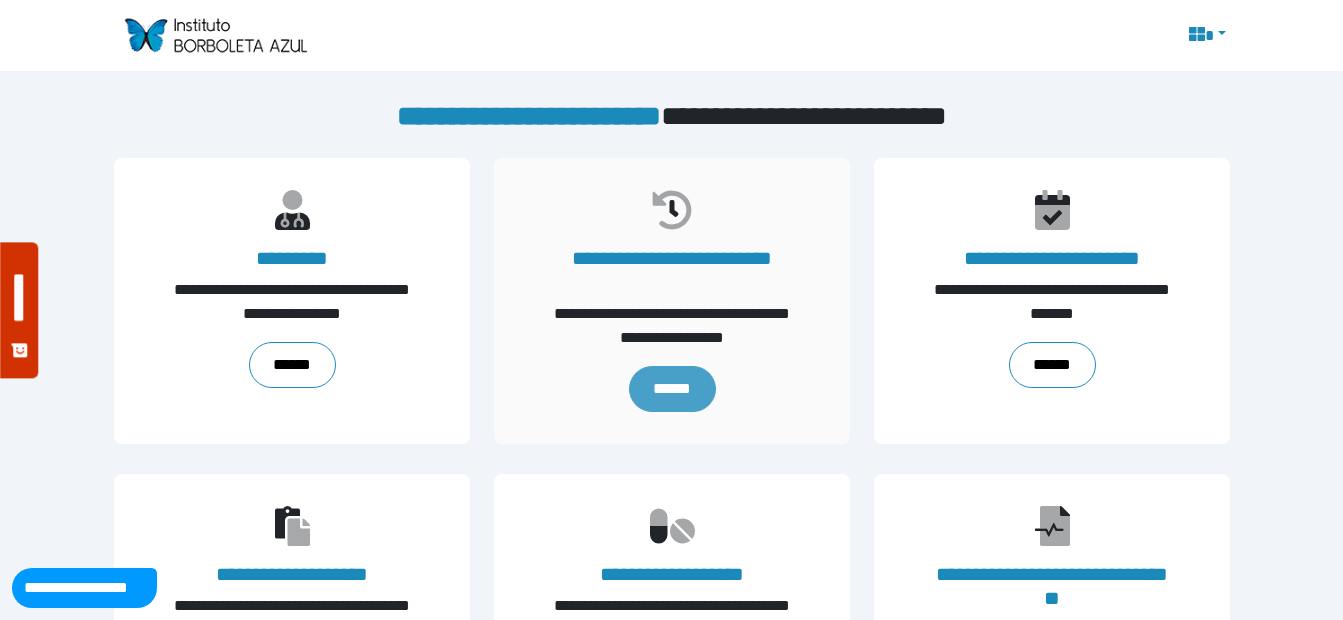 click on "******" at bounding box center (671, 389) 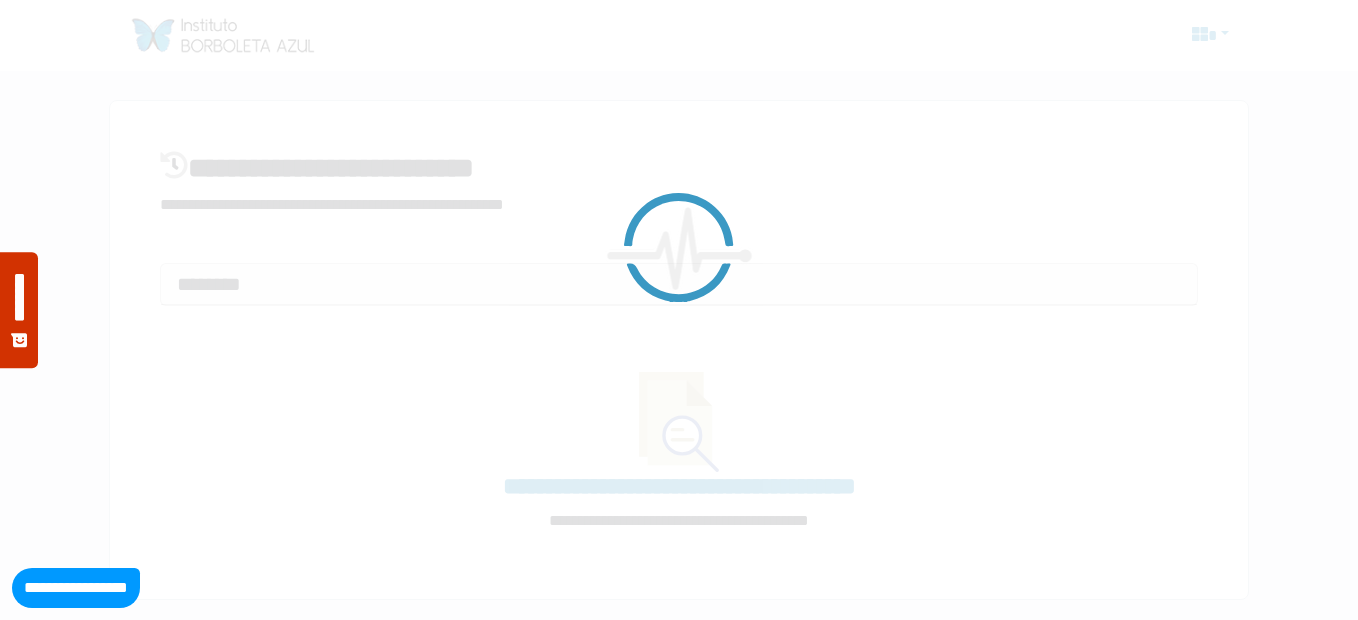 select on "**" 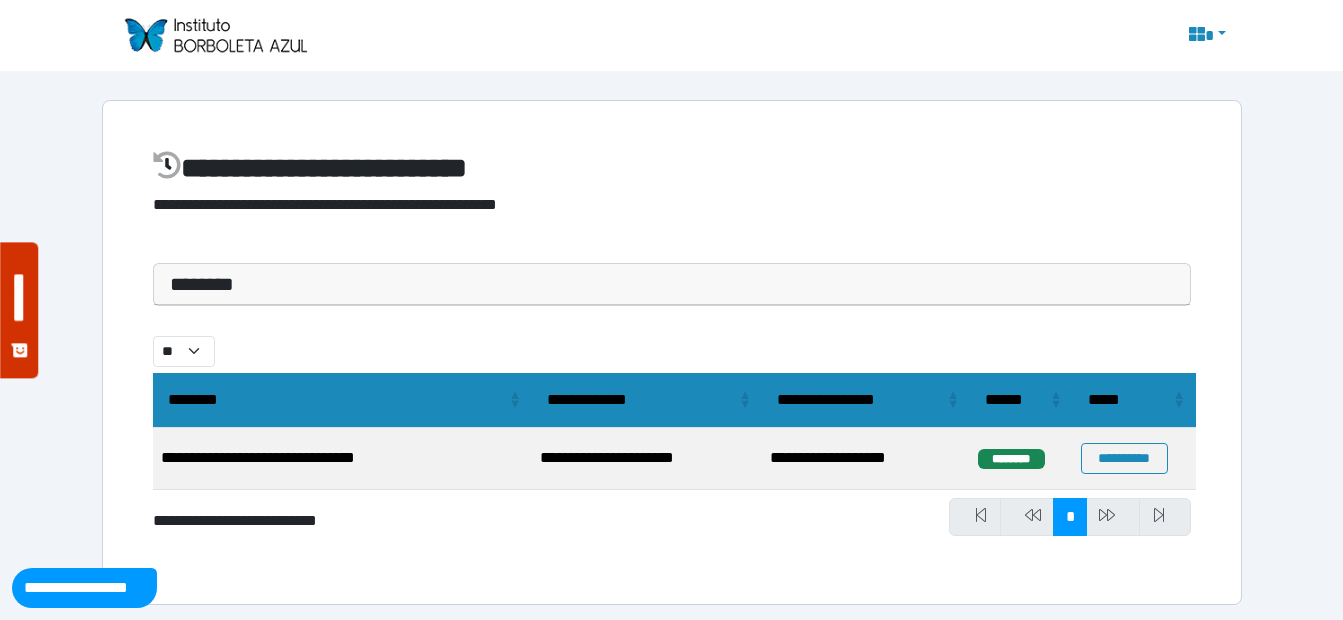 scroll, scrollTop: 5, scrollLeft: 0, axis: vertical 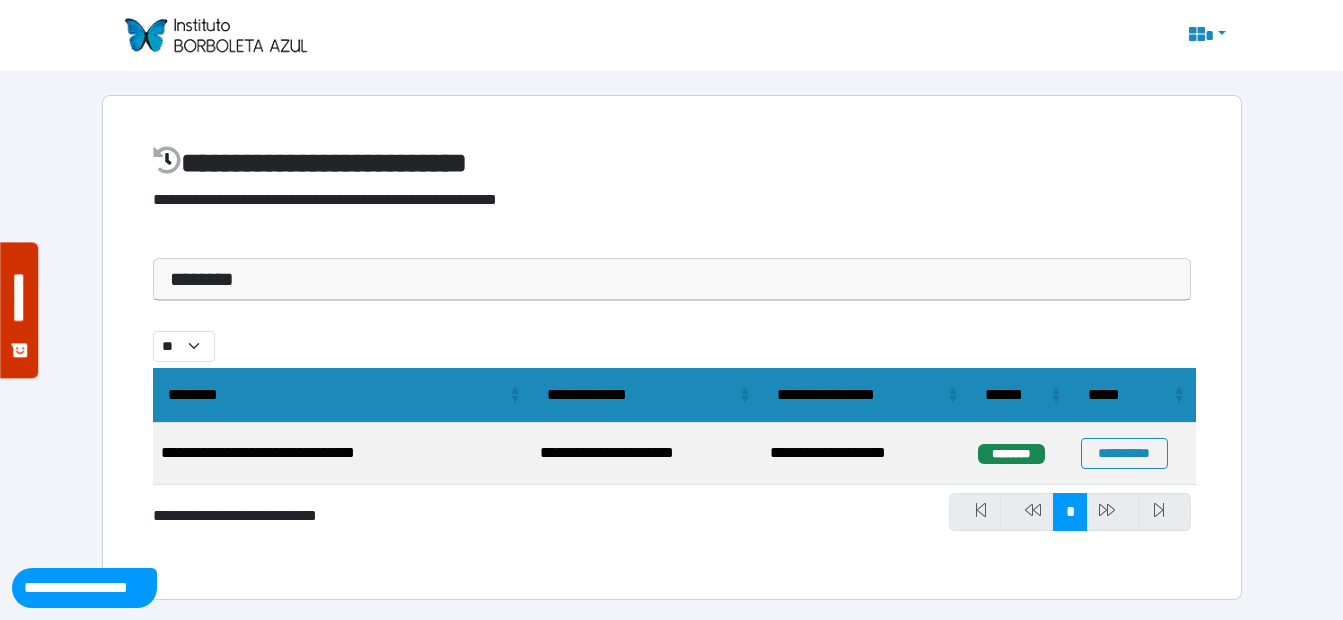 click on "**********" at bounding box center [671, 307] 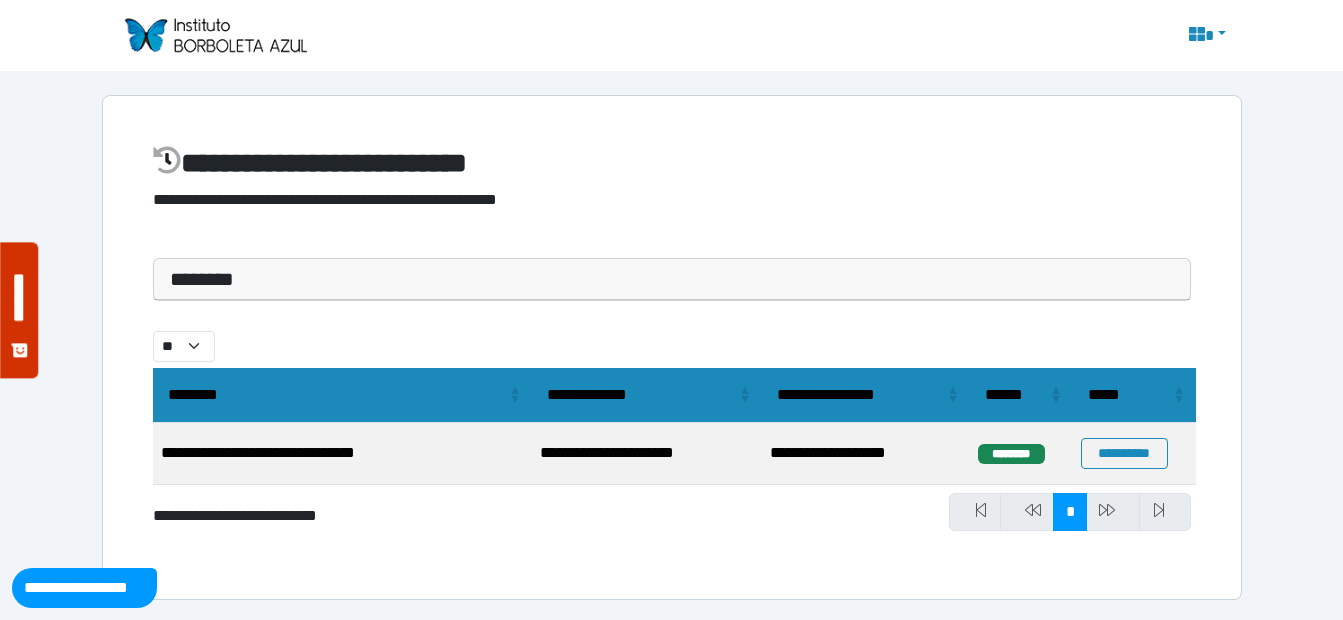 click at bounding box center (215, 35) 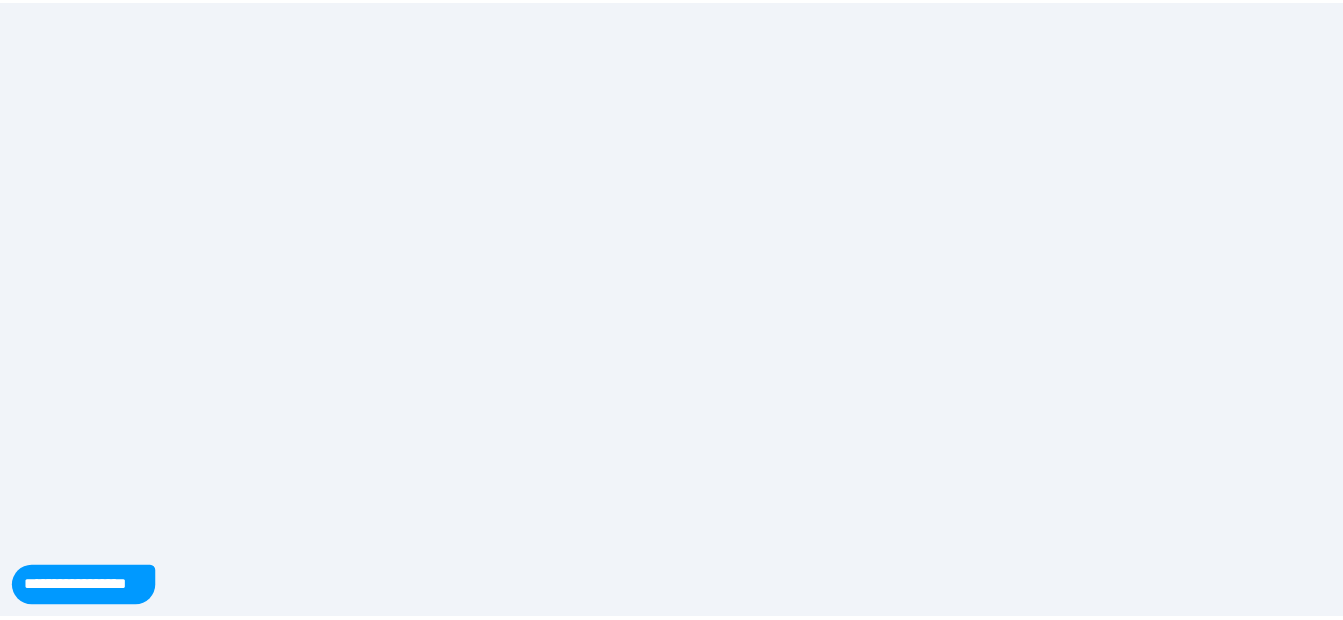 scroll, scrollTop: 0, scrollLeft: 0, axis: both 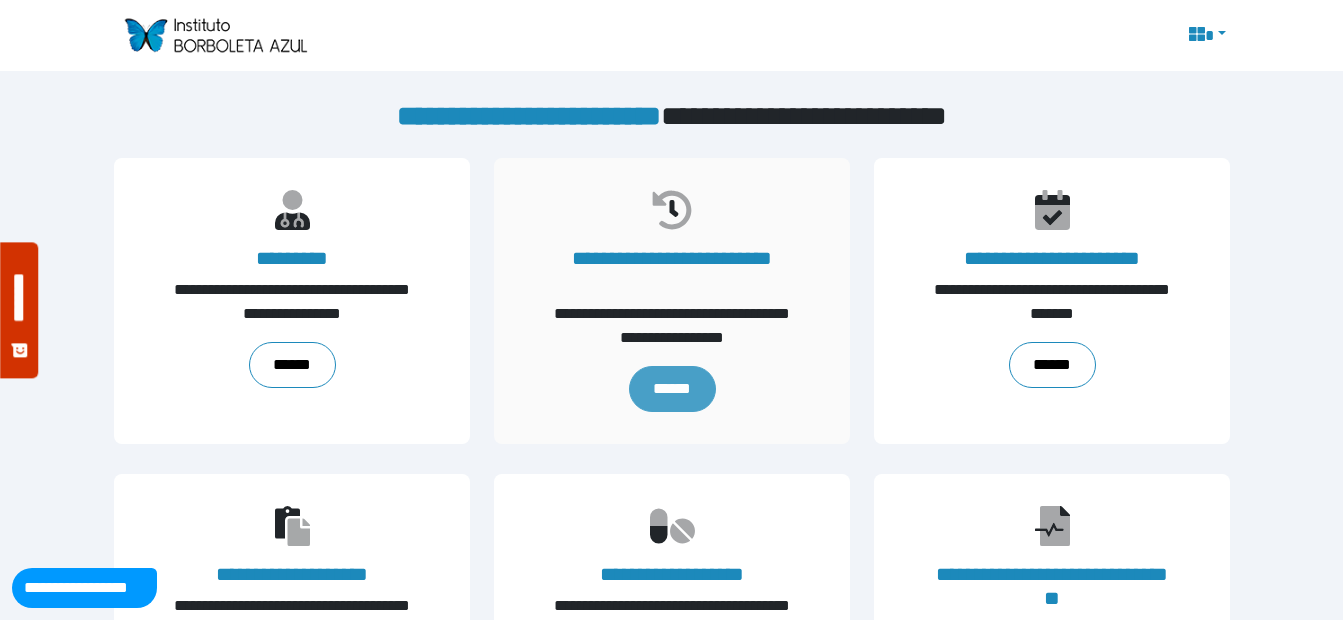 click on "******" at bounding box center [671, 389] 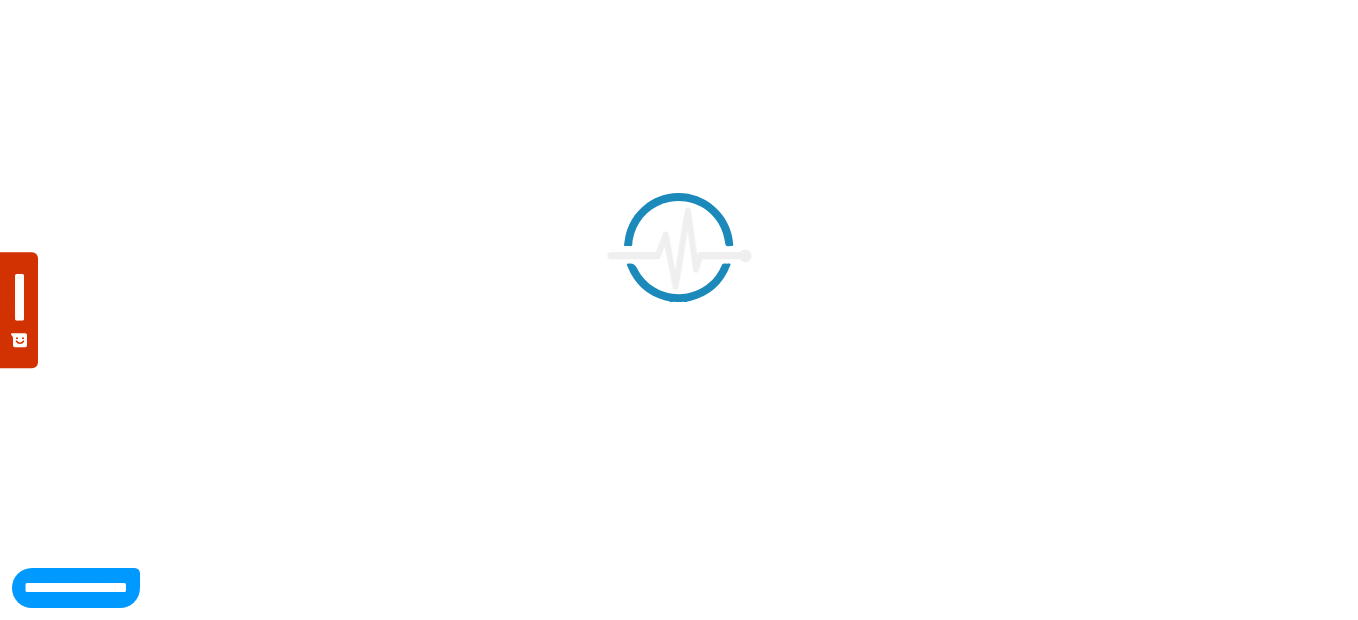 select on "**" 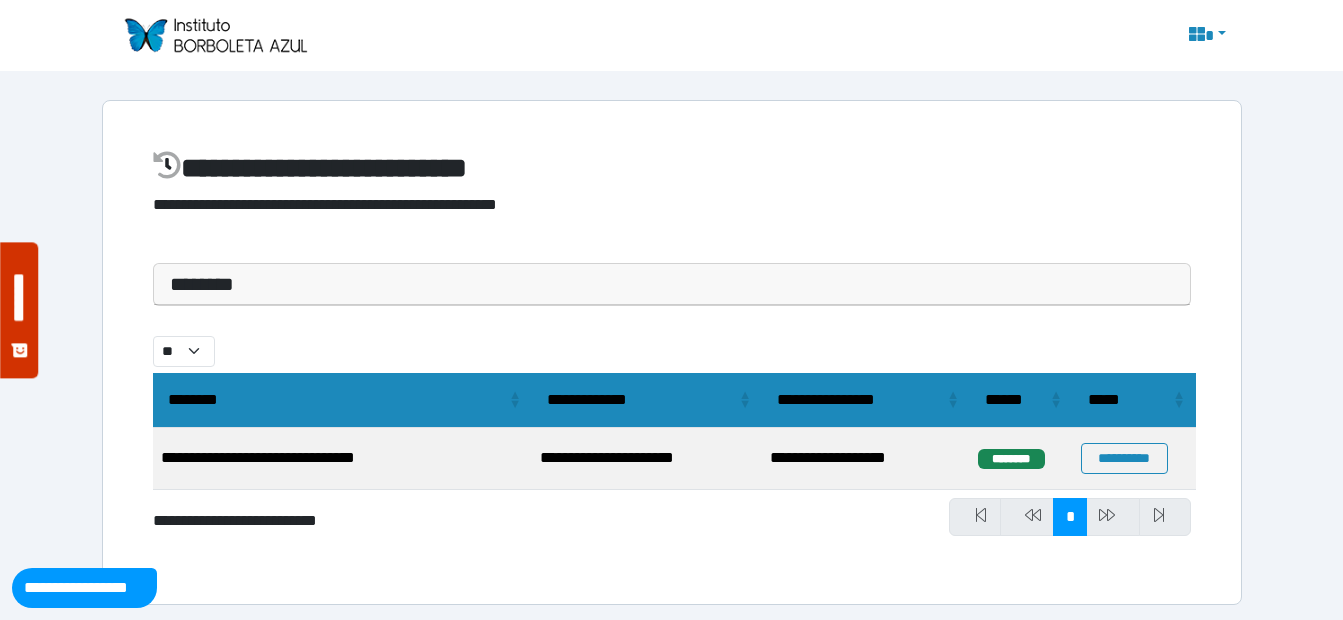 scroll, scrollTop: 5, scrollLeft: 0, axis: vertical 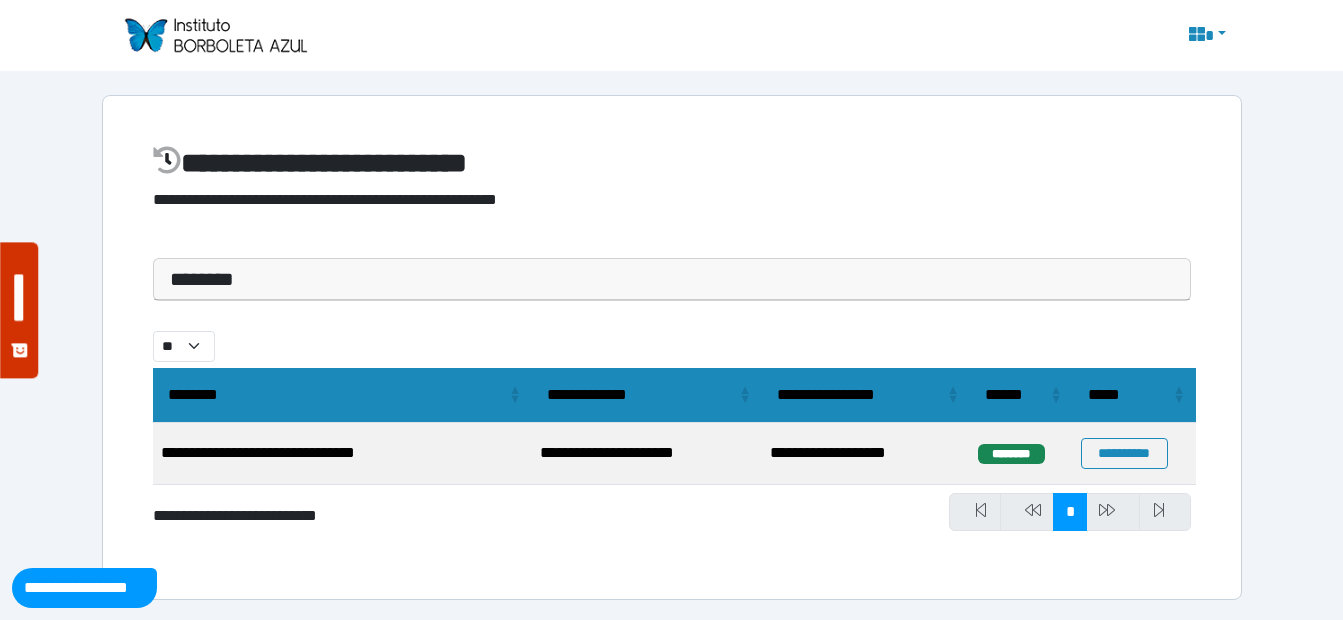 click on "********" at bounding box center [672, 279] 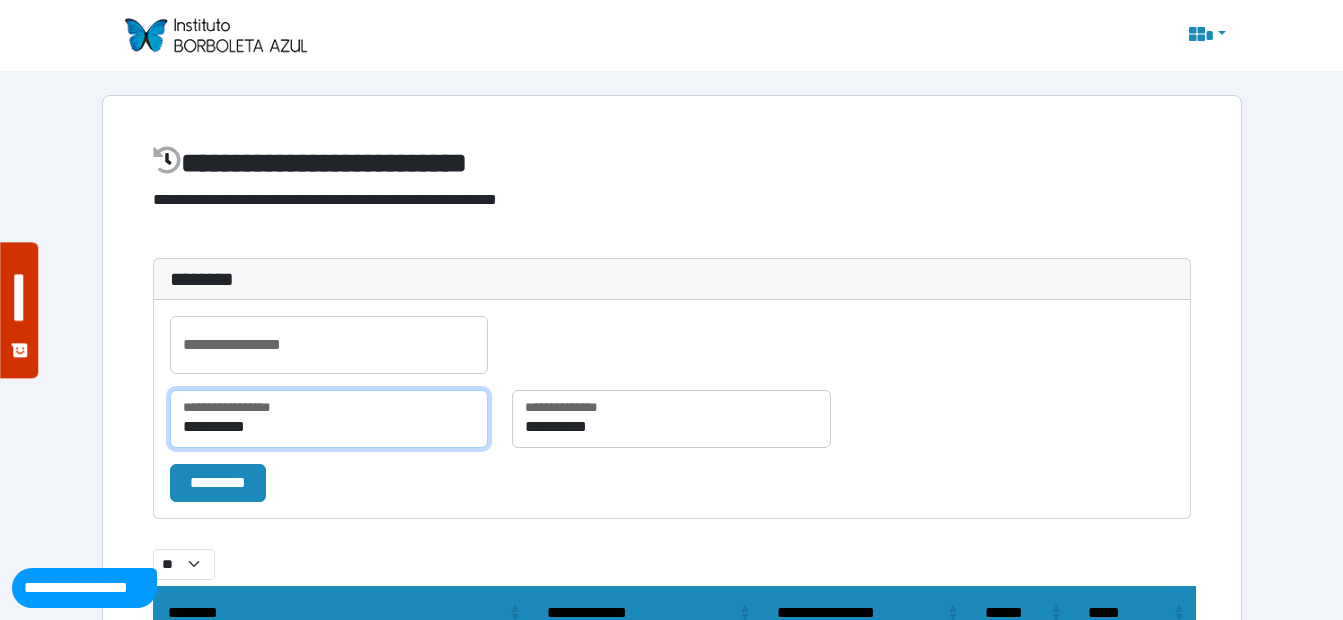 click on "**********" at bounding box center (329, 419) 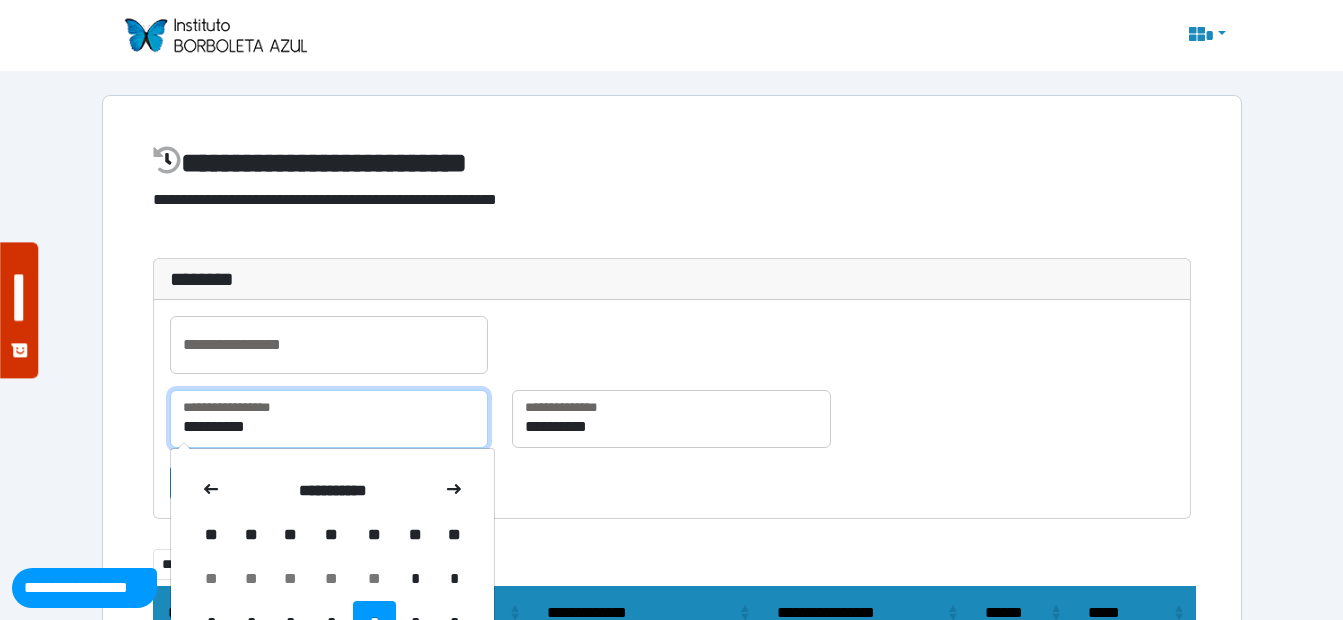scroll, scrollTop: 227, scrollLeft: 0, axis: vertical 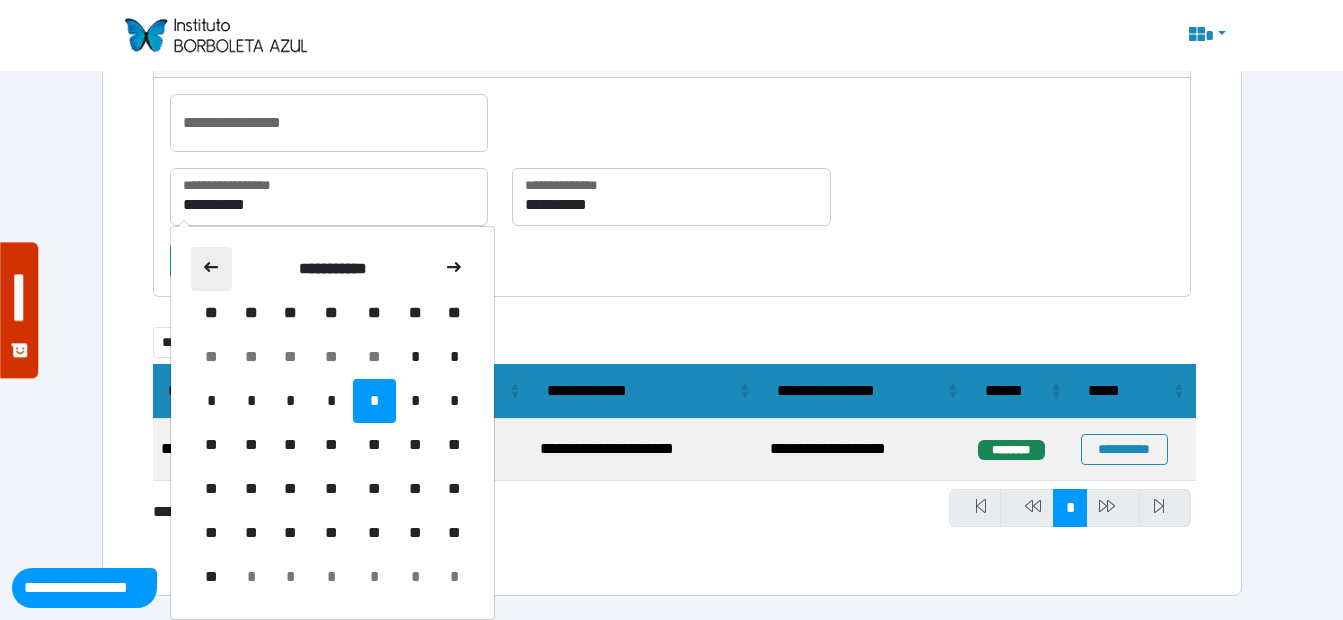 click at bounding box center (212, 269) 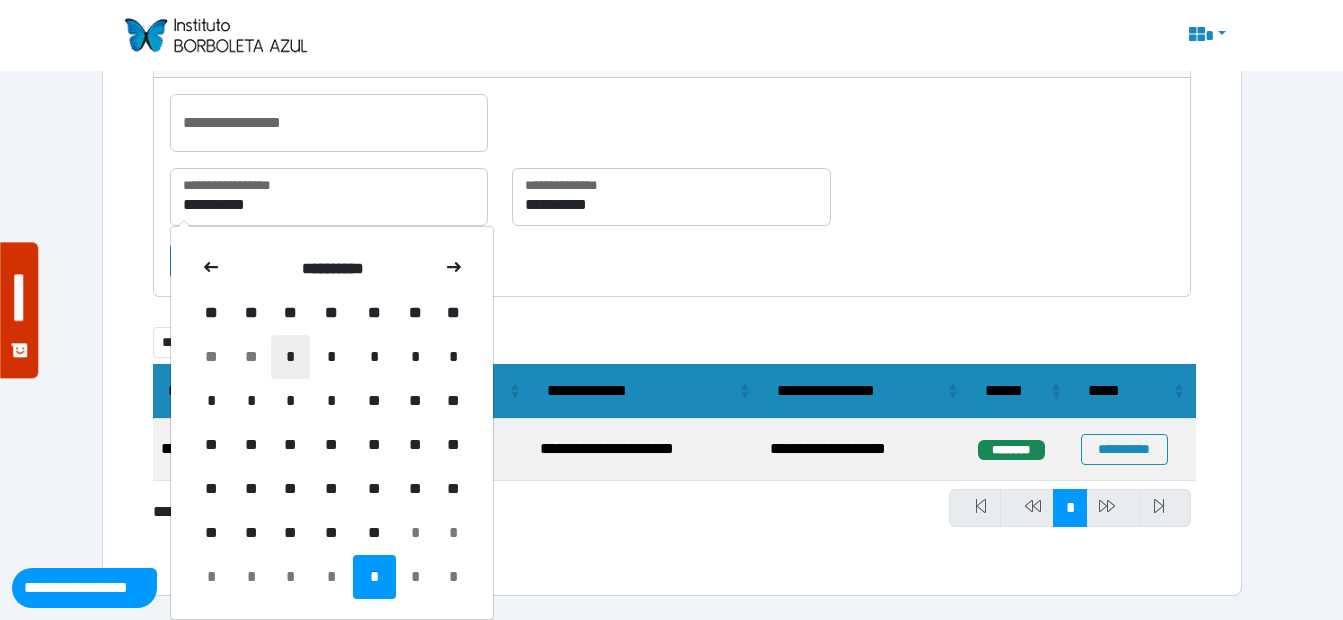 click on "*" at bounding box center [290, 357] 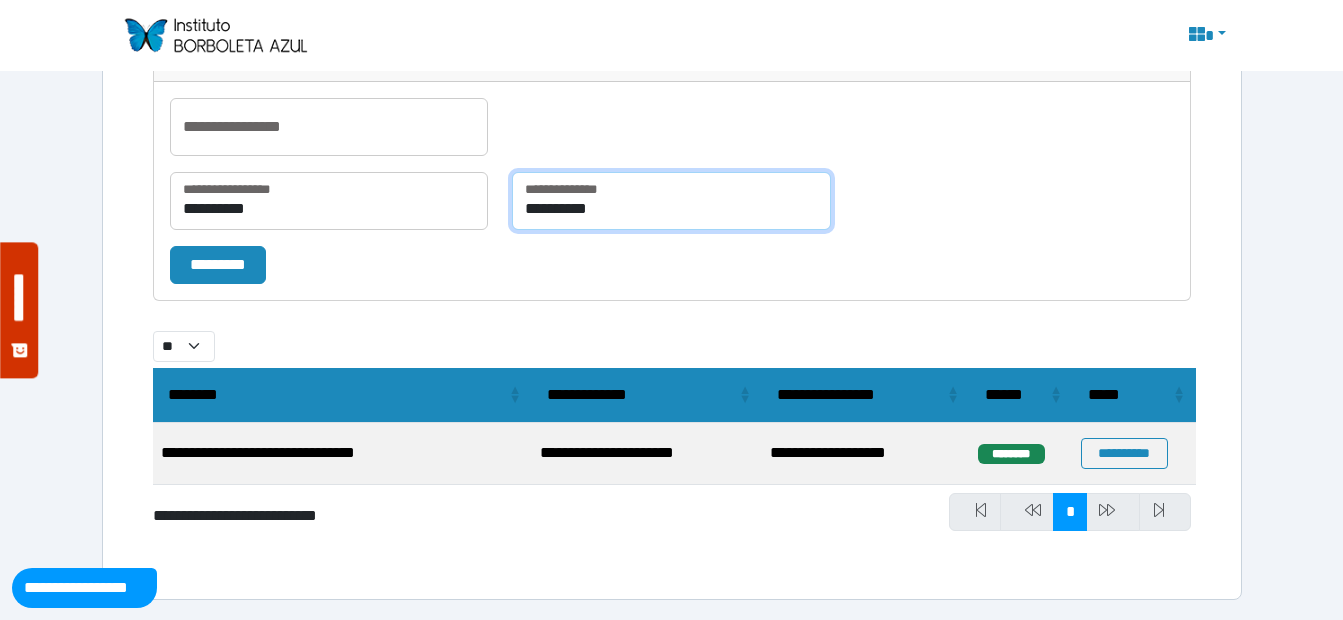 scroll, scrollTop: 227, scrollLeft: 0, axis: vertical 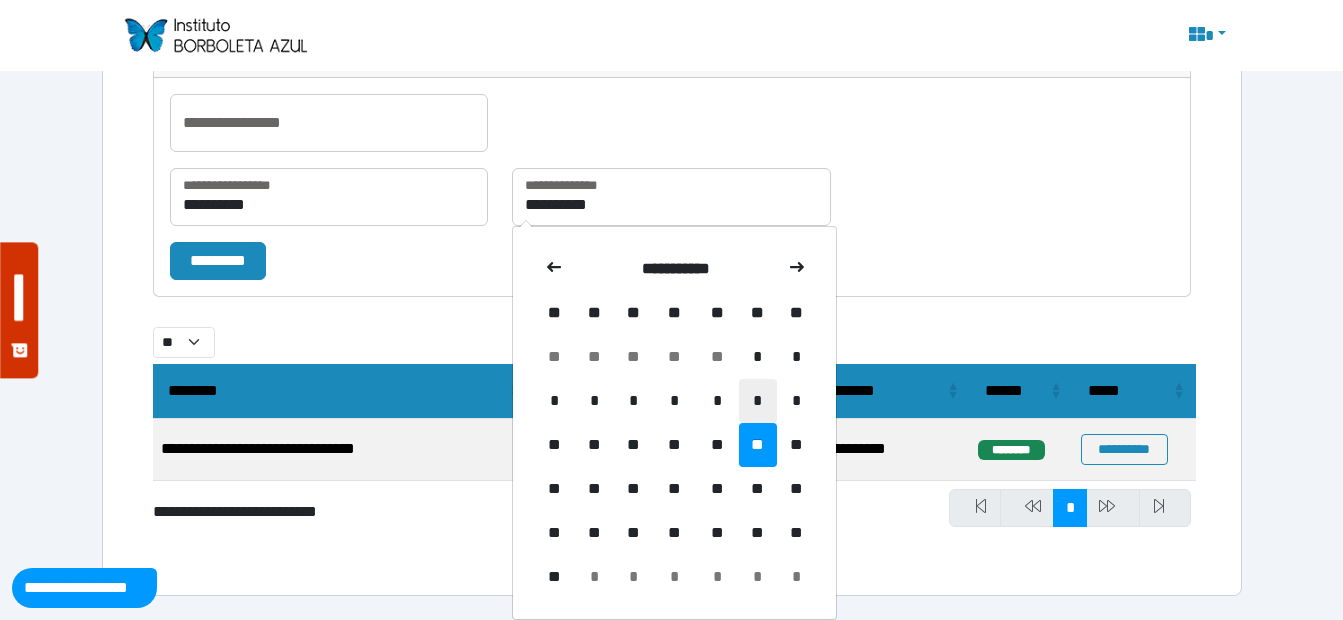click on "*" at bounding box center [758, 401] 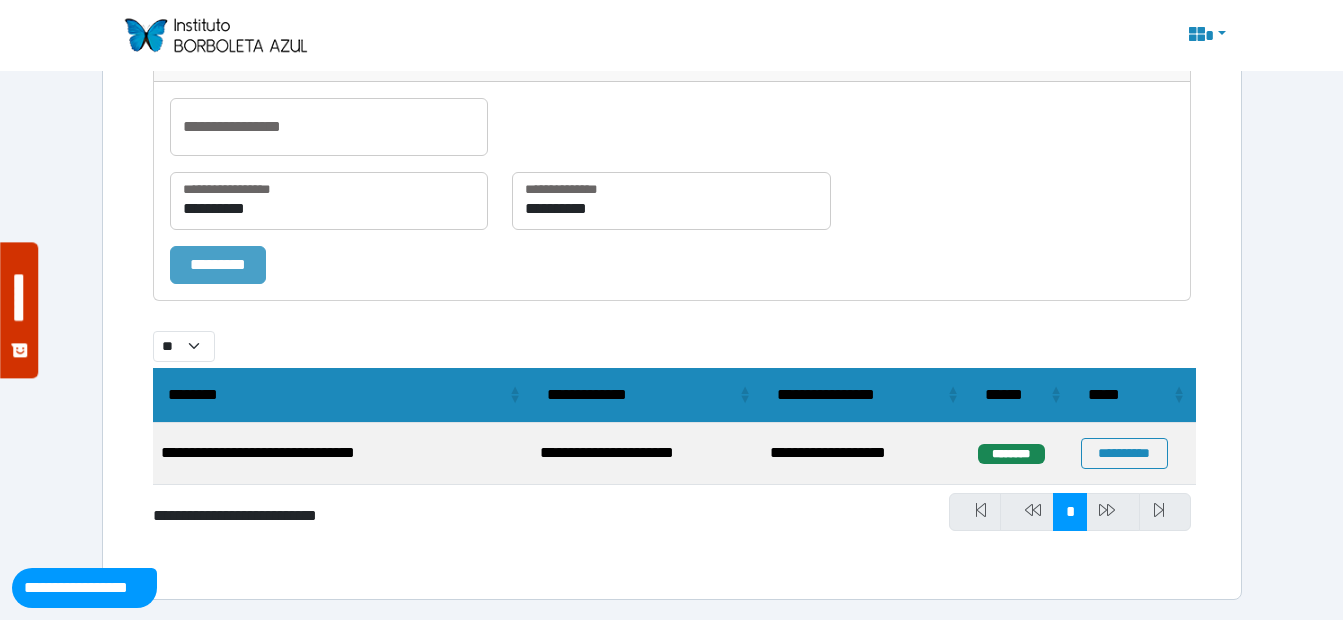 click on "*********" at bounding box center (218, 265) 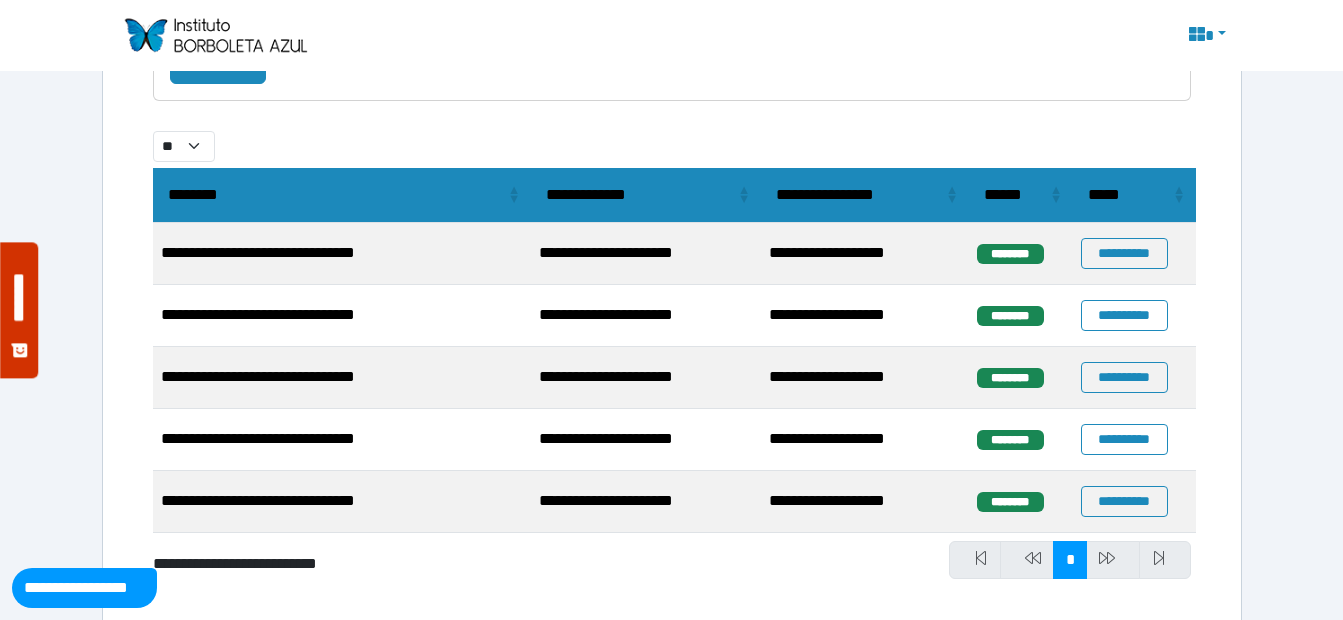 scroll, scrollTop: 471, scrollLeft: 0, axis: vertical 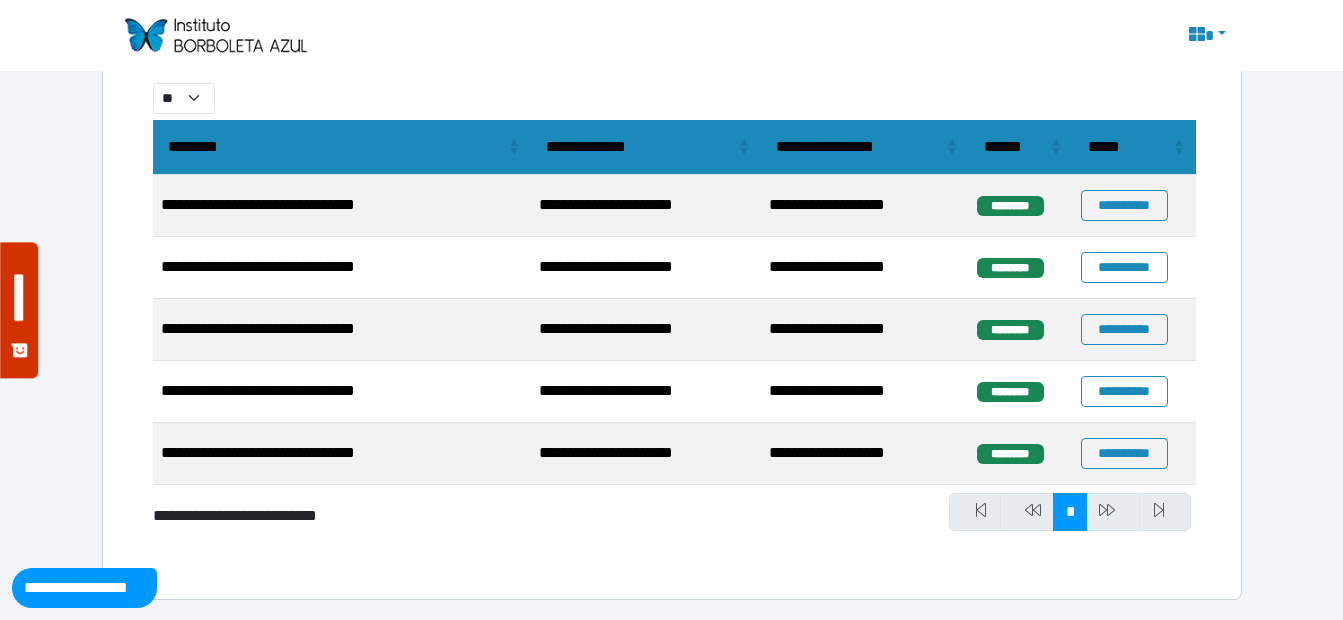 click at bounding box center [1113, 512] 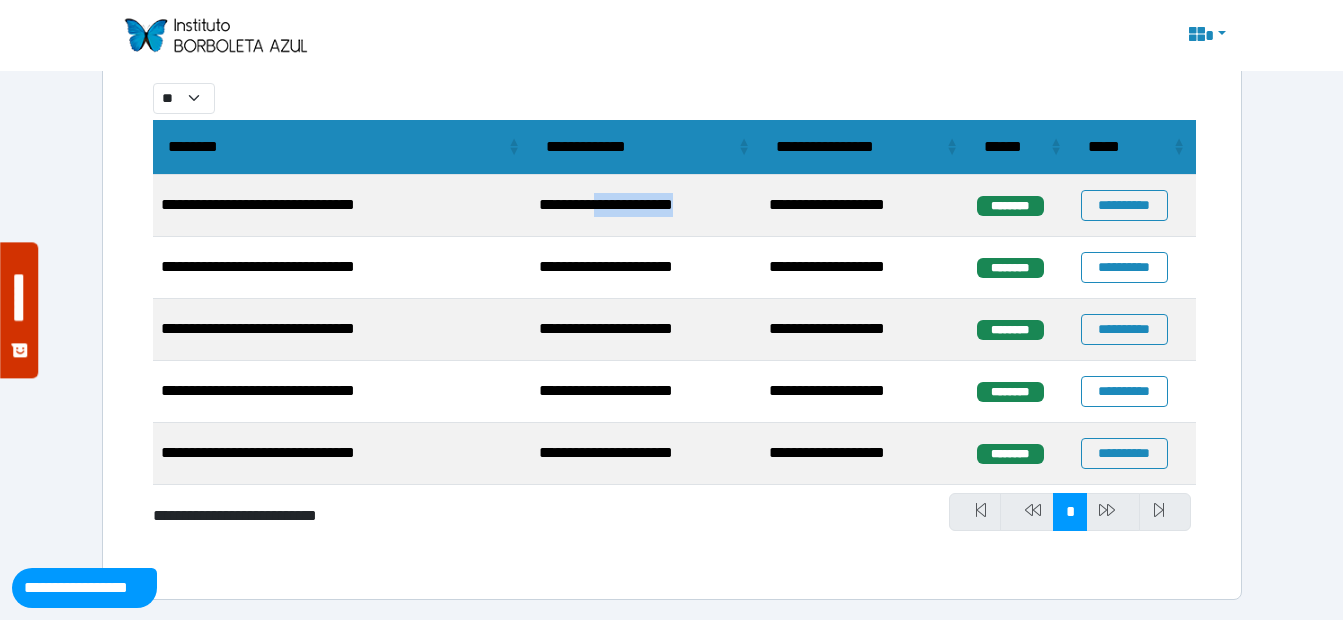 drag, startPoint x: 629, startPoint y: 220, endPoint x: 824, endPoint y: 235, distance: 195.57607 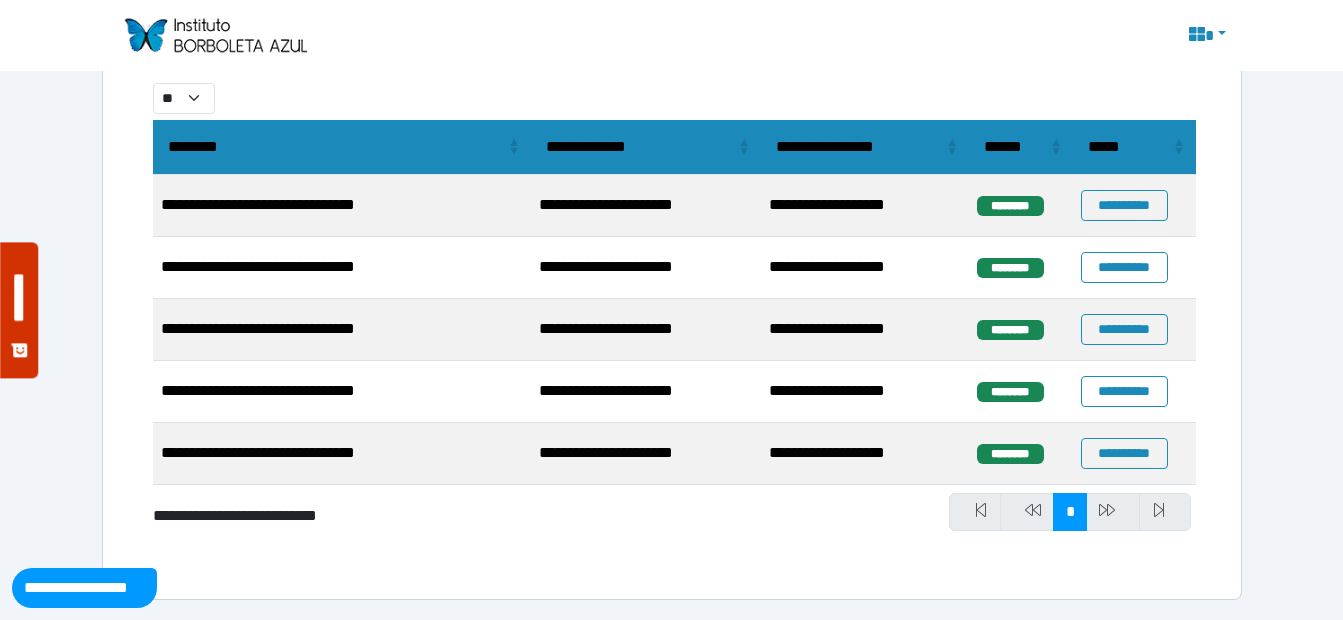 drag, startPoint x: 824, startPoint y: 235, endPoint x: 1022, endPoint y: 300, distance: 208.39626 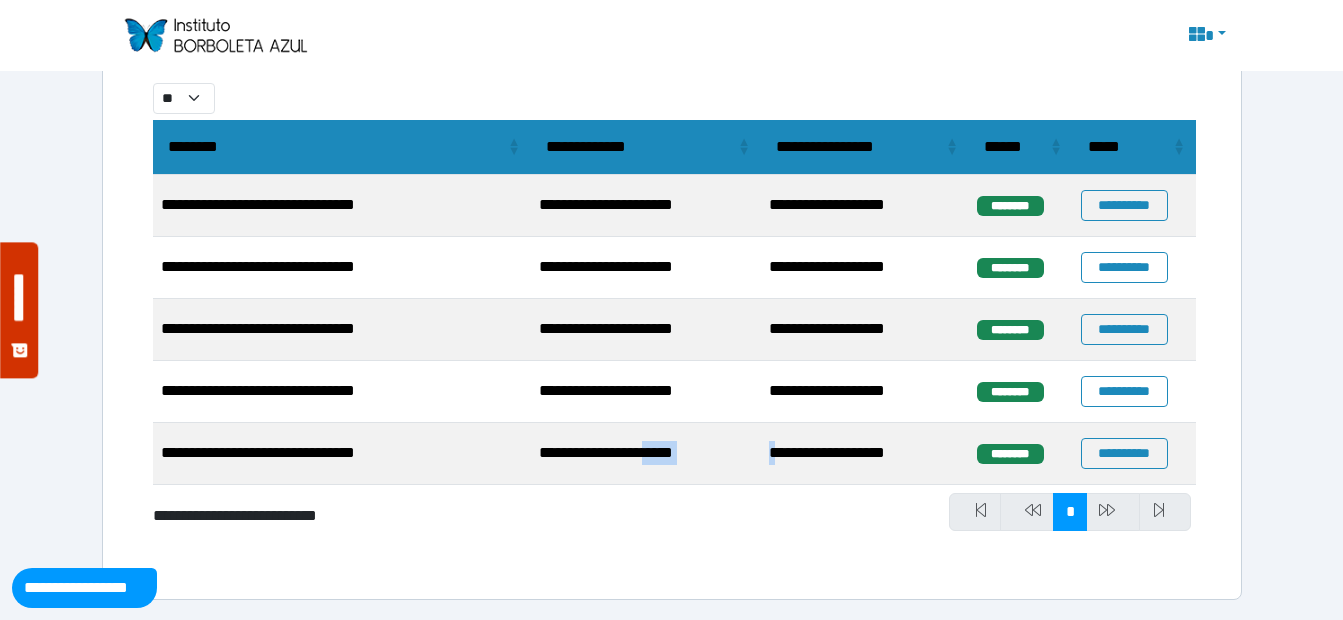 drag, startPoint x: 683, startPoint y: 433, endPoint x: 802, endPoint y: 438, distance: 119.104996 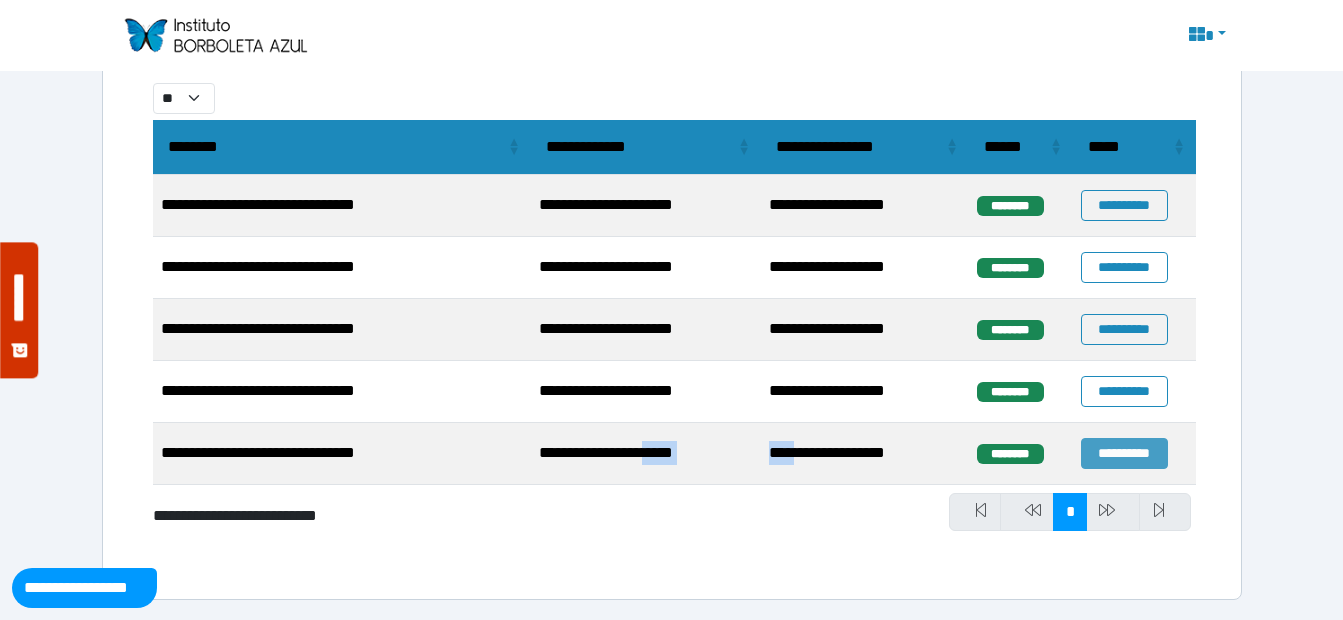 click on "**********" at bounding box center [1124, 453] 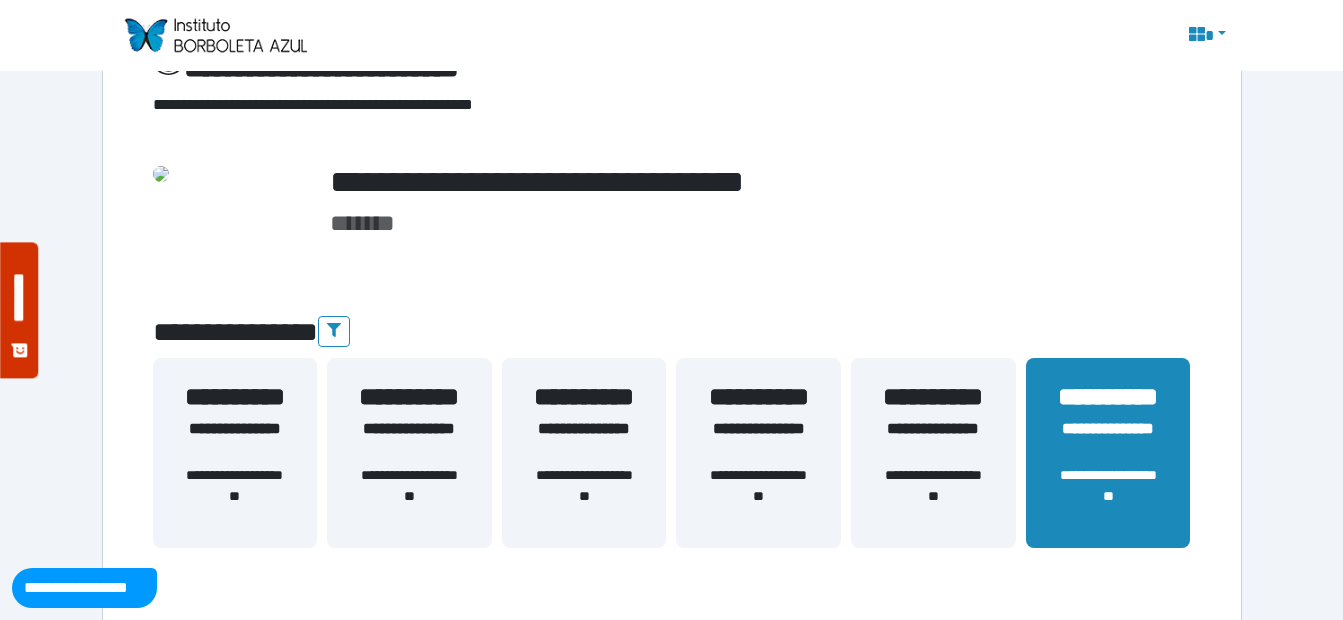 scroll, scrollTop: 300, scrollLeft: 0, axis: vertical 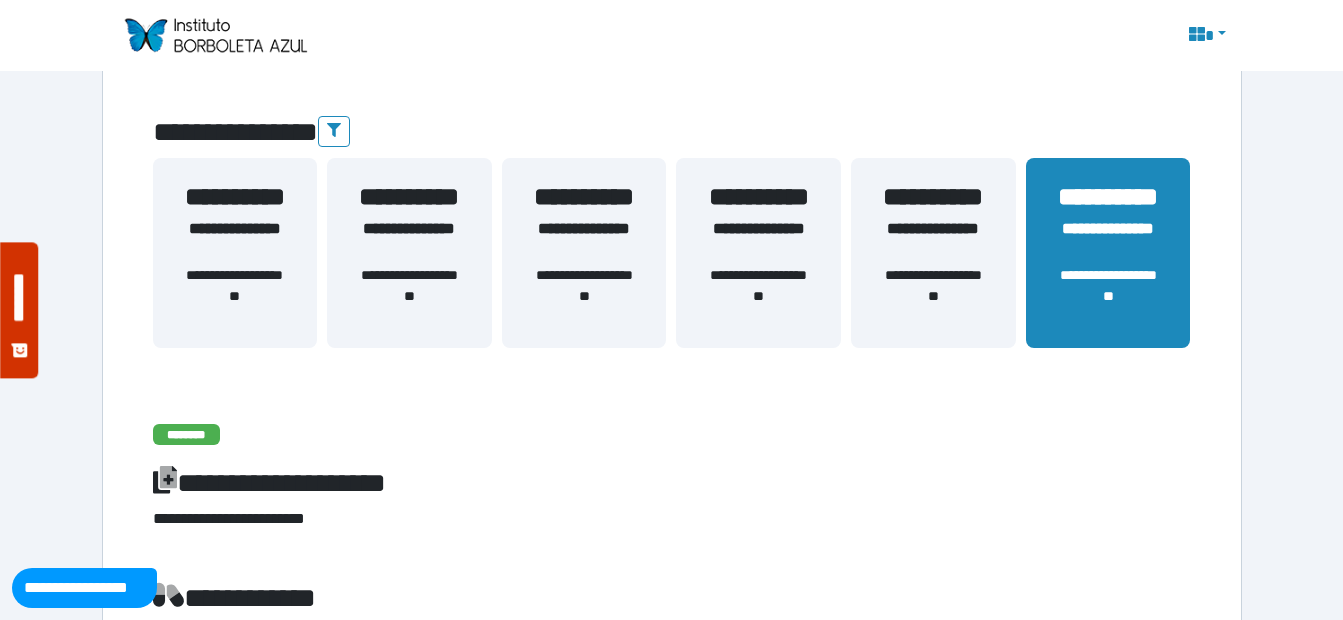 click on "**********" at bounding box center (1108, 296) 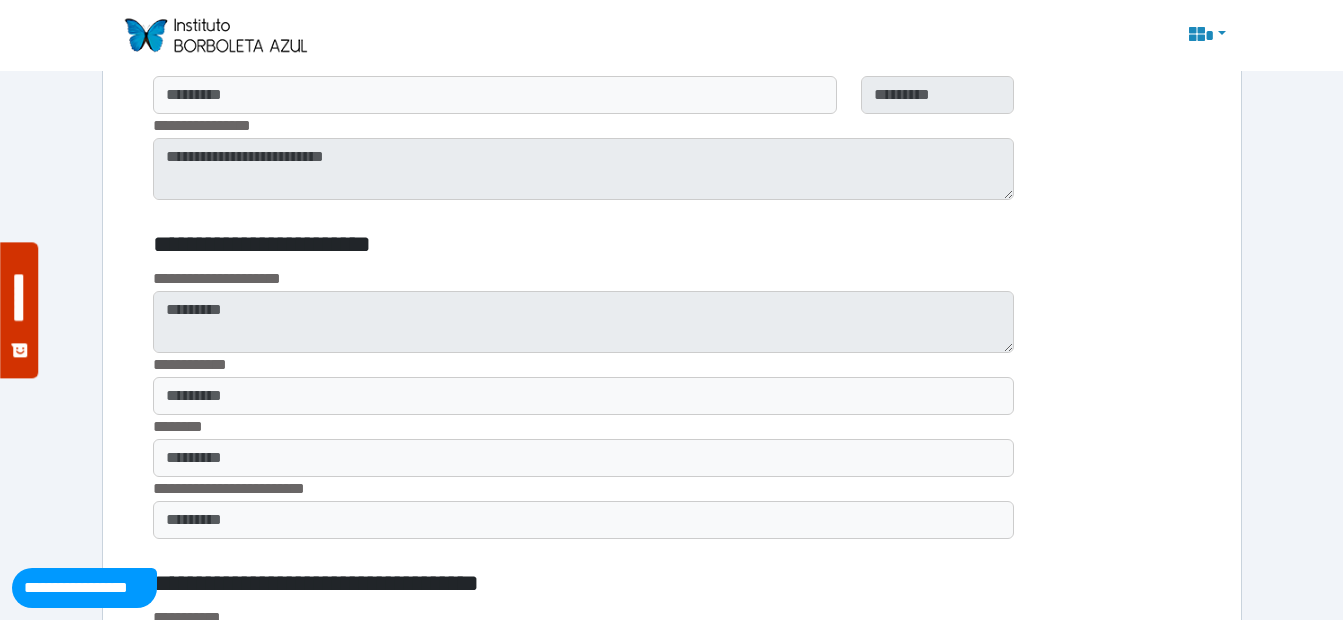 scroll, scrollTop: 1755, scrollLeft: 0, axis: vertical 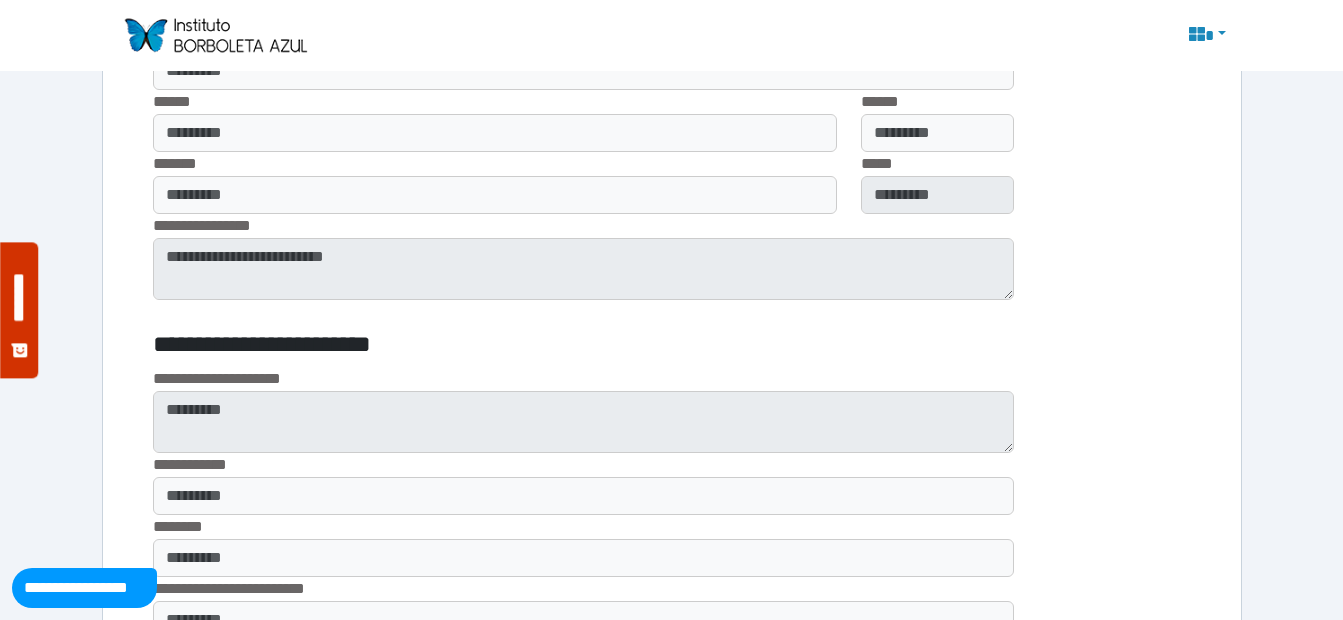 click on "******" at bounding box center (937, 102) 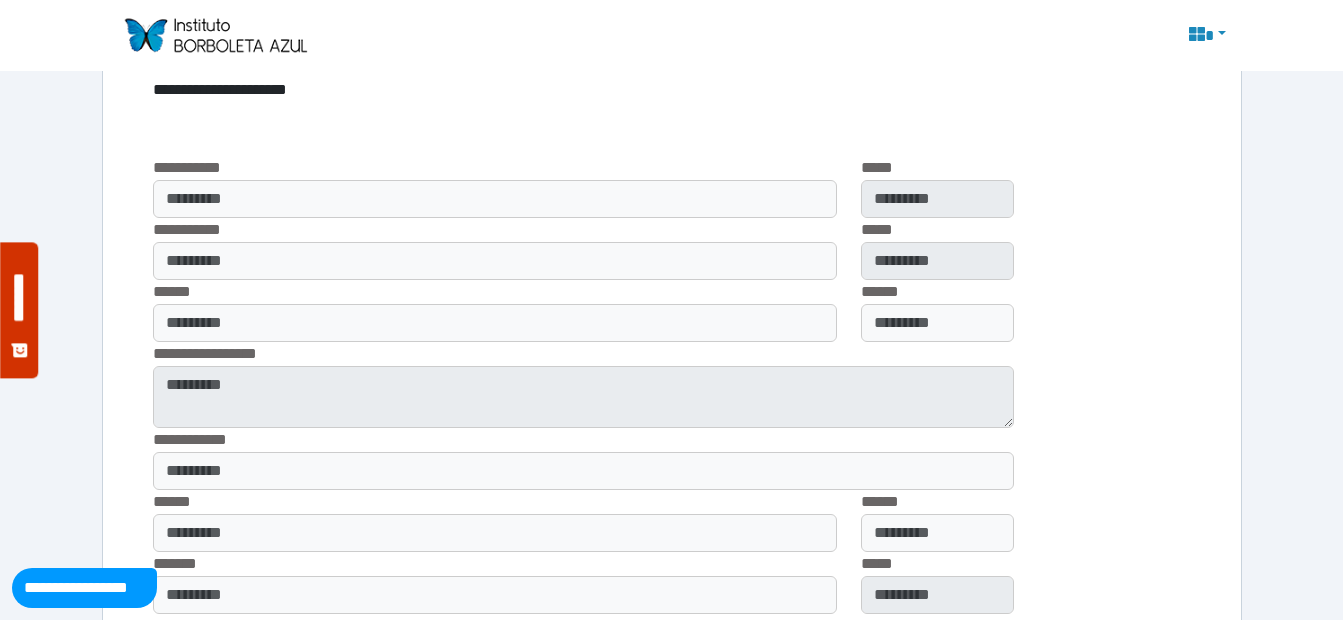 scroll, scrollTop: 1155, scrollLeft: 0, axis: vertical 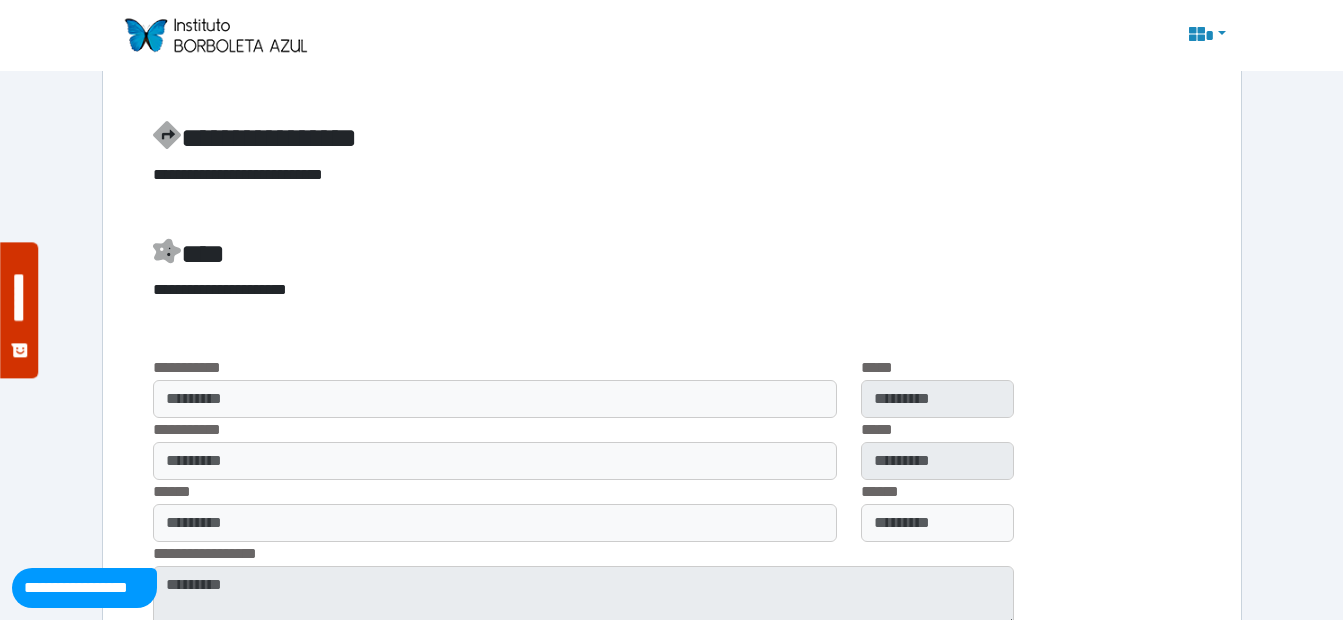 click at bounding box center (215, 35) 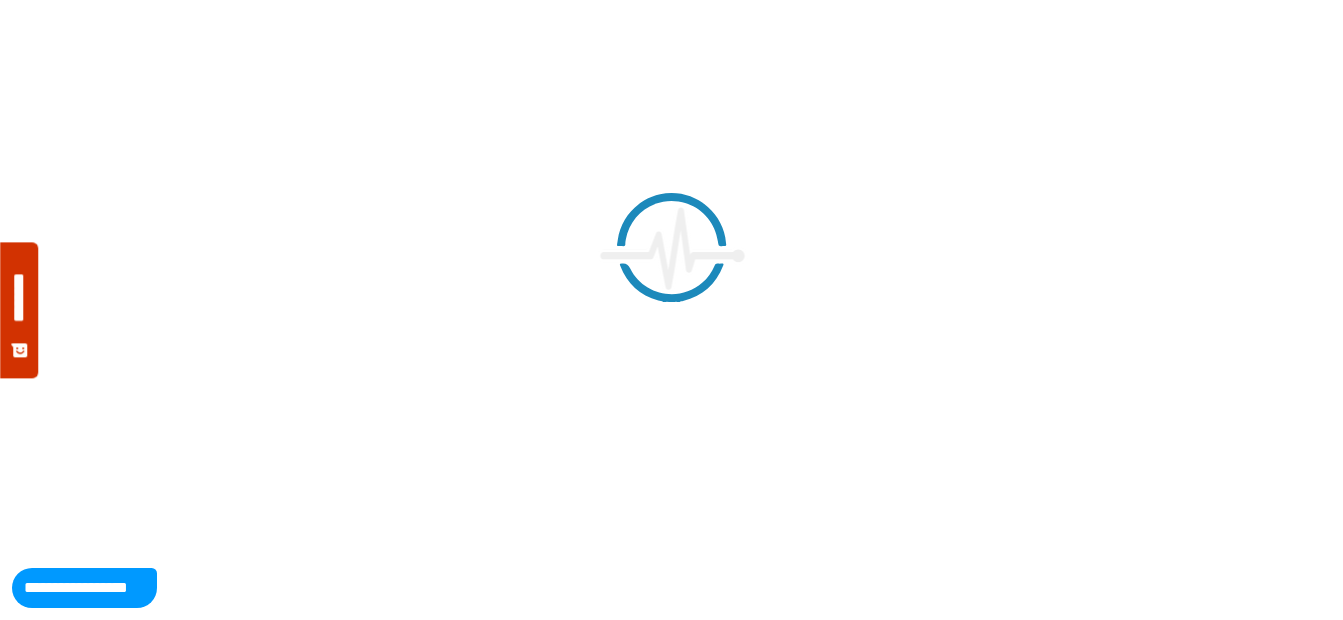 scroll, scrollTop: 0, scrollLeft: 0, axis: both 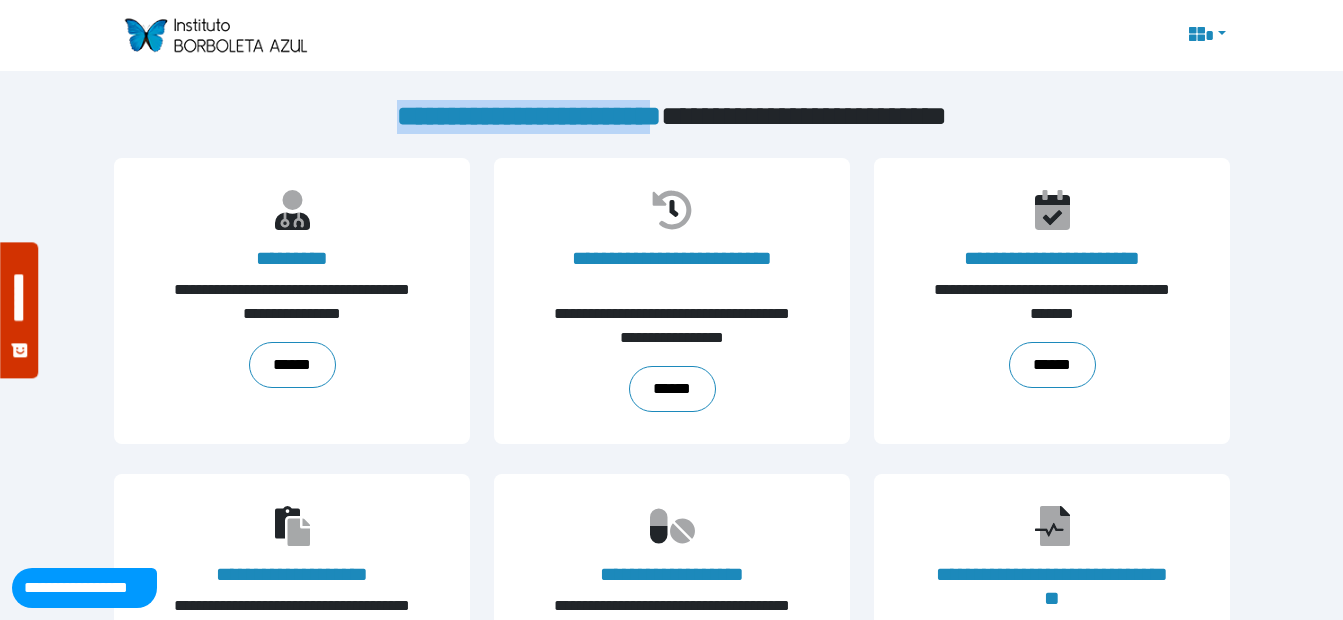 drag, startPoint x: 684, startPoint y: 114, endPoint x: 334, endPoint y: 106, distance: 350.09143 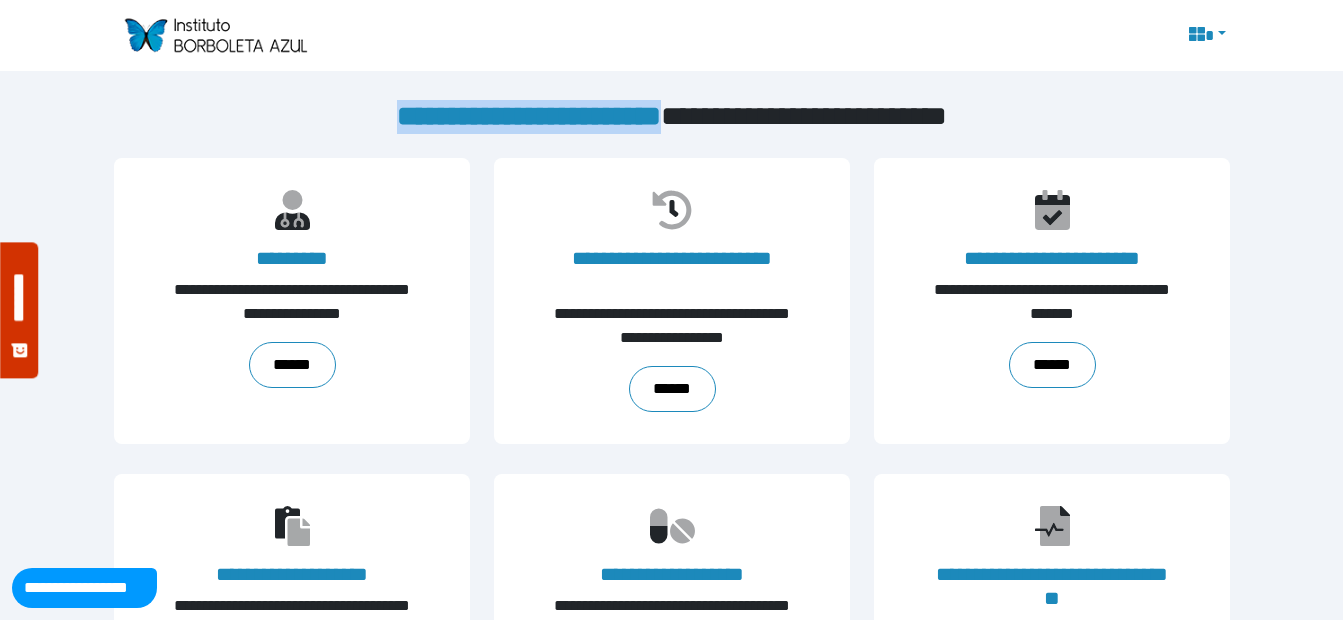 drag, startPoint x: 333, startPoint y: 112, endPoint x: 687, endPoint y: 118, distance: 354.05084 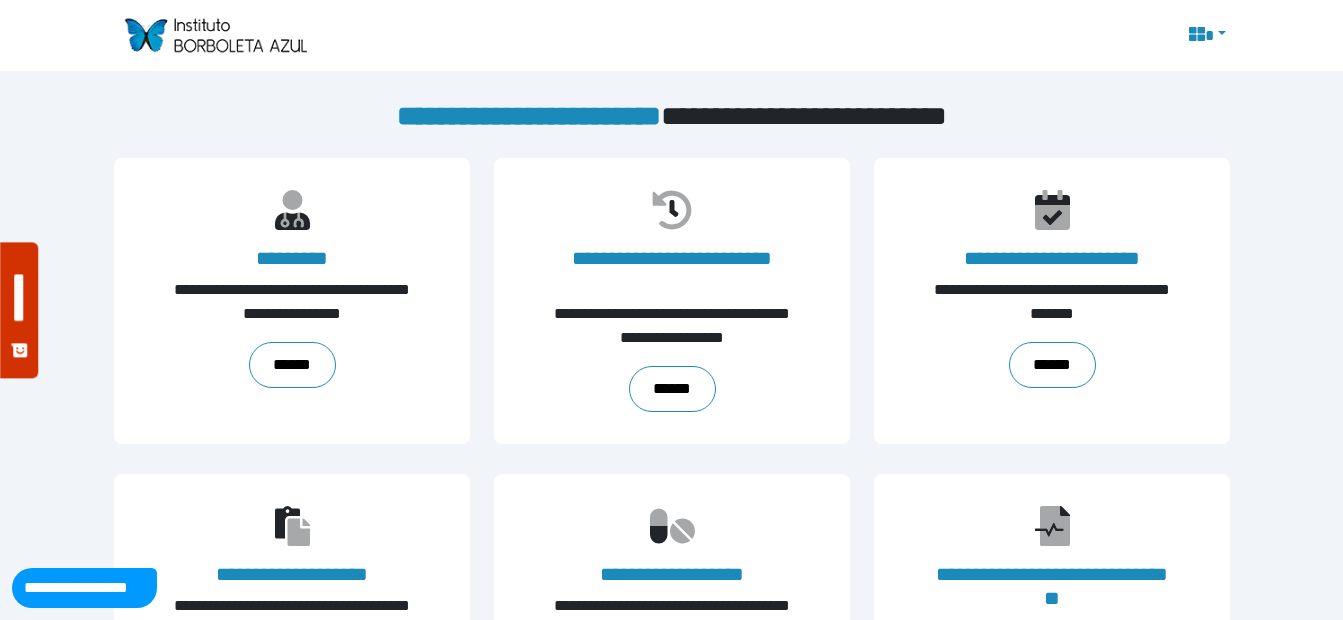 click on "**********" at bounding box center (529, 116) 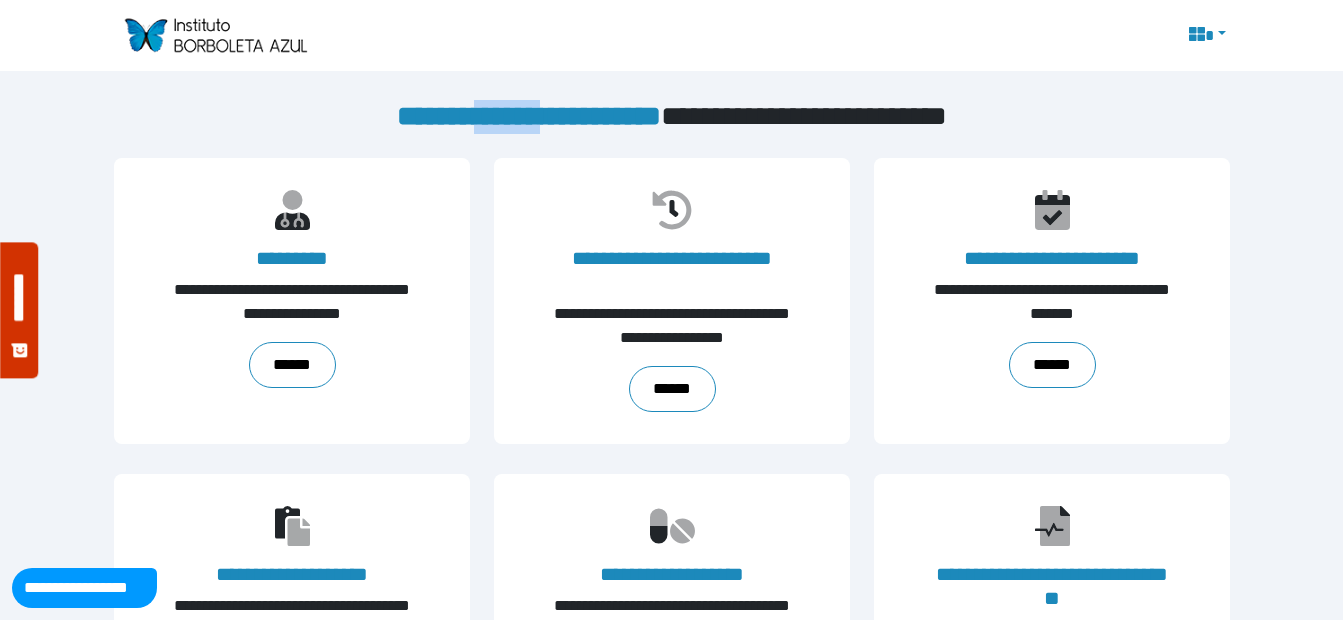 click on "**********" at bounding box center [529, 116] 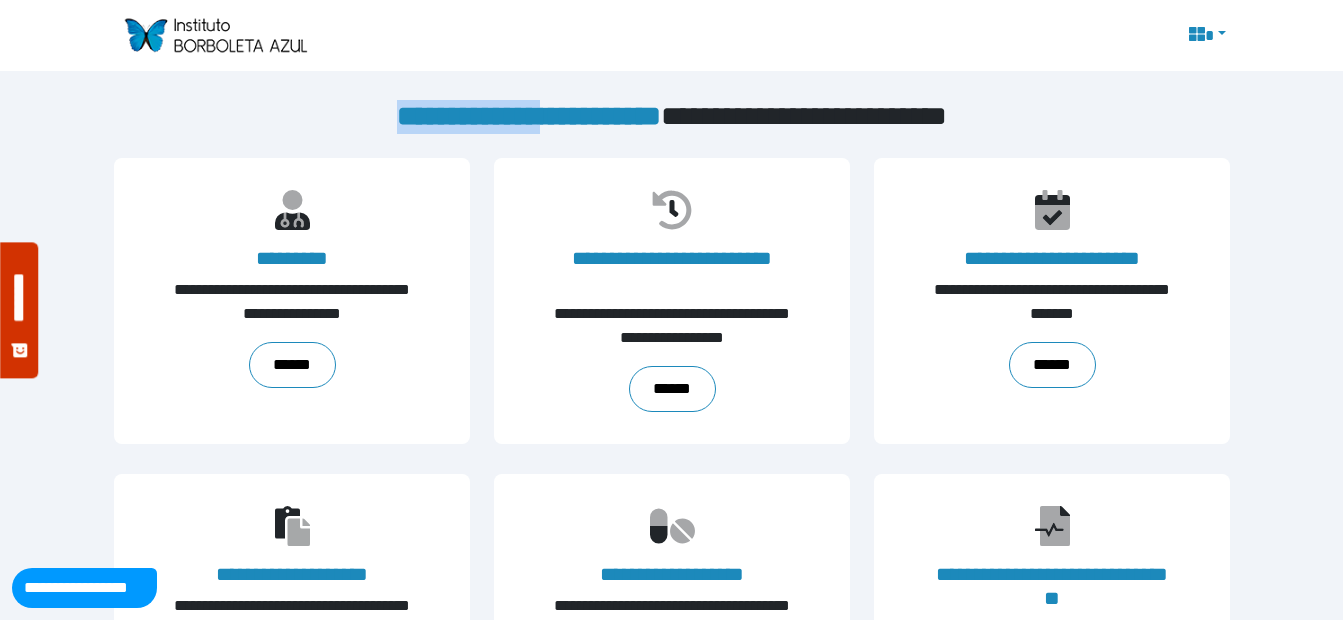 drag, startPoint x: 330, startPoint y: 116, endPoint x: 512, endPoint y: 113, distance: 182.02472 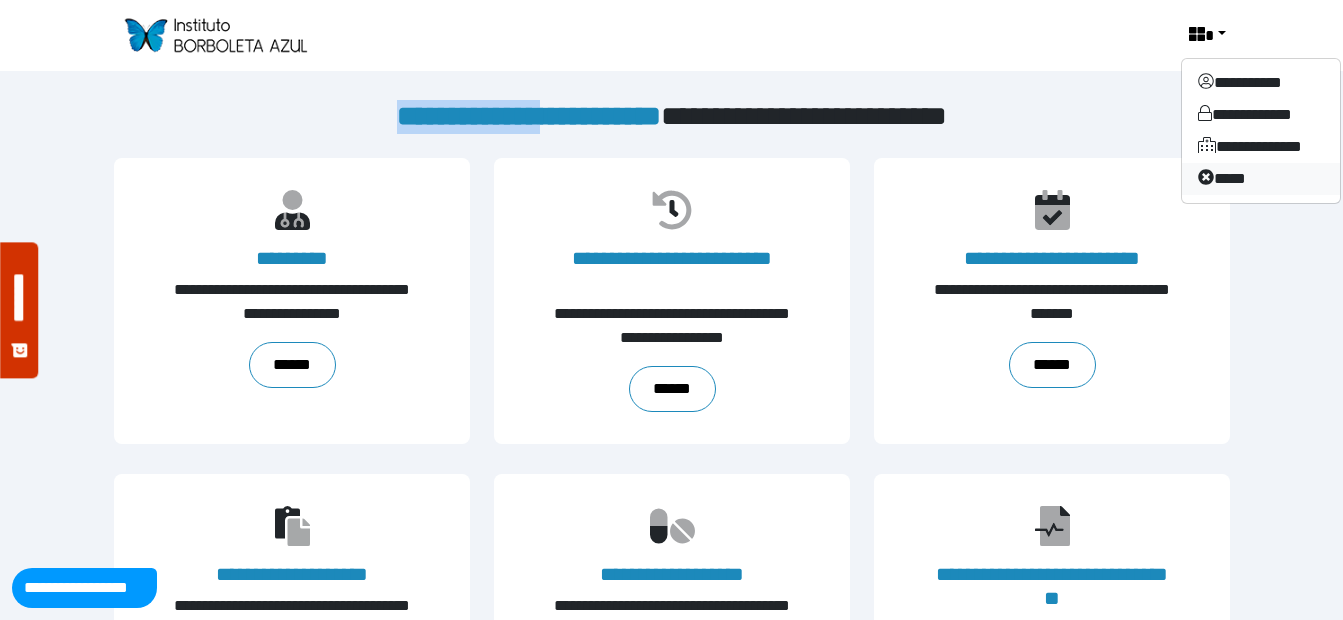 click on "****" at bounding box center [1261, 179] 